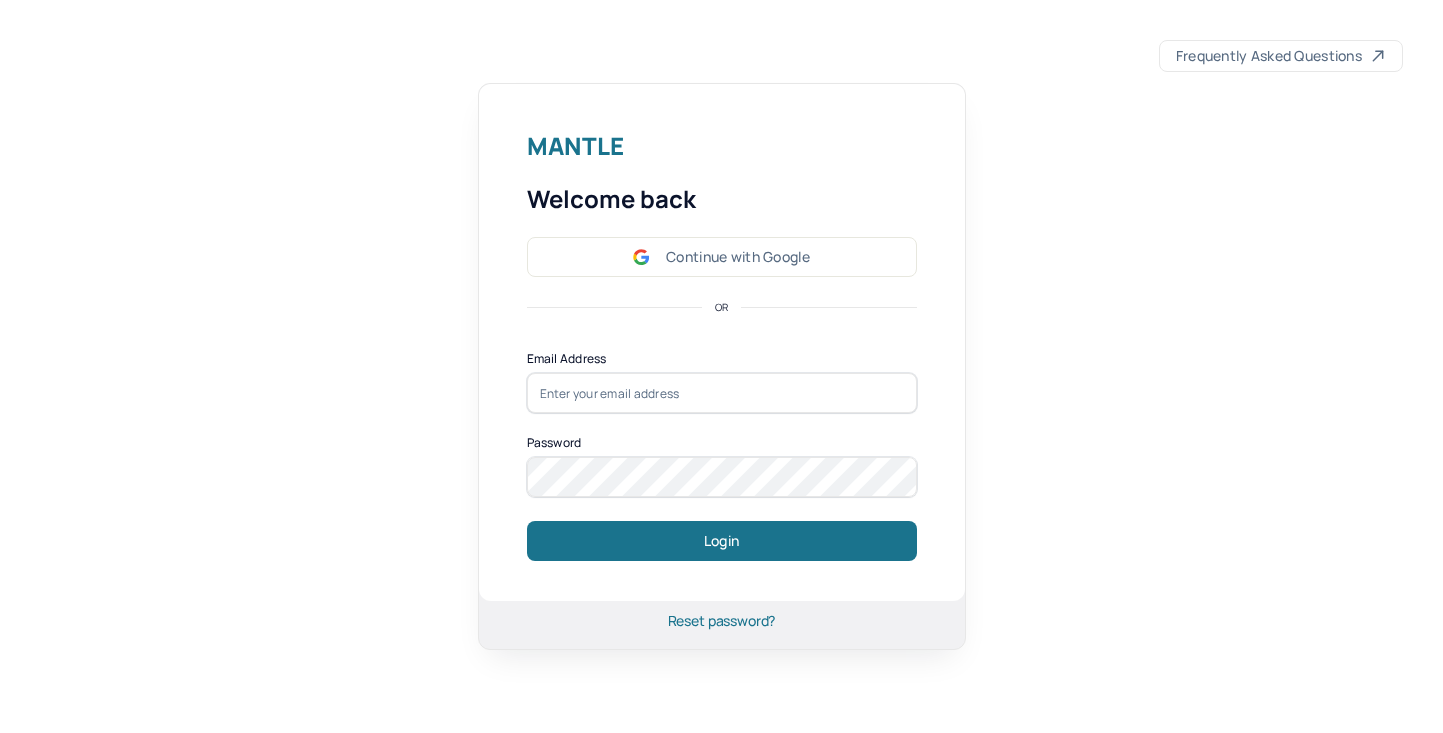 scroll, scrollTop: 0, scrollLeft: 0, axis: both 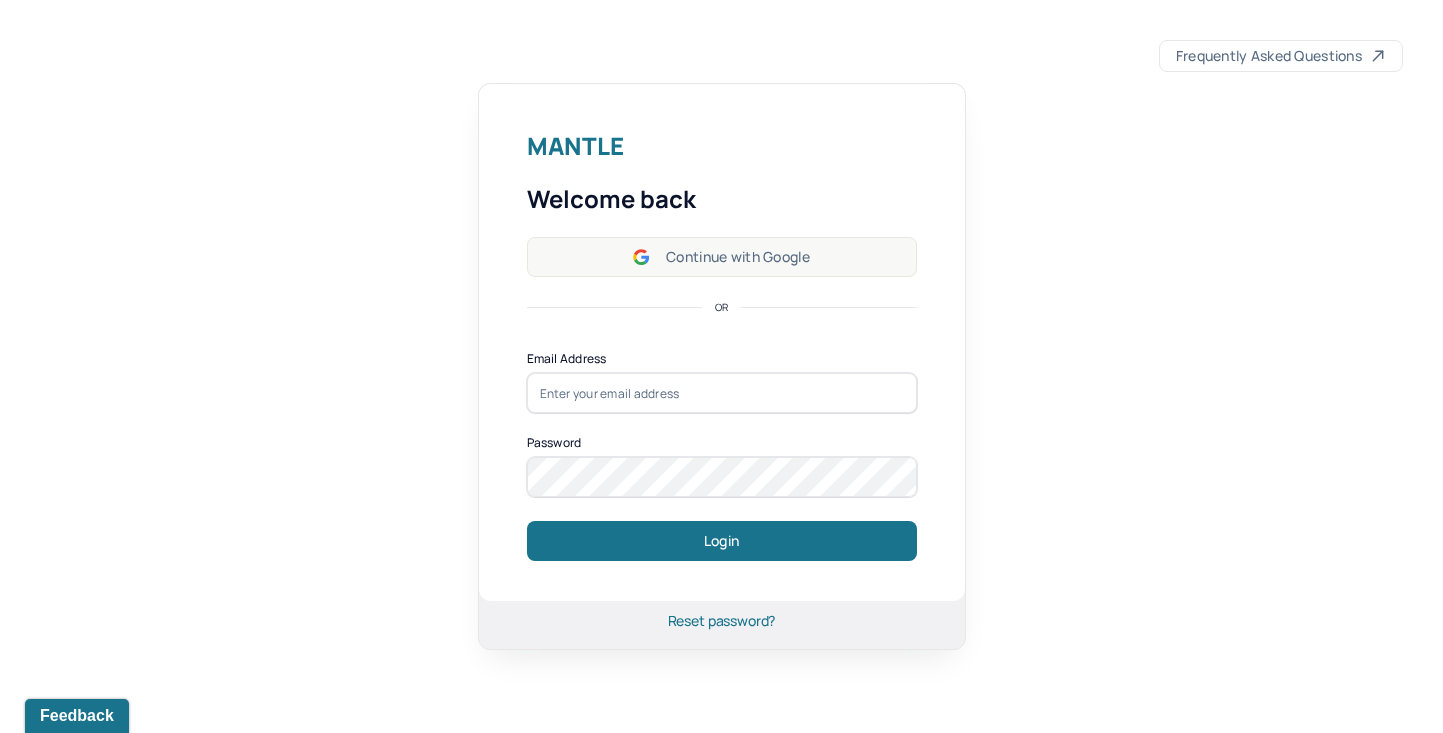 click on "Continue with Google" at bounding box center (722, 257) 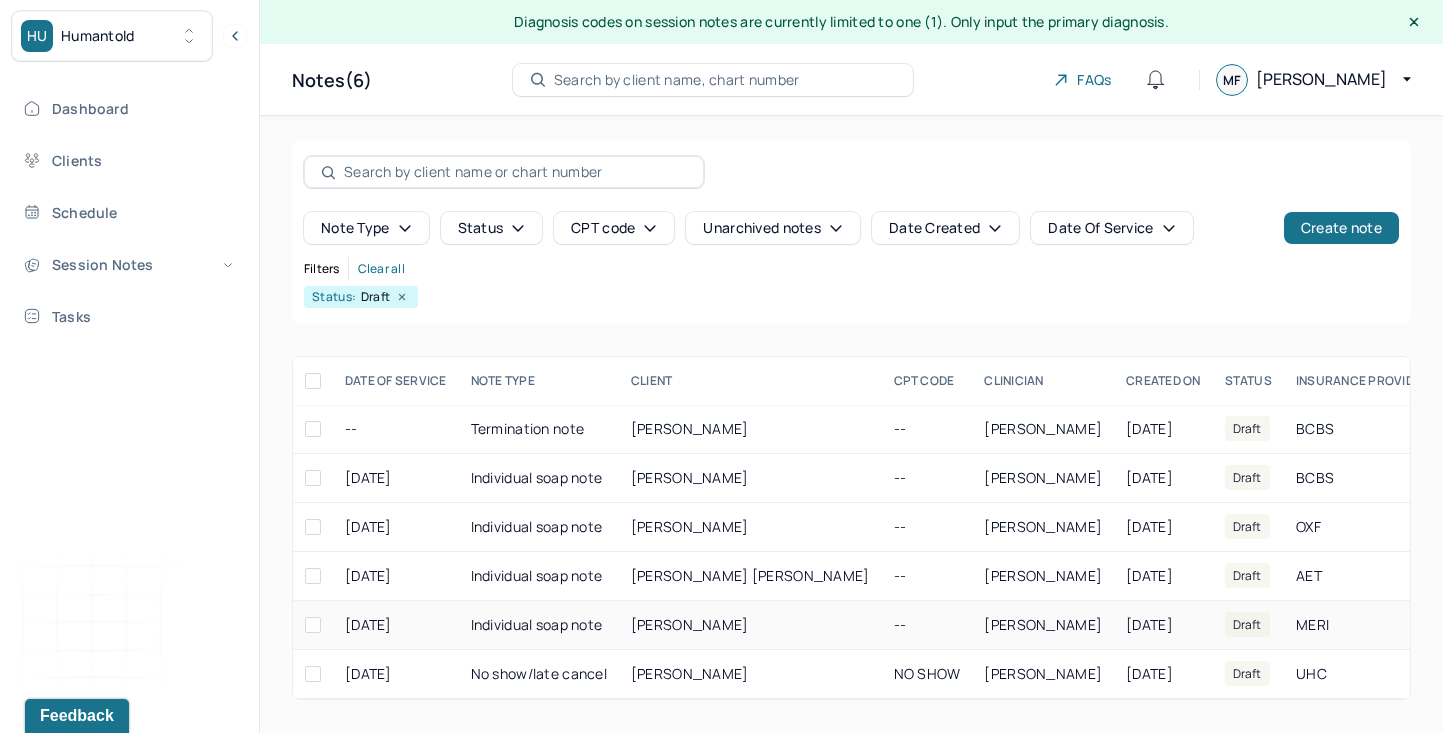 click on "[PERSON_NAME]" at bounding box center [690, 624] 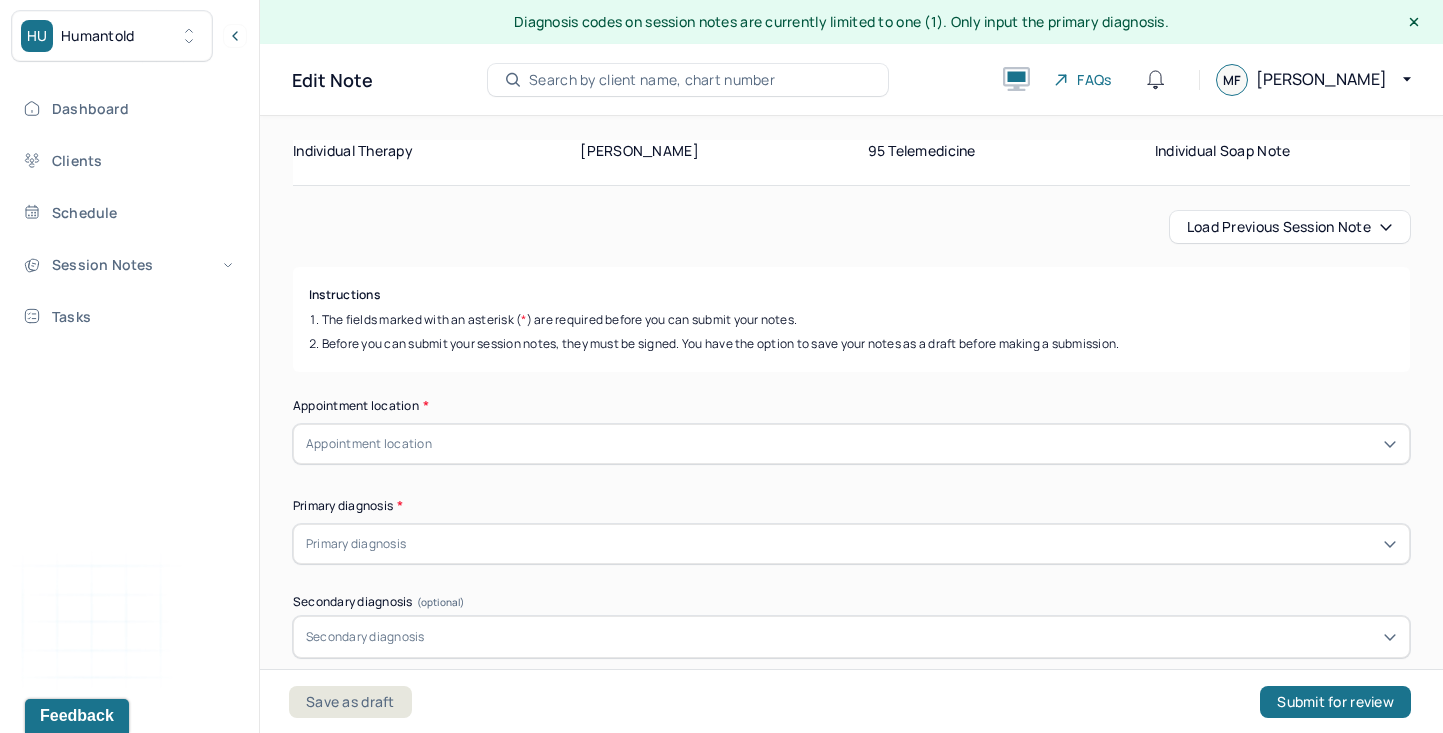scroll, scrollTop: 178, scrollLeft: 0, axis: vertical 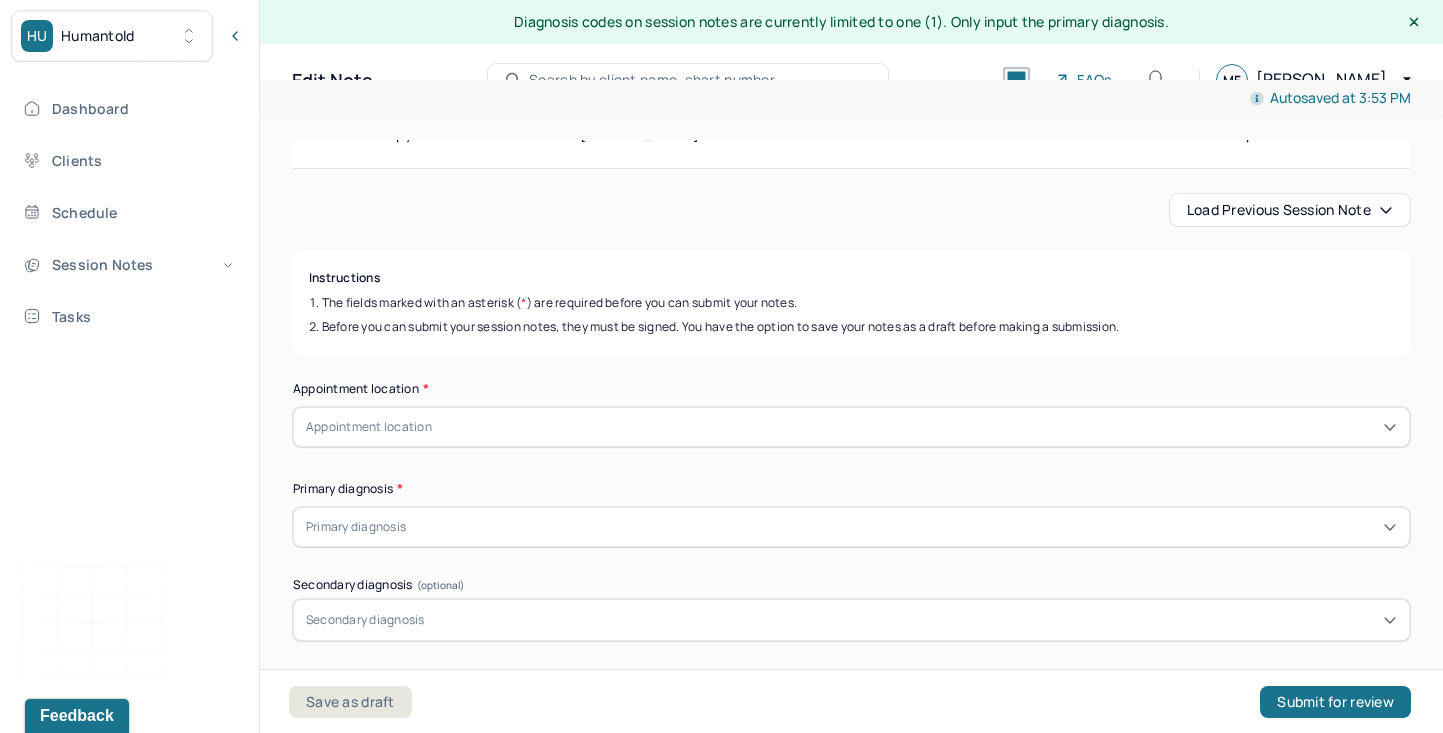 click on "Load previous session note" at bounding box center (1290, 210) 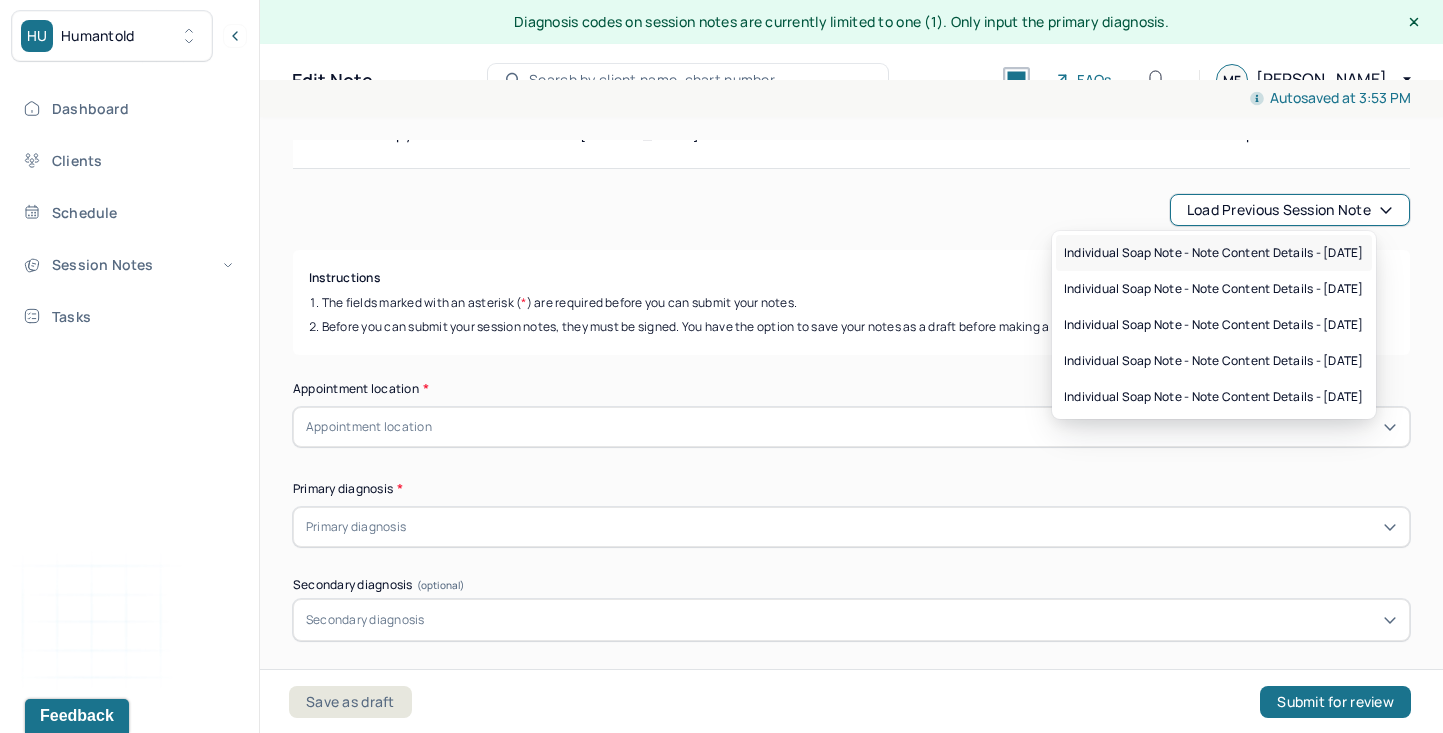 click on "Individual soap note   - Note content Details -   [DATE]" at bounding box center [1214, 253] 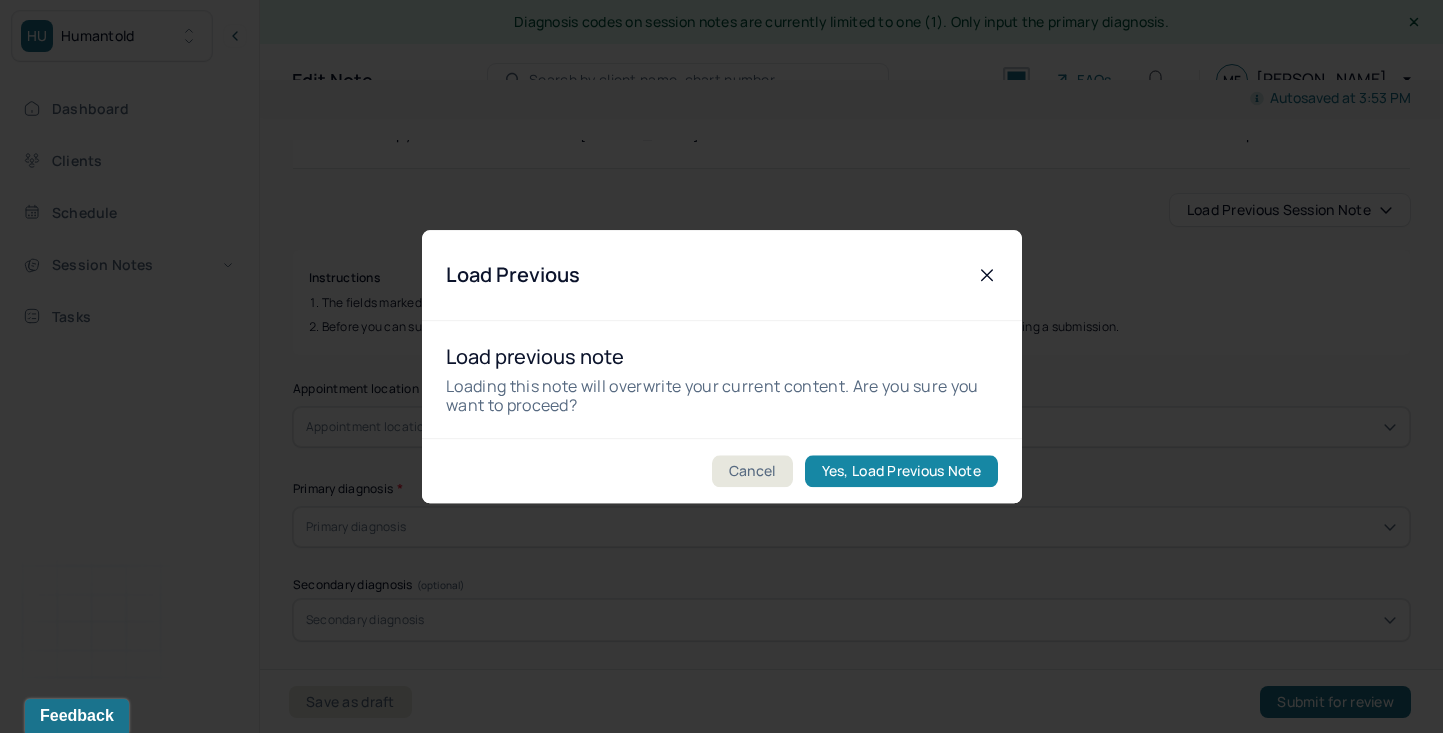 click on "Yes, Load Previous Note" at bounding box center [900, 471] 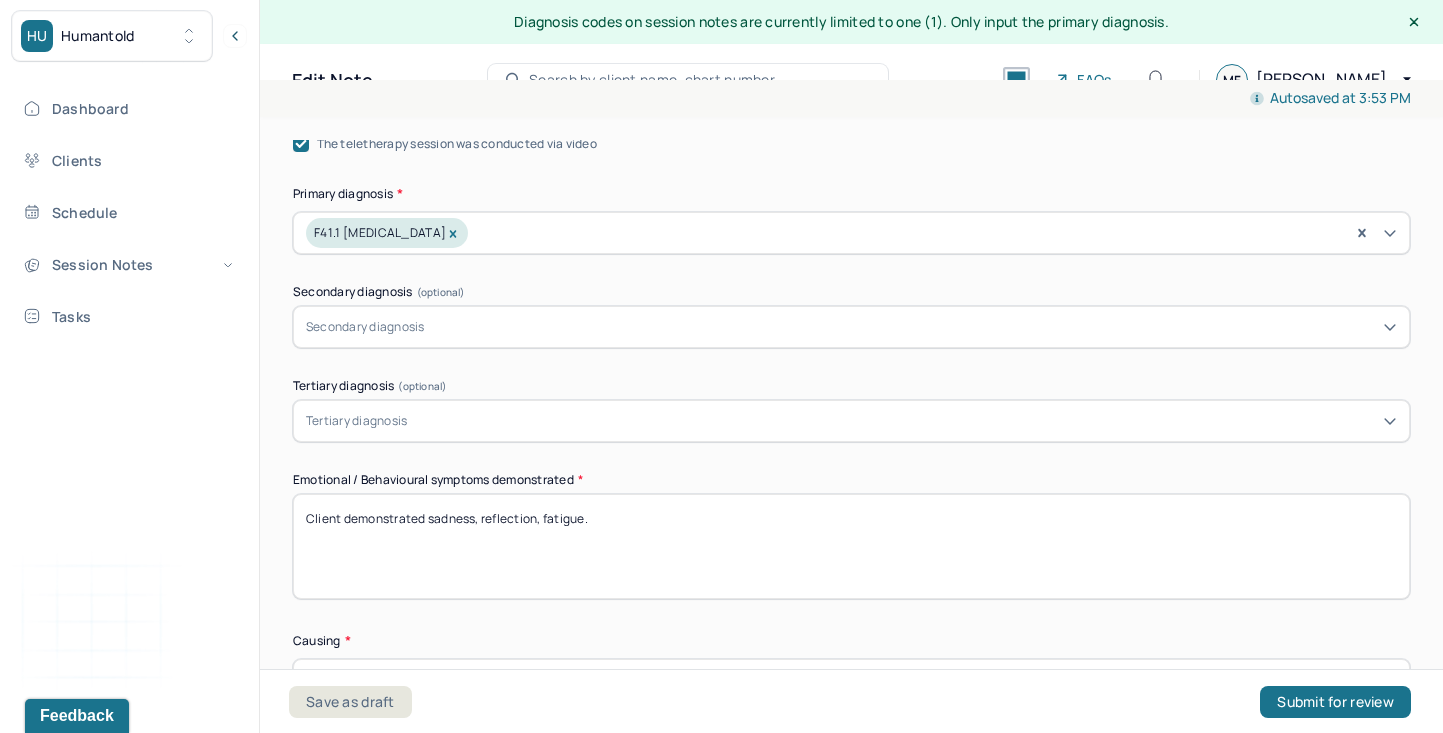 scroll, scrollTop: 745, scrollLeft: 0, axis: vertical 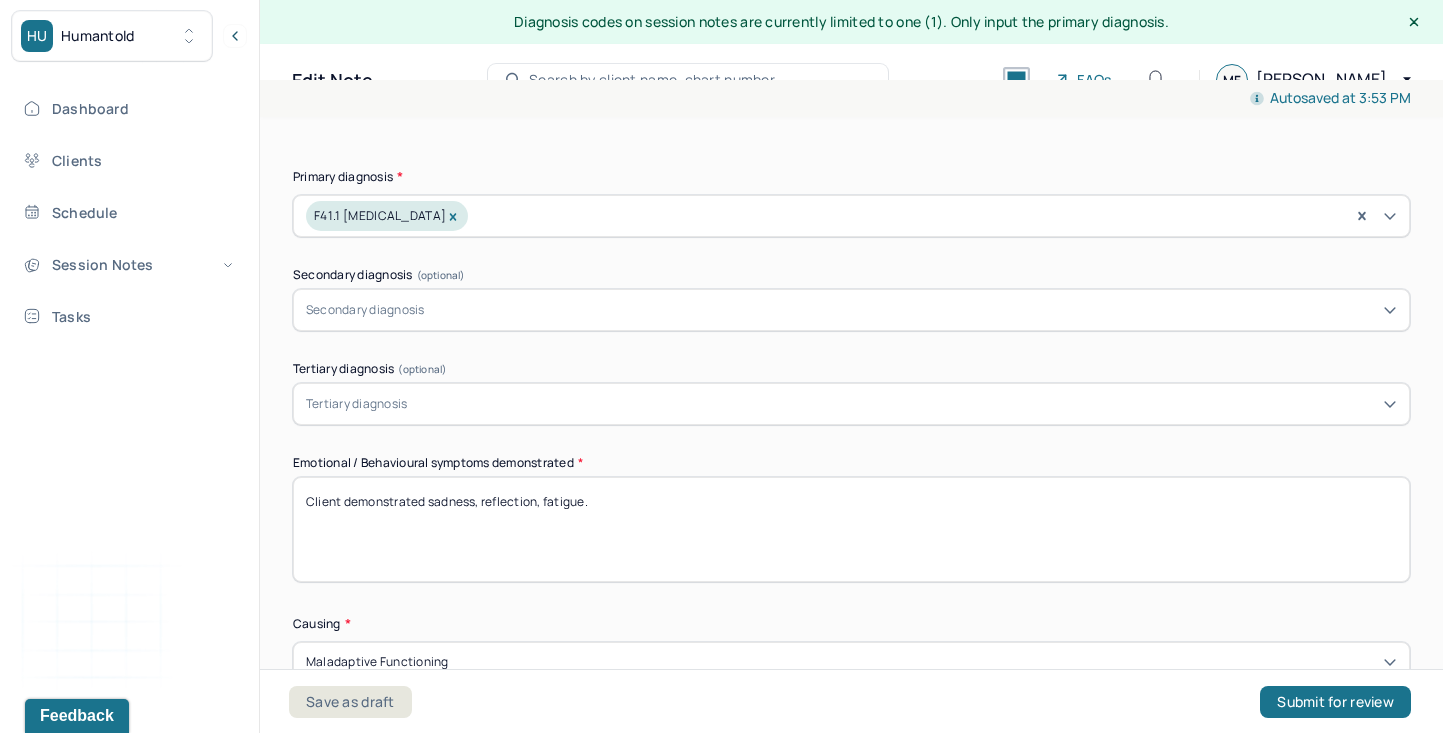 drag, startPoint x: 427, startPoint y: 500, endPoint x: 779, endPoint y: 544, distance: 354.73935 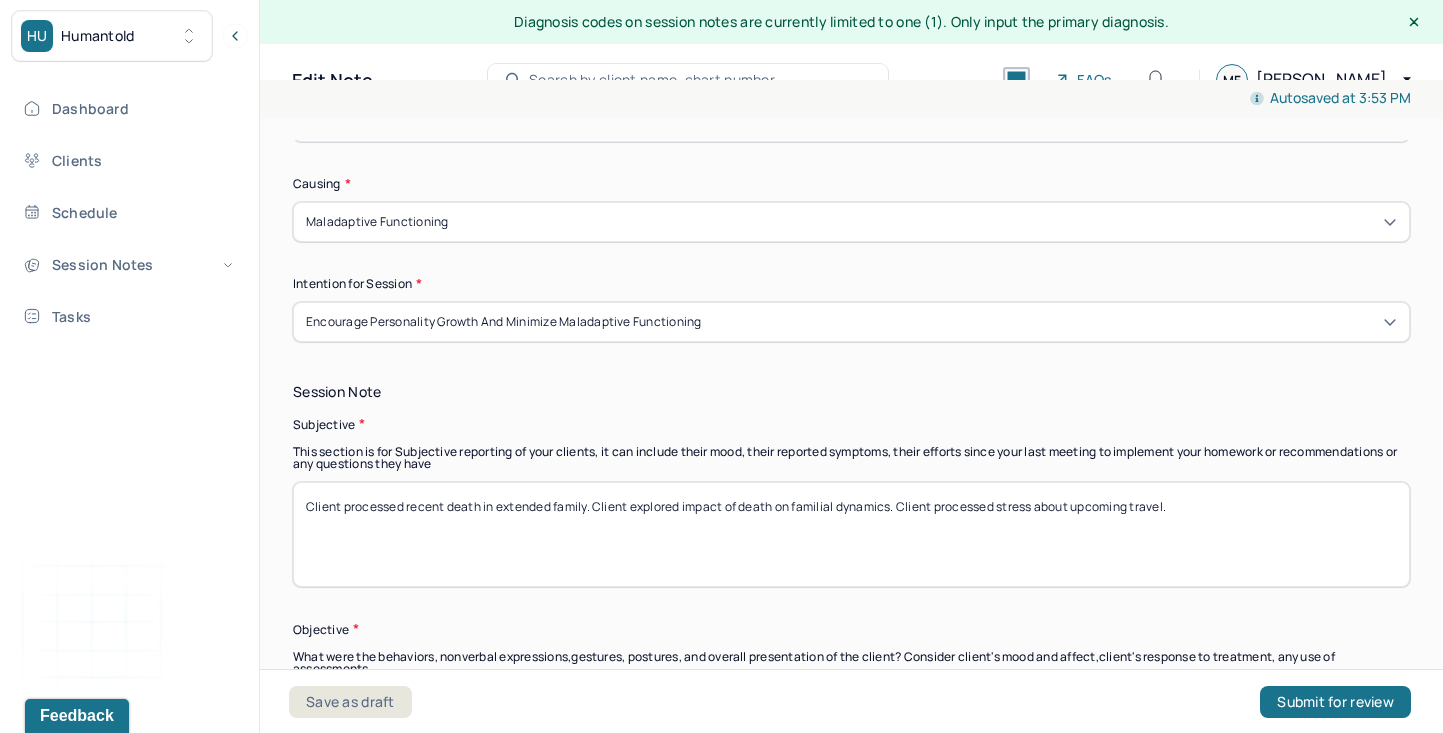 scroll, scrollTop: 1258, scrollLeft: 0, axis: vertical 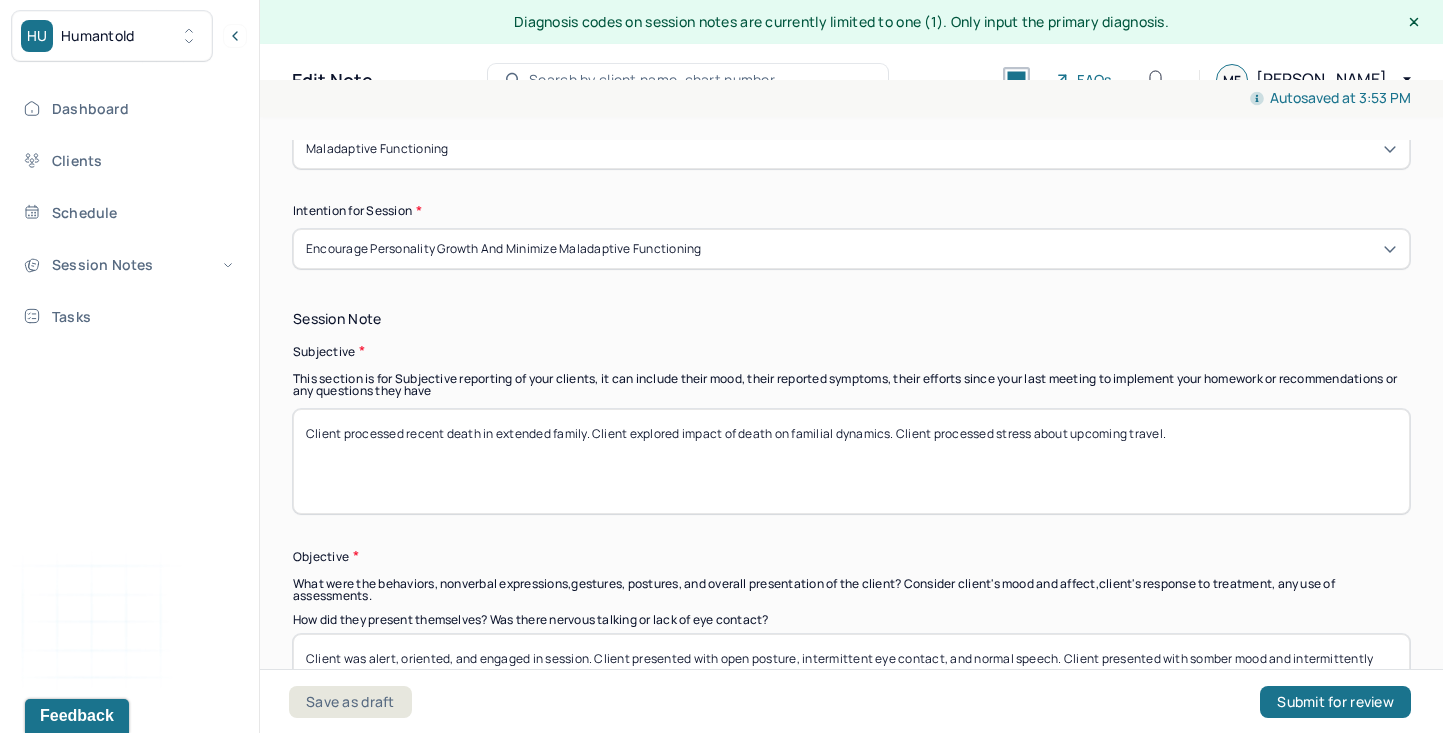 type on "Client demonstrated fatigue, frustration, overwhelm." 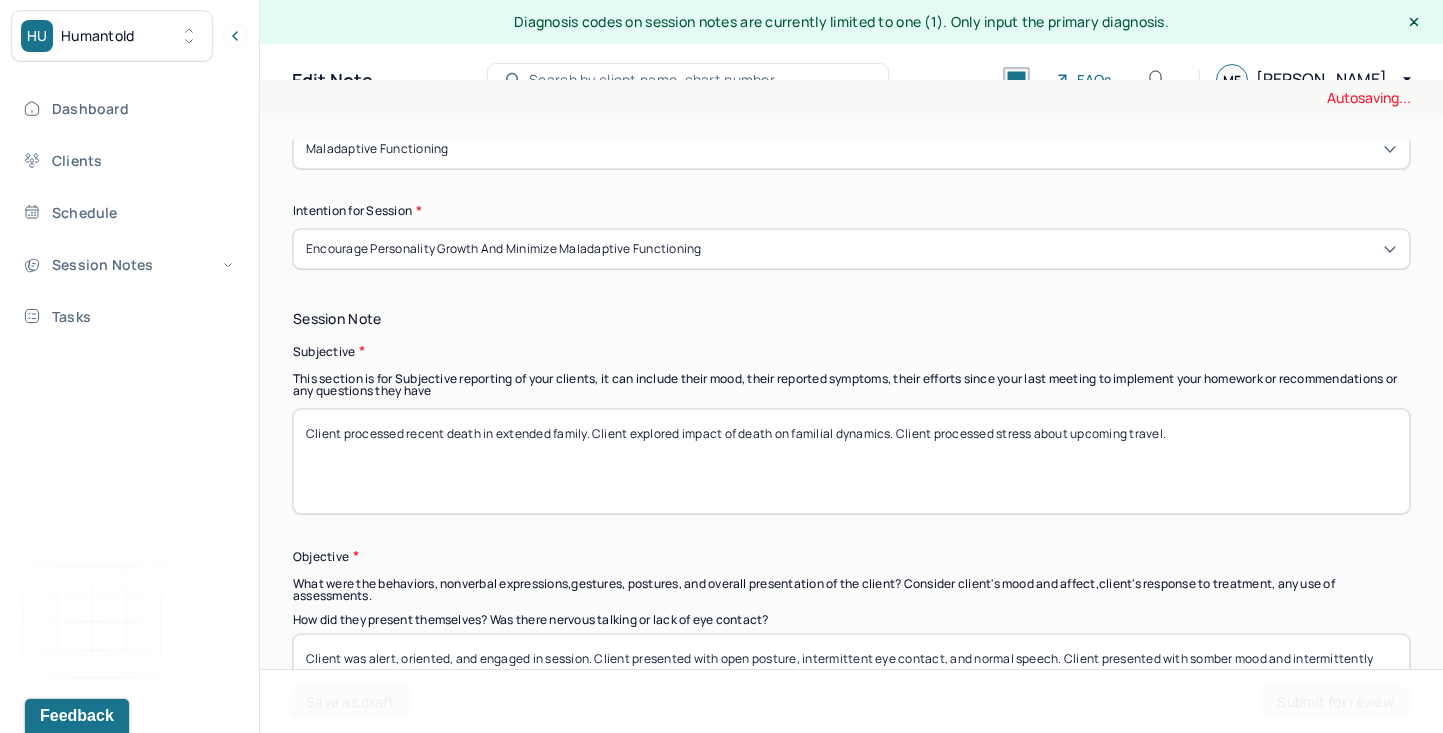 click on "Client processed recent death in extended family. Client explored impact of death on familial dynamics. Client processed stress about upcoming travel." at bounding box center (851, 461) 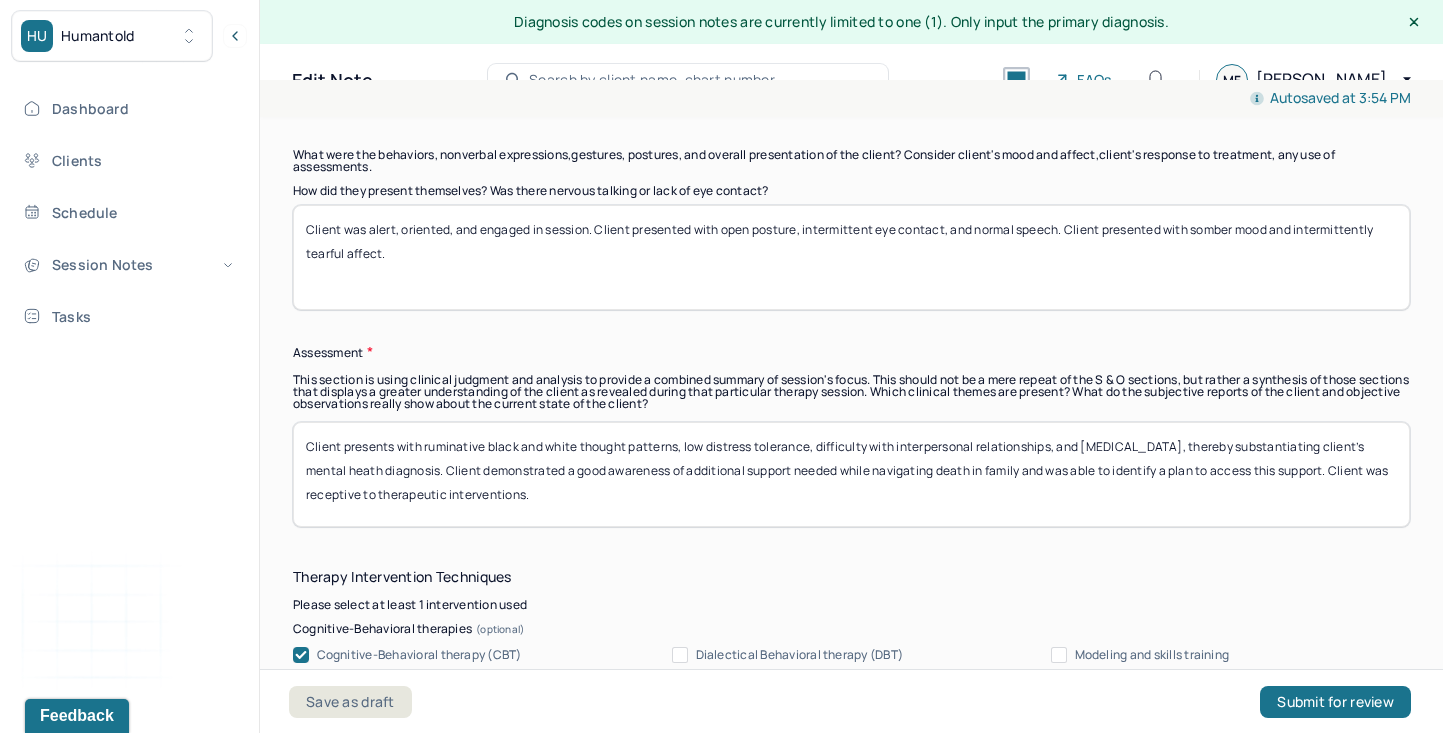scroll, scrollTop: 1691, scrollLeft: 0, axis: vertical 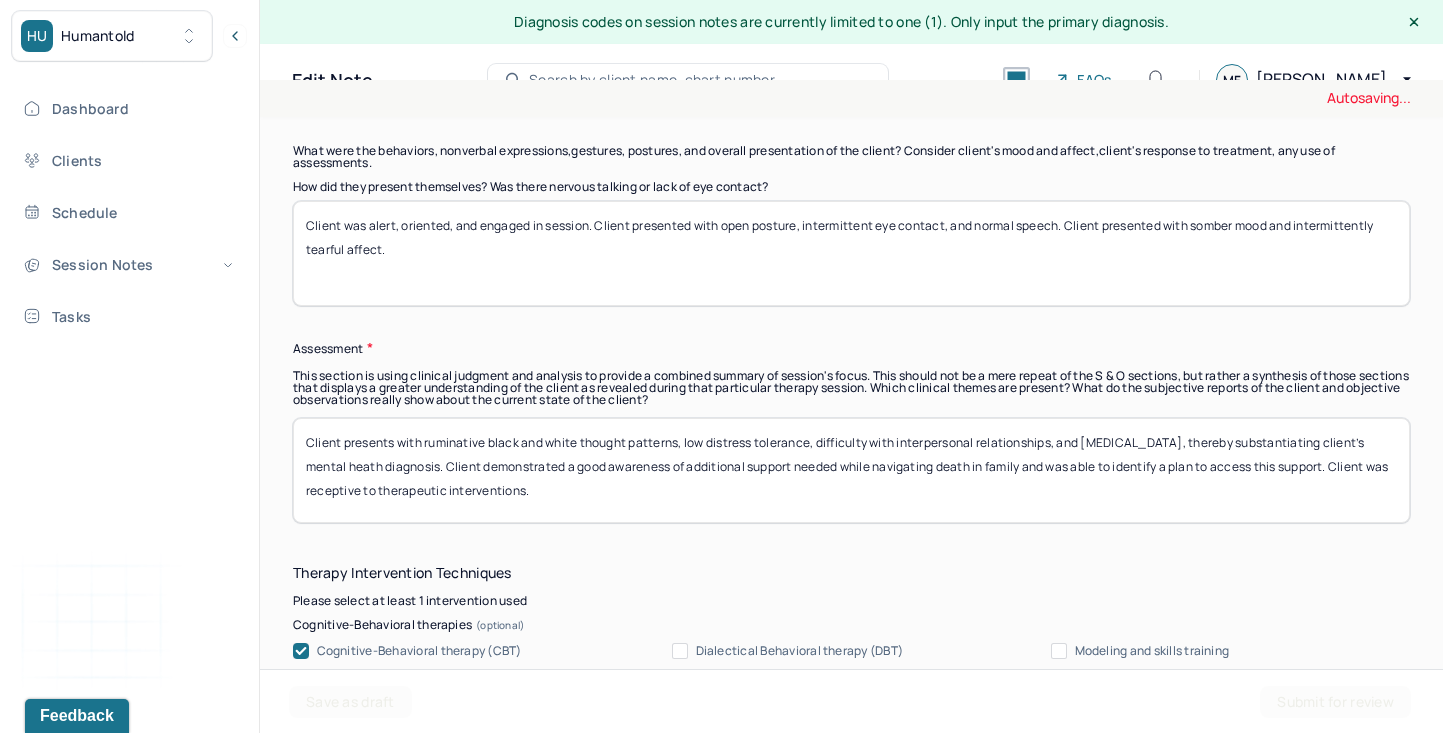 type on "Client processed feelings of overwhelm with recent travel. Client processed familial stress. Client explored expectations of self within family." 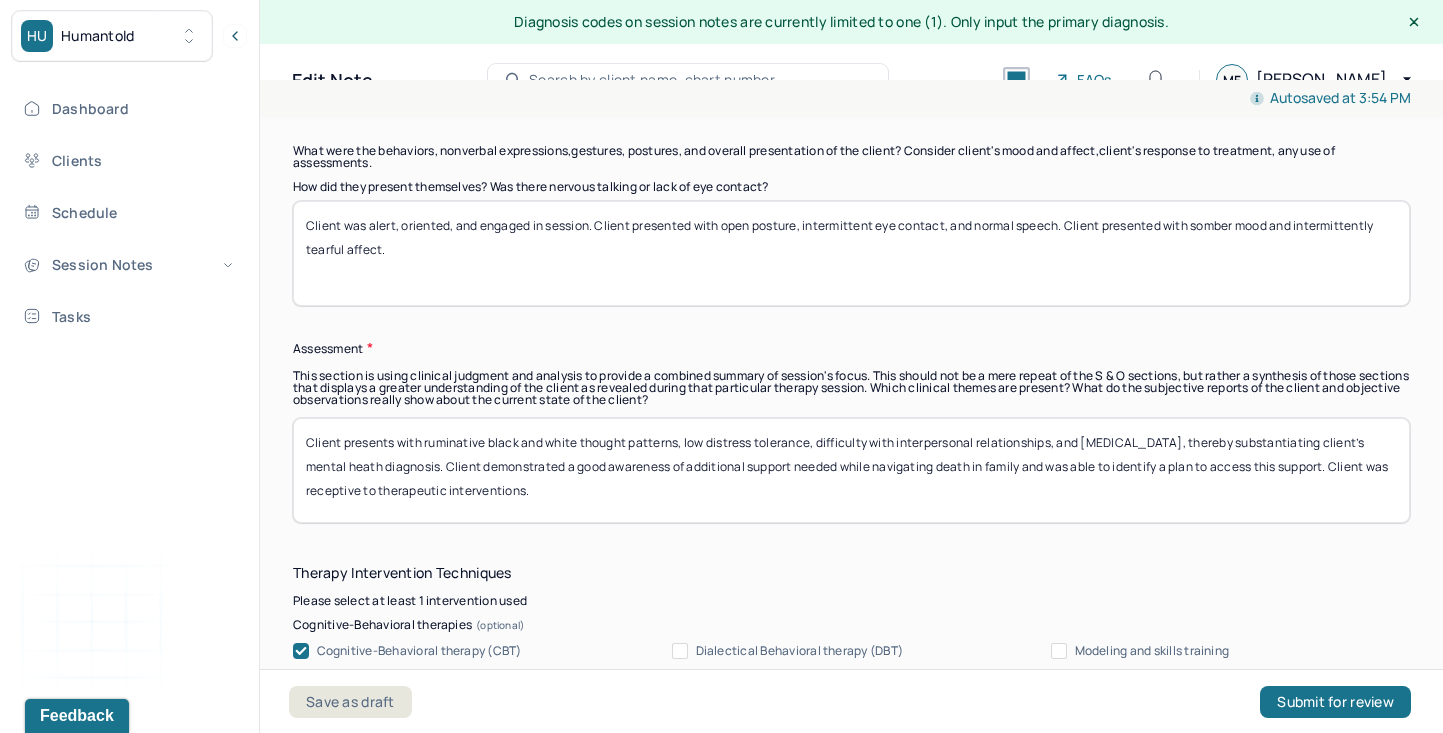 drag, startPoint x: 600, startPoint y: 222, endPoint x: 727, endPoint y: 304, distance: 151.17209 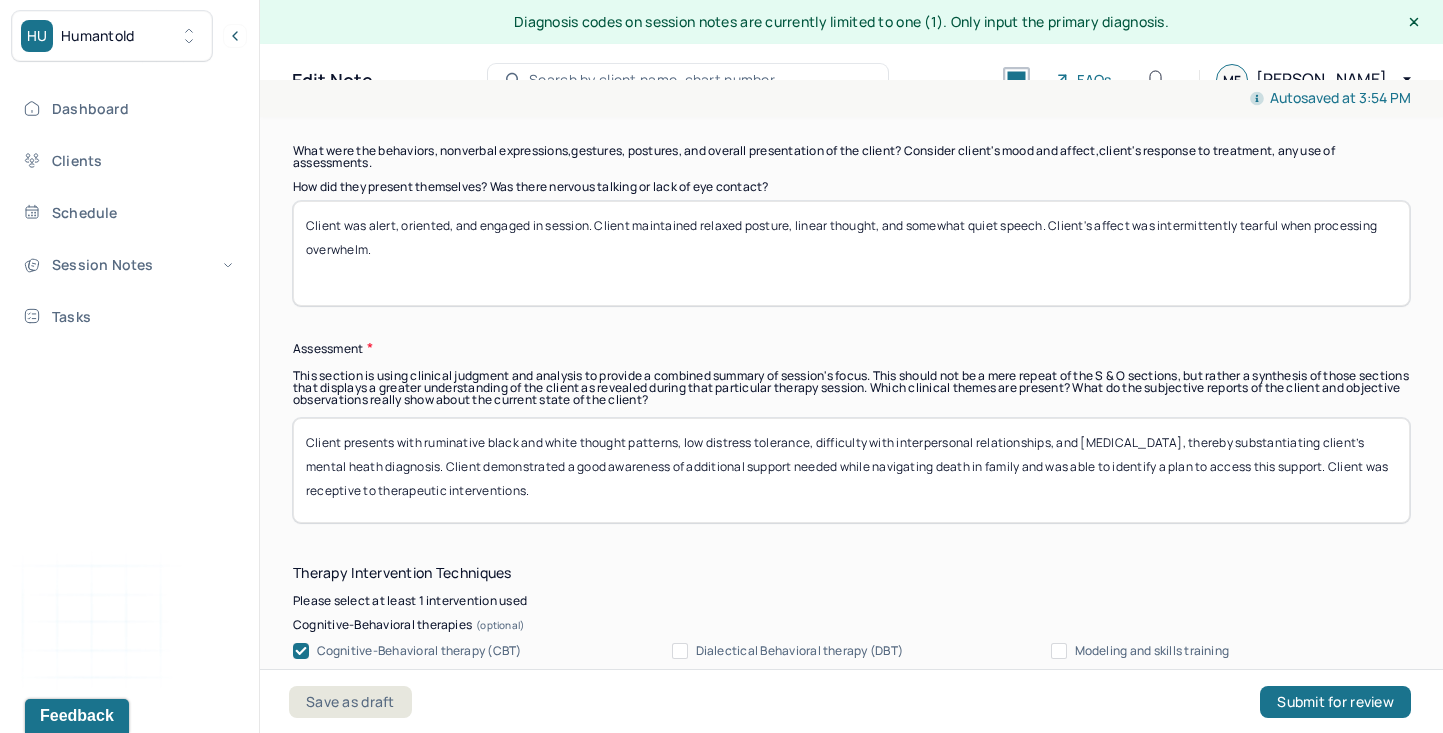 scroll, scrollTop: 1734, scrollLeft: 0, axis: vertical 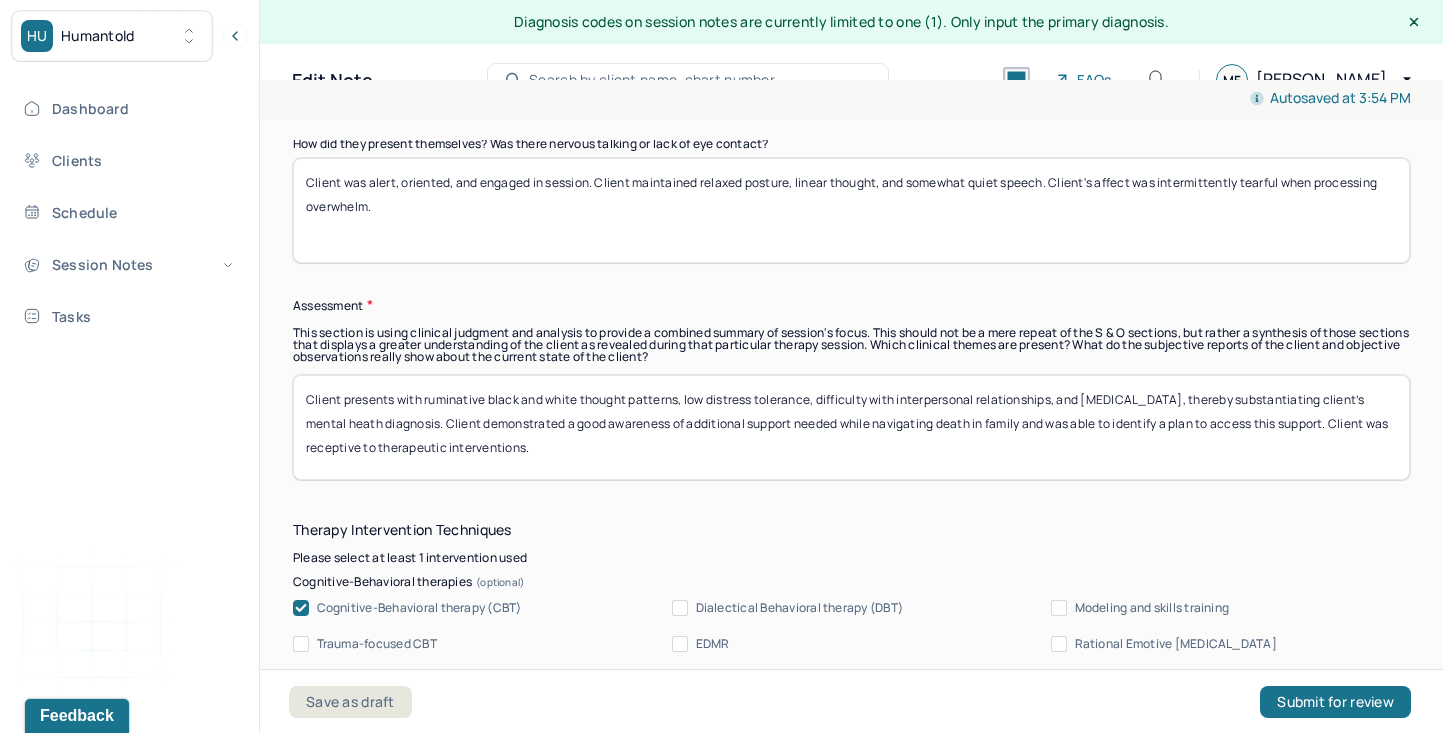 type on "Client was alert, oriented, and engaged in session. Client maintained relaxed posture, linear thought, and somewhat quiet speech. Client's affect was intermittently tearful when processing overwhelm." 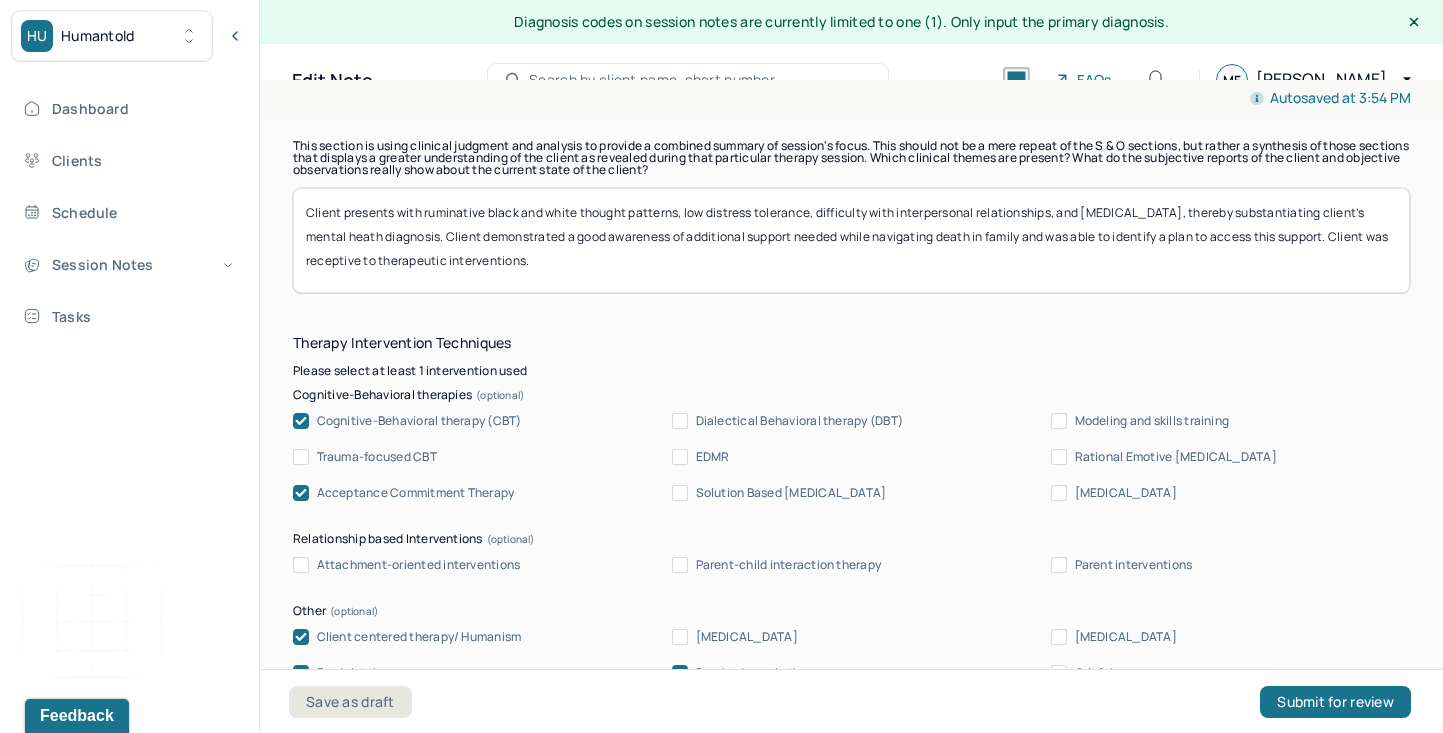 drag, startPoint x: 446, startPoint y: 231, endPoint x: 1326, endPoint y: 226, distance: 880.0142 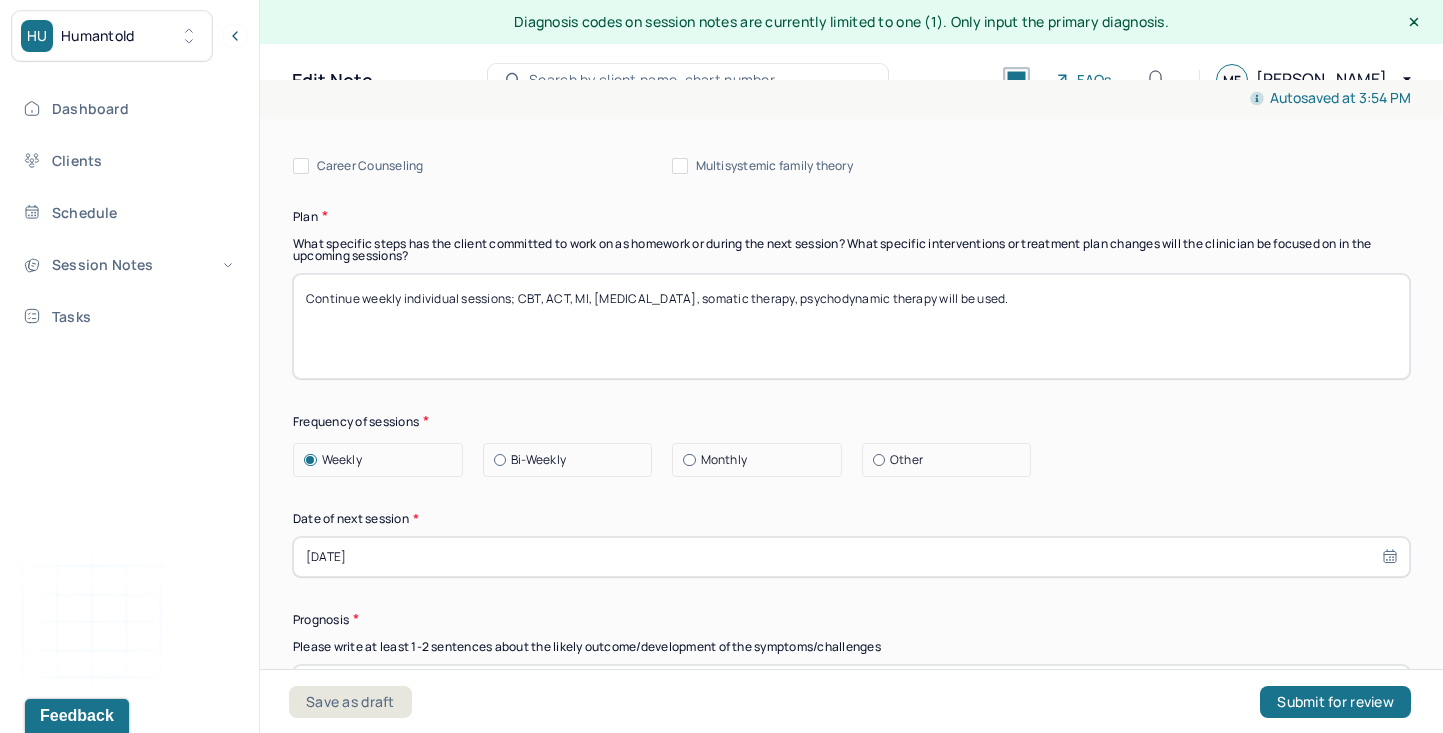 scroll, scrollTop: 2605, scrollLeft: 0, axis: vertical 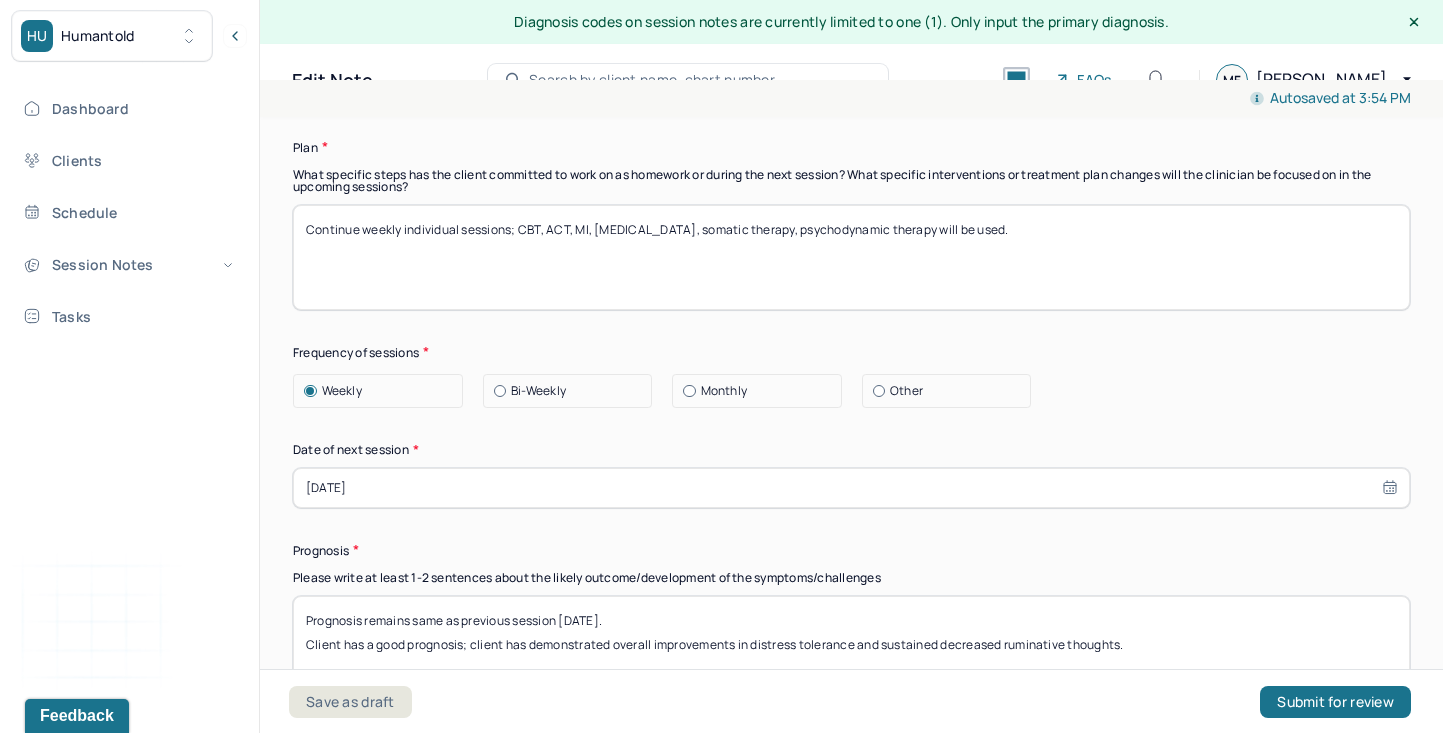 type on "Client presents with ruminative black and white thought patterns, low distress tolerance, difficulty with interpersonal relationships, and [MEDICAL_DATA], thereby substantiating client’s mental heath diagnosis. Client demonstrated some increased difficulty in verbalizing feelings within certain relationship dynamics. Client was receptive to therapeutic interventions." 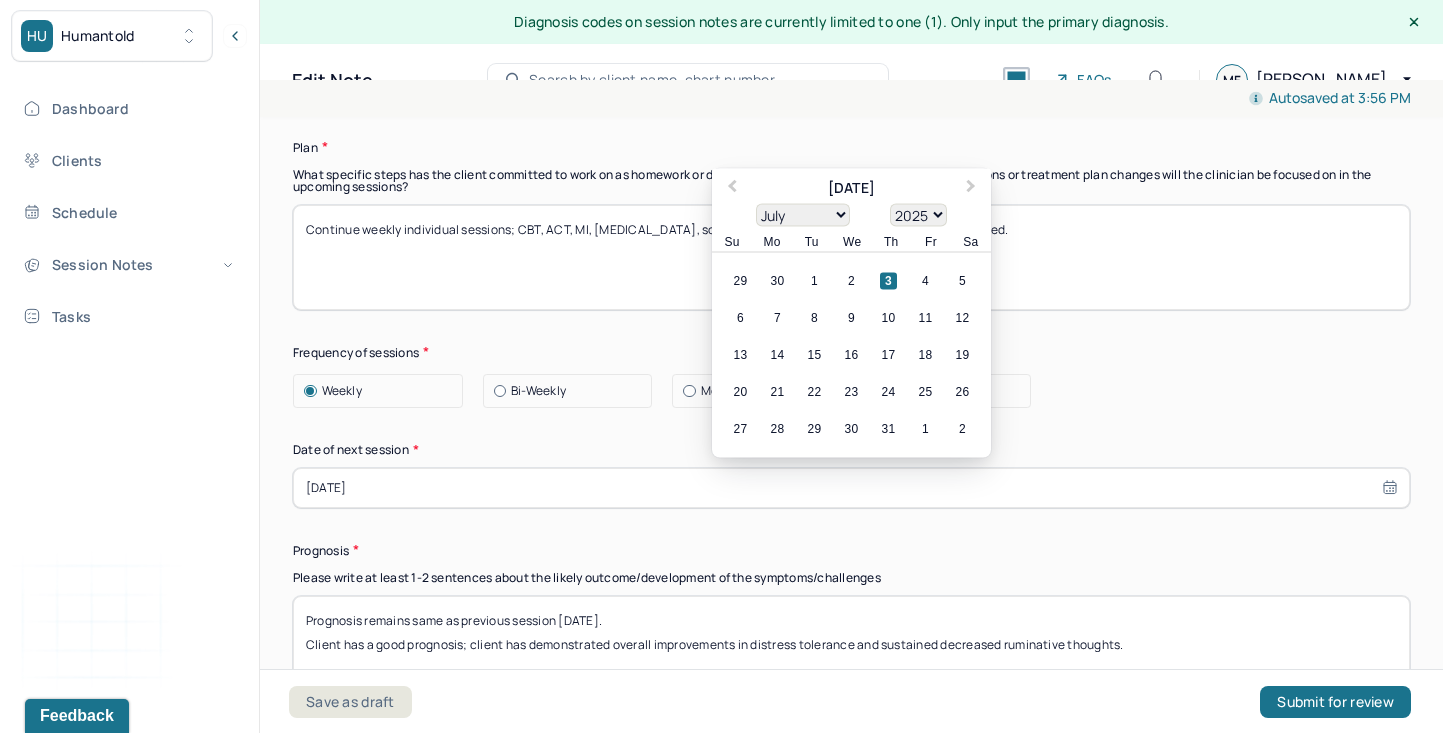 click on "[DATE]" at bounding box center [851, 488] 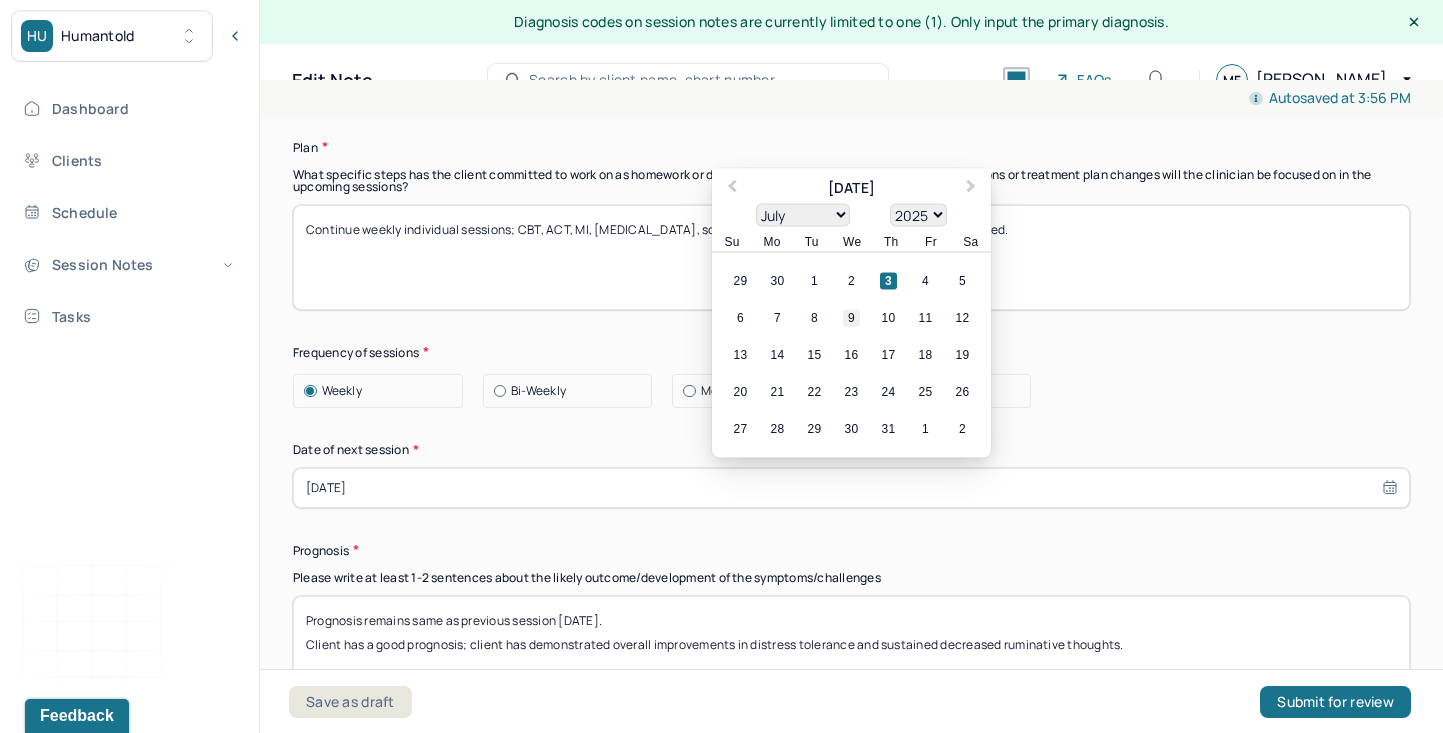 click on "9" at bounding box center (851, 317) 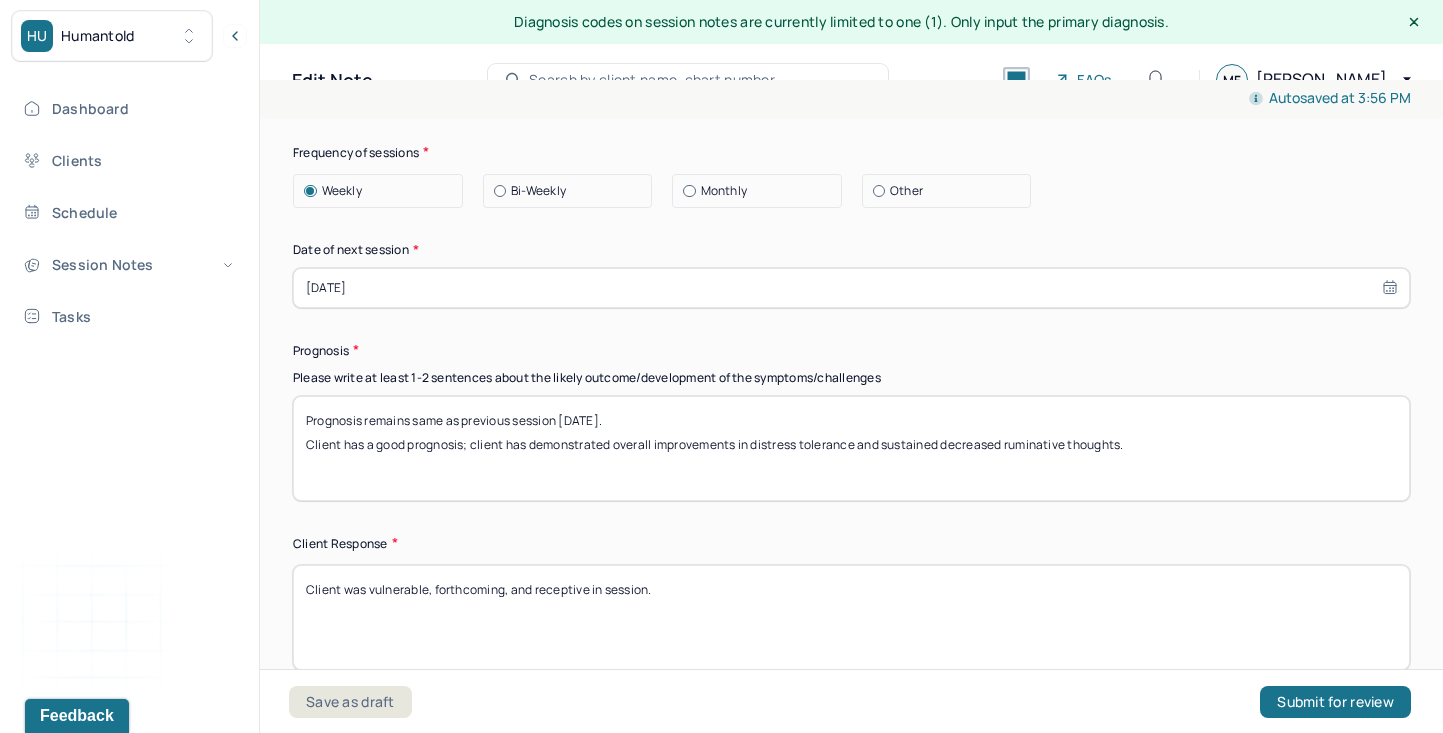 scroll, scrollTop: 2848, scrollLeft: 0, axis: vertical 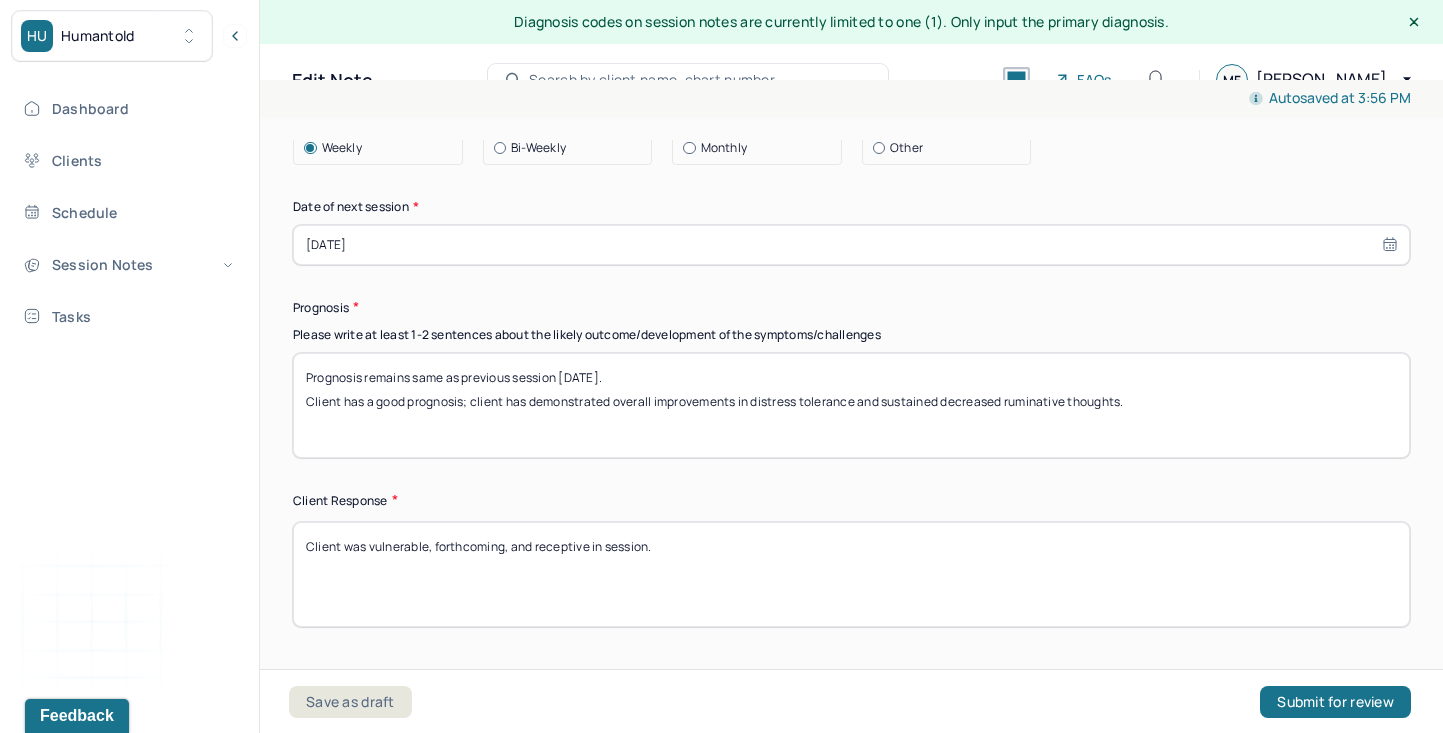 drag, startPoint x: 1191, startPoint y: 412, endPoint x: 3, endPoint y: 207, distance: 1205.5575 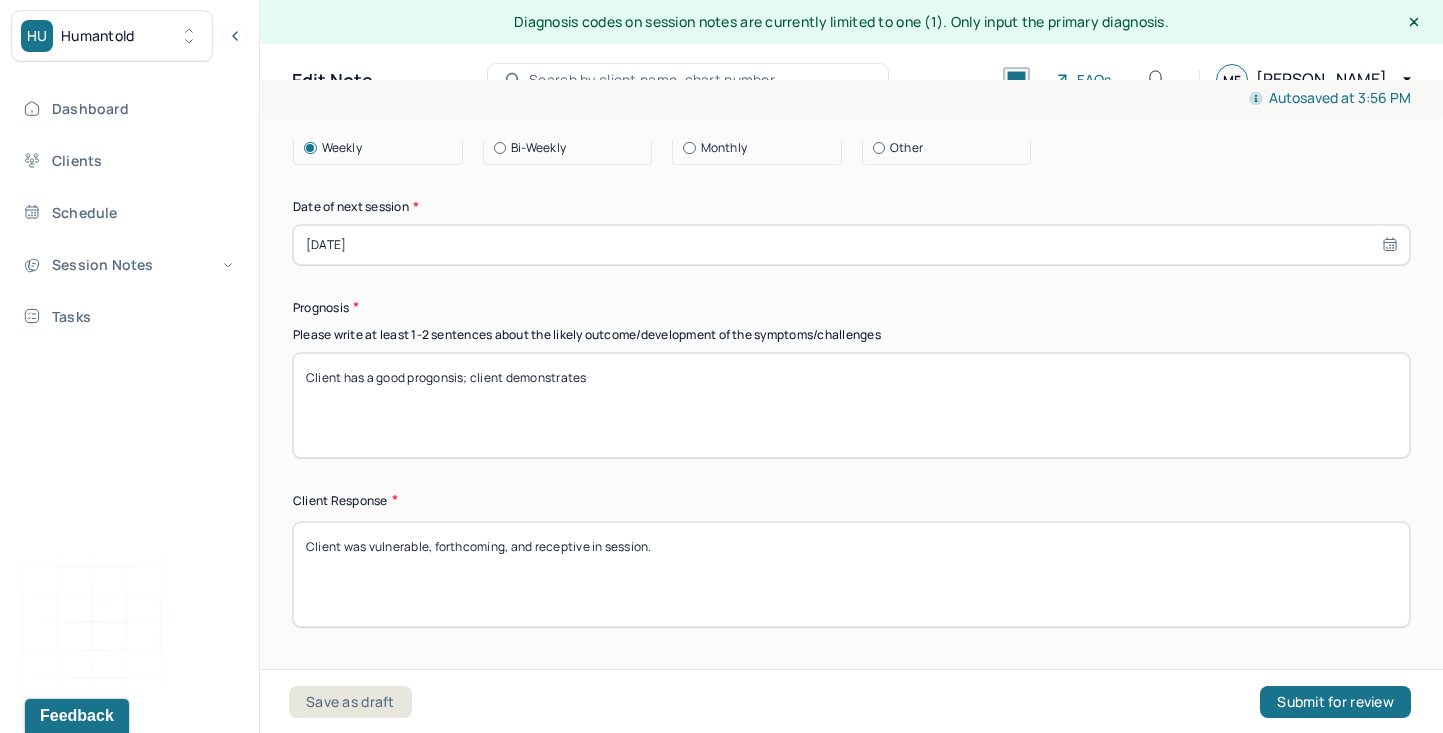 click on "Client has a good progonsis; client demonstrates" at bounding box center [851, 405] 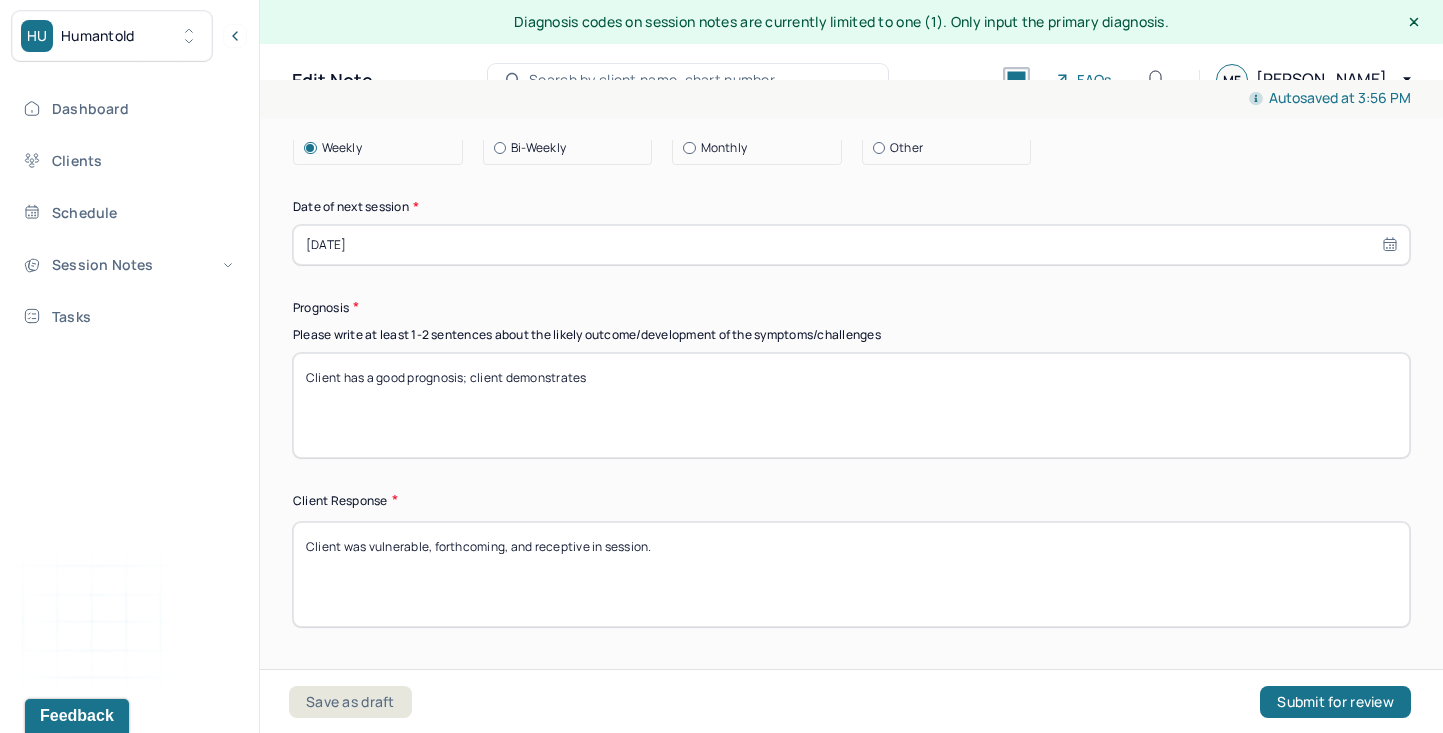 click on "Client has a good progonsis; client demonstrates" at bounding box center (851, 405) 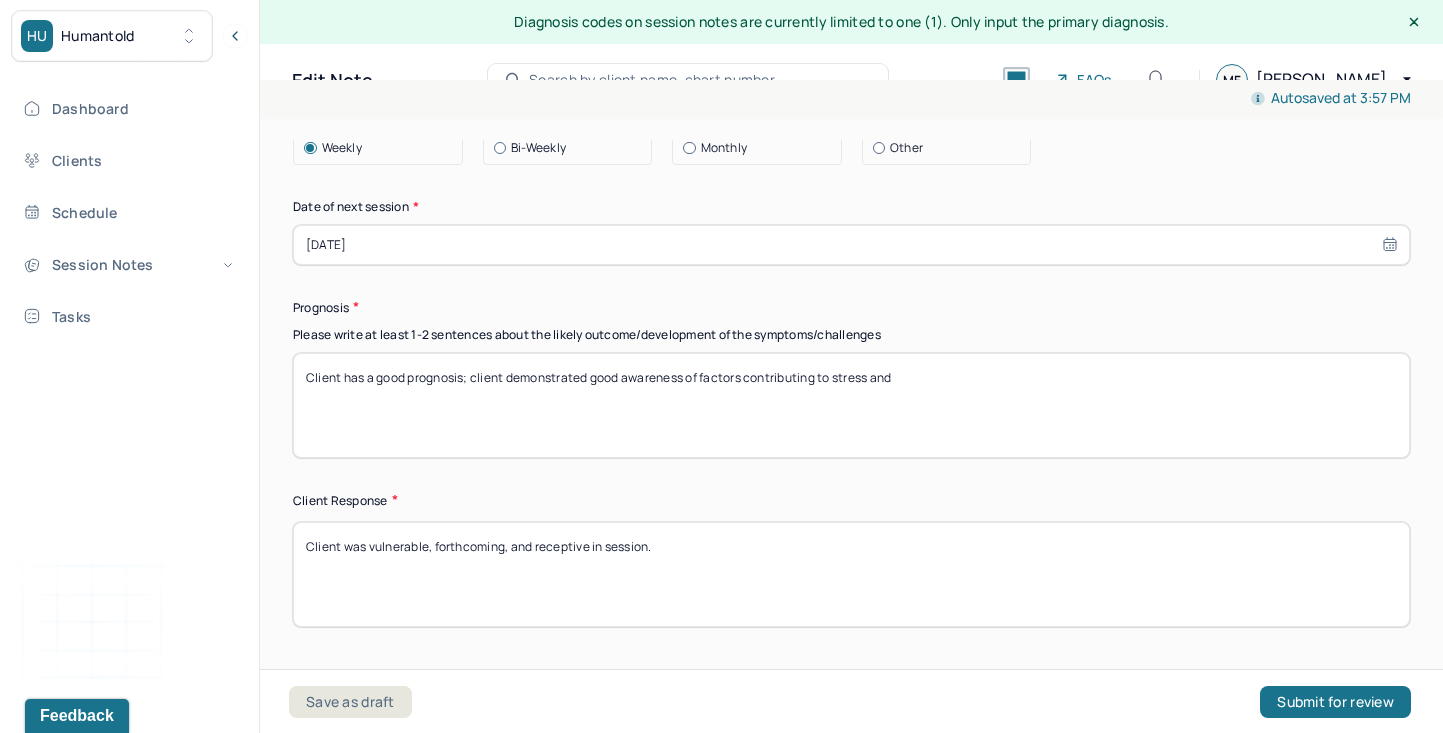 click on "Client has a good prognosis; client demonstrated good awareness of factors contributing to stress and" at bounding box center [851, 405] 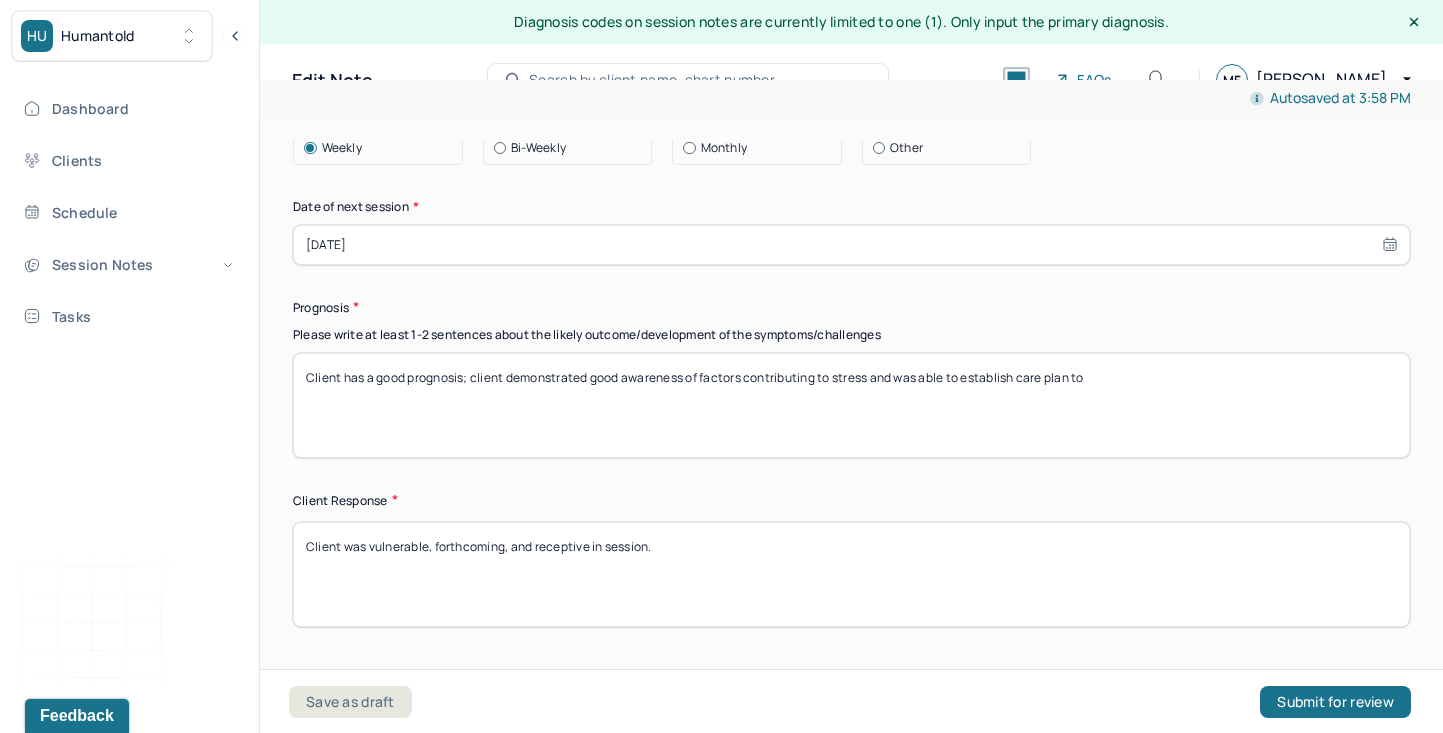 drag, startPoint x: 1020, startPoint y: 376, endPoint x: 1159, endPoint y: 377, distance: 139.0036 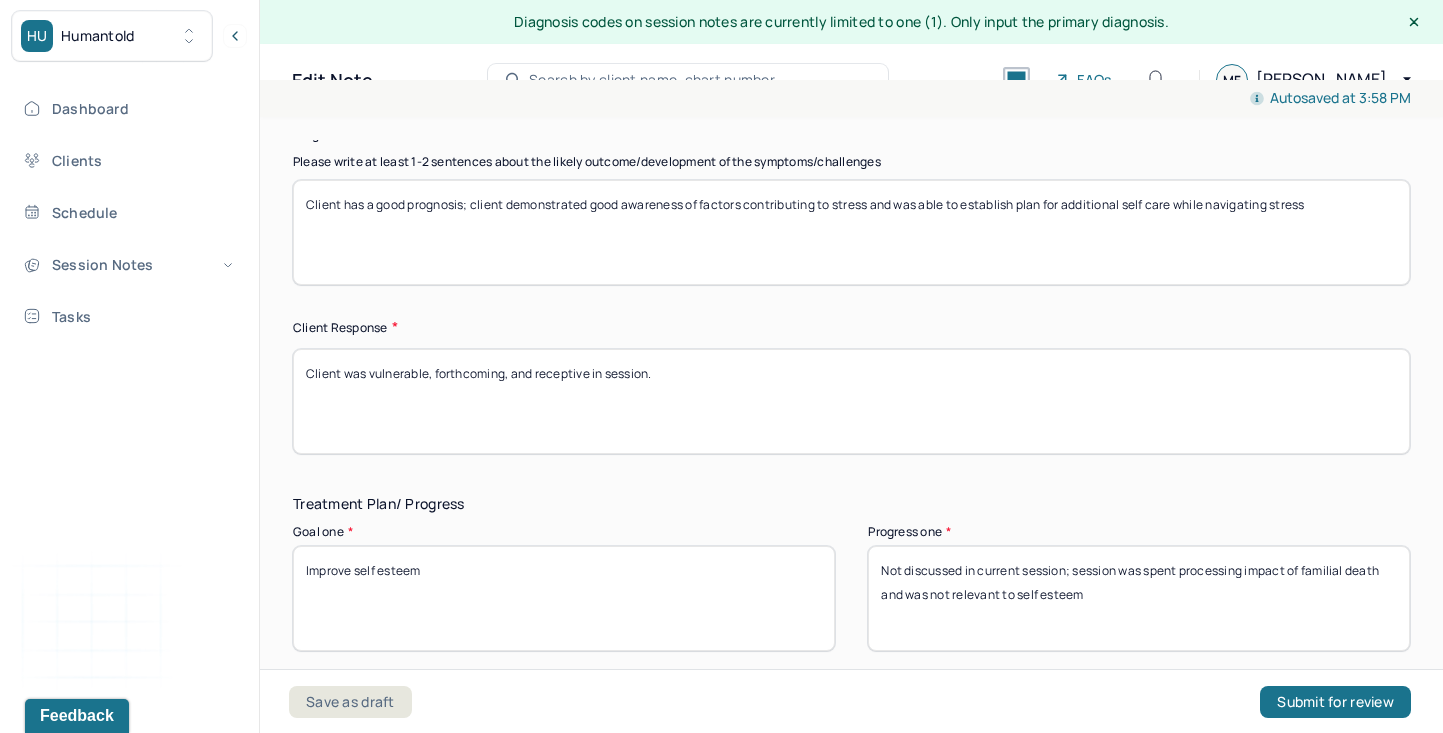scroll, scrollTop: 3050, scrollLeft: 0, axis: vertical 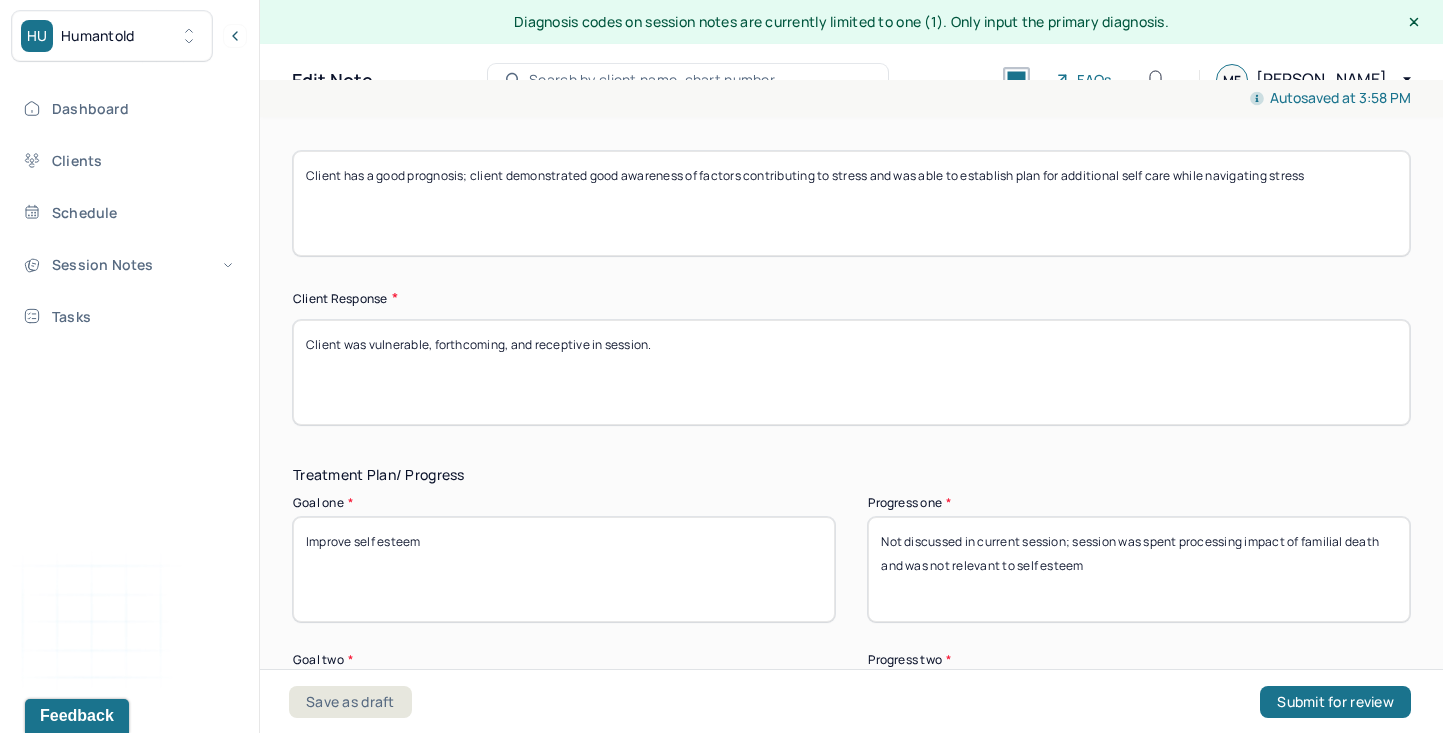 type on "Client has a good prognosis; client demonstrated good awareness of factors contributing to stress and was able to establish plan for additional self care while navigating stress" 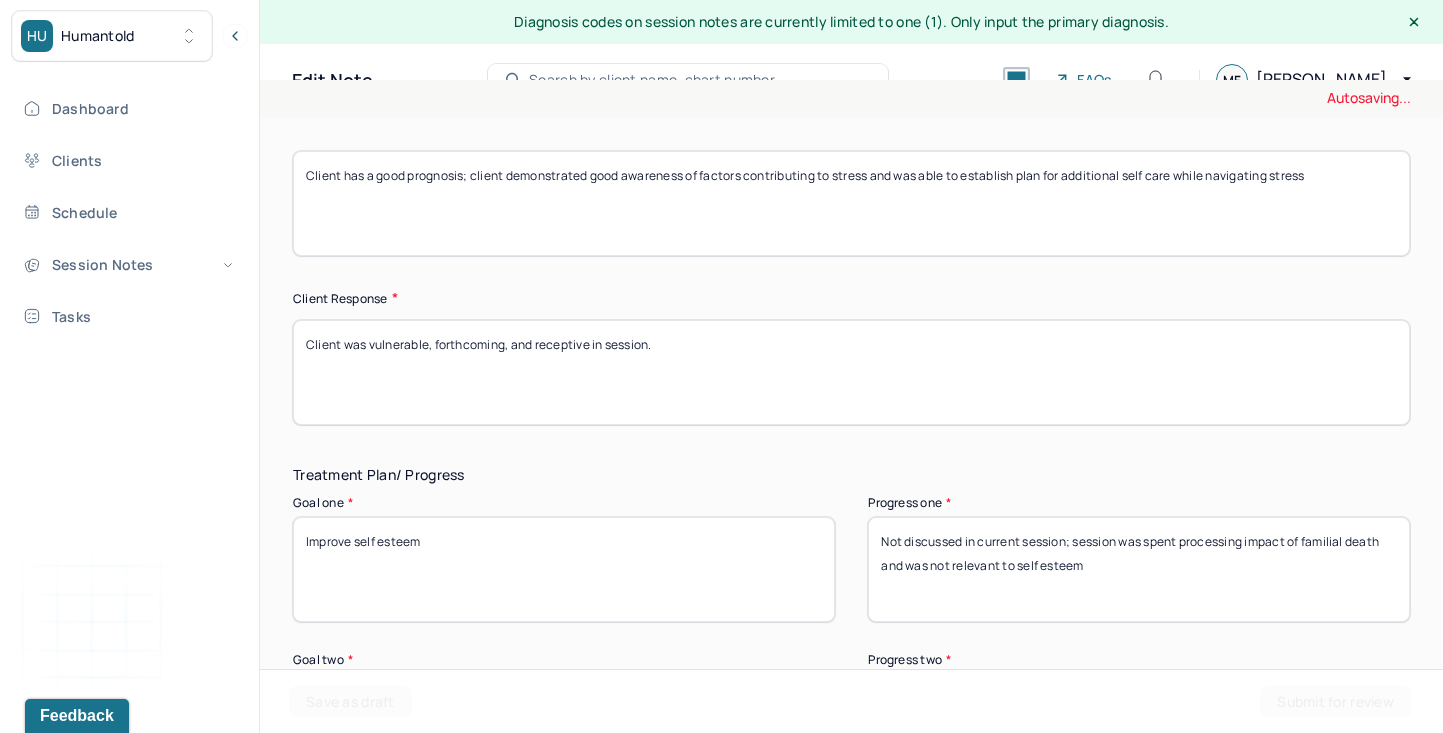 drag, startPoint x: 371, startPoint y: 340, endPoint x: 1180, endPoint y: 398, distance: 811.0764 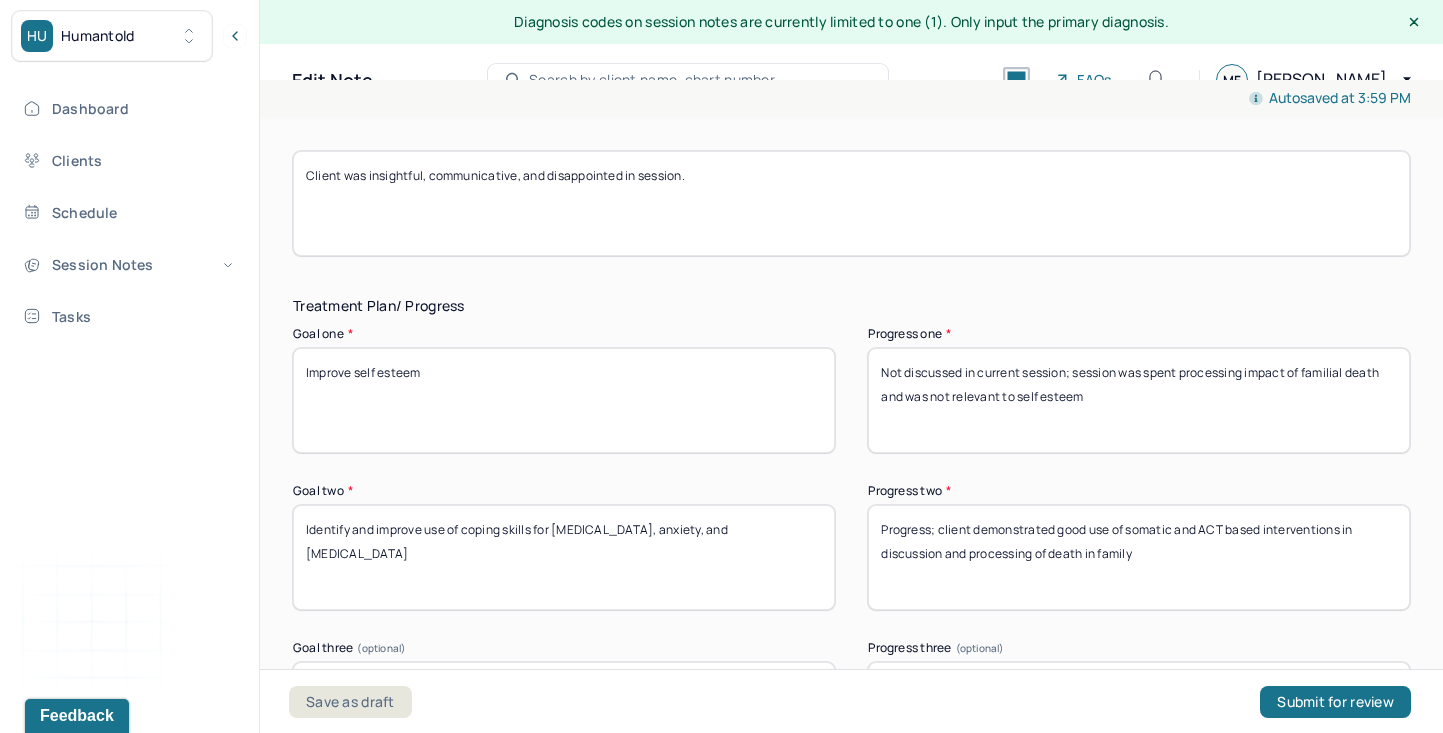 scroll, scrollTop: 3254, scrollLeft: 0, axis: vertical 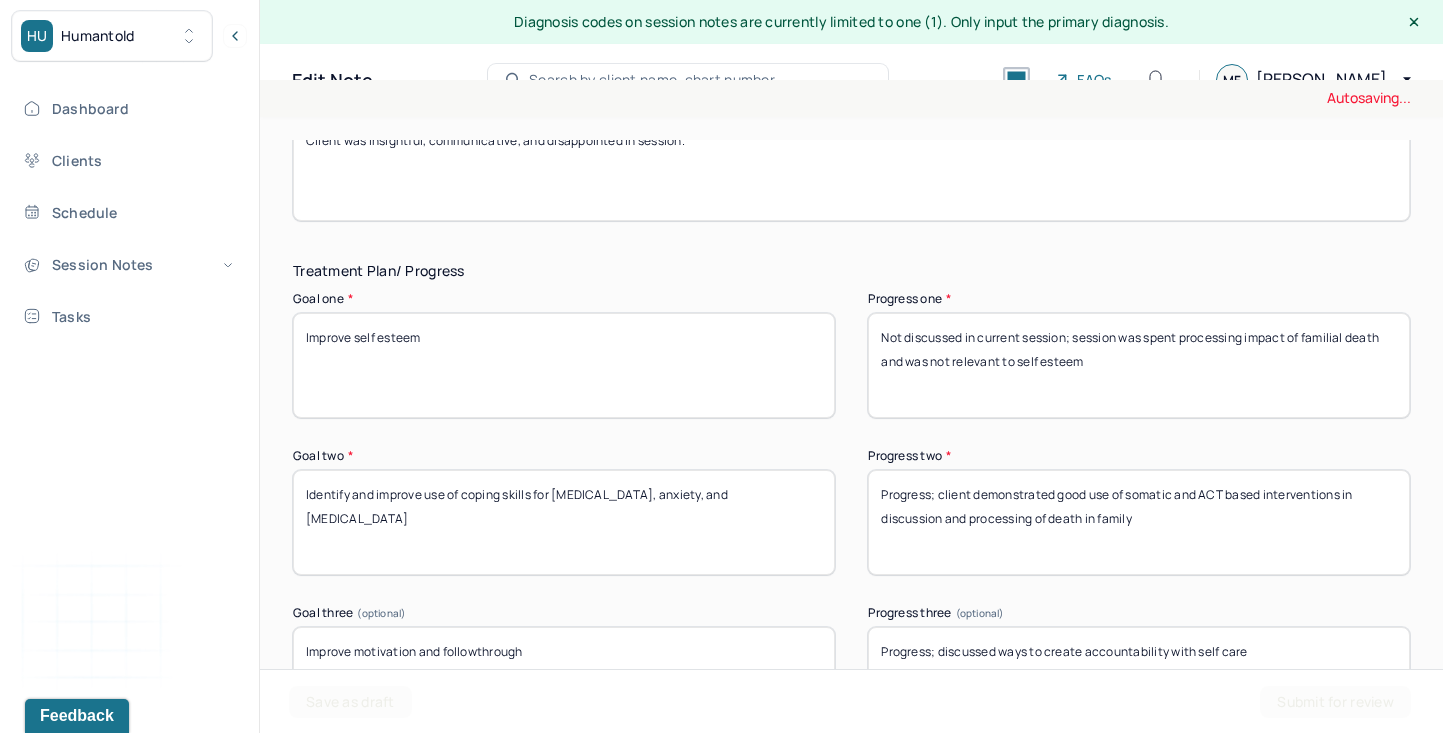 type on "Client was insightful, communicative, and disappointed in session." 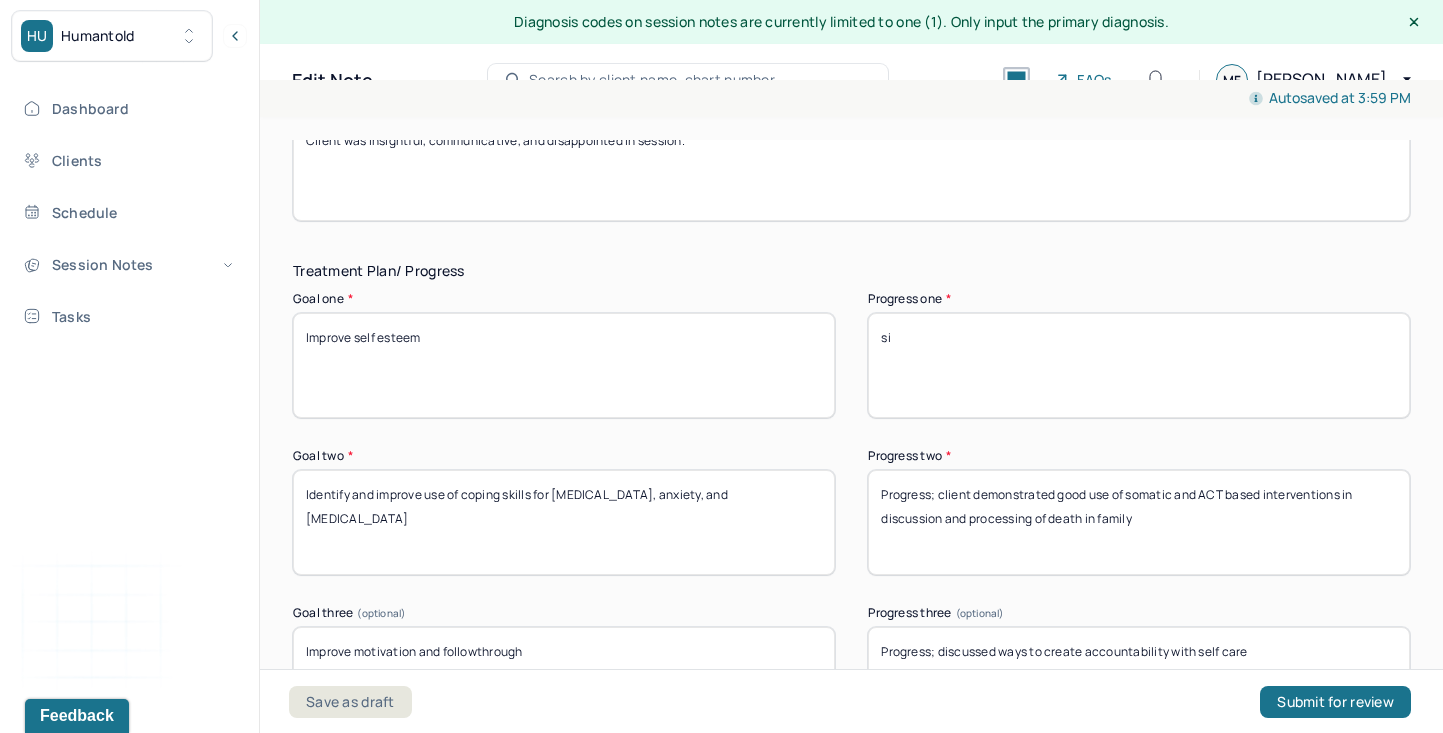 type on "s" 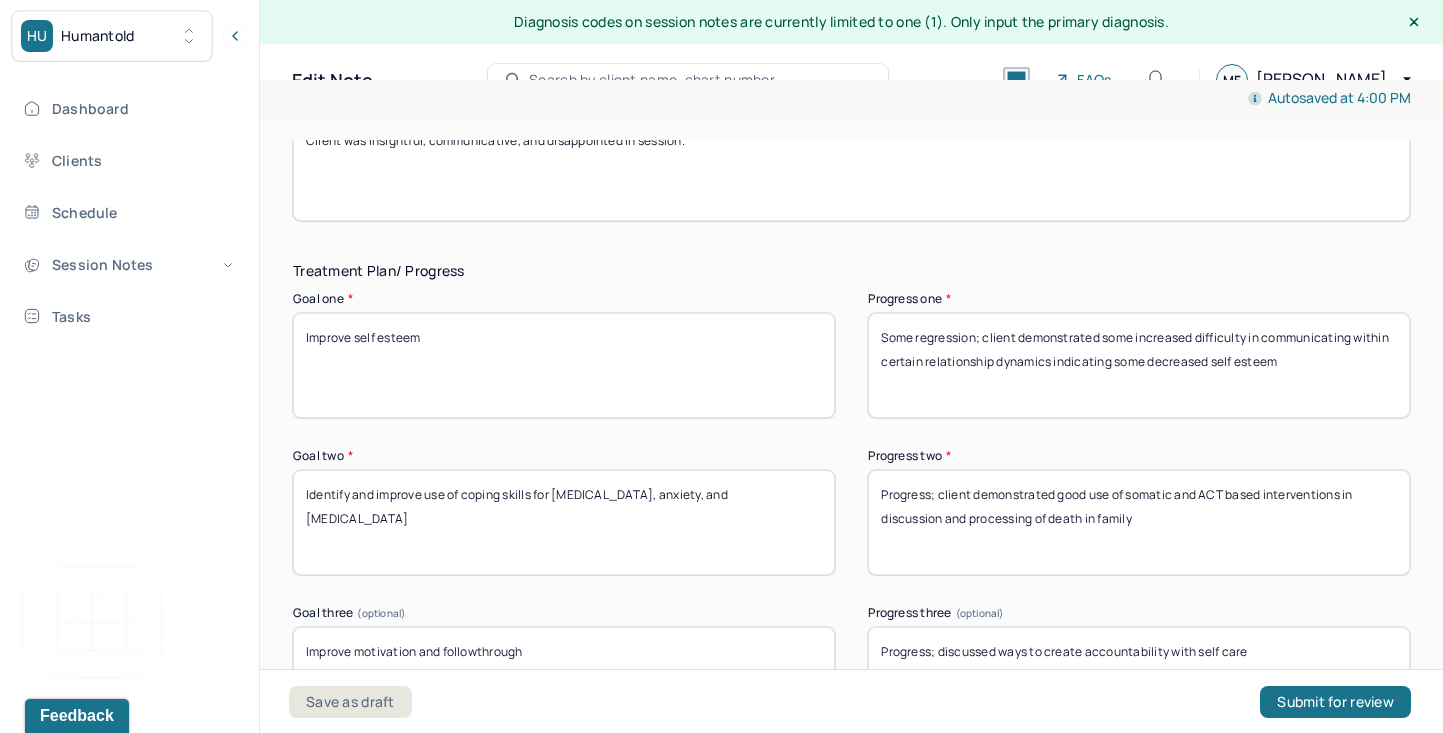 type on "Some regression; client demonstrated some increased difficulty in communicating within certain relationship dynamics indicating some decreased self esteem" 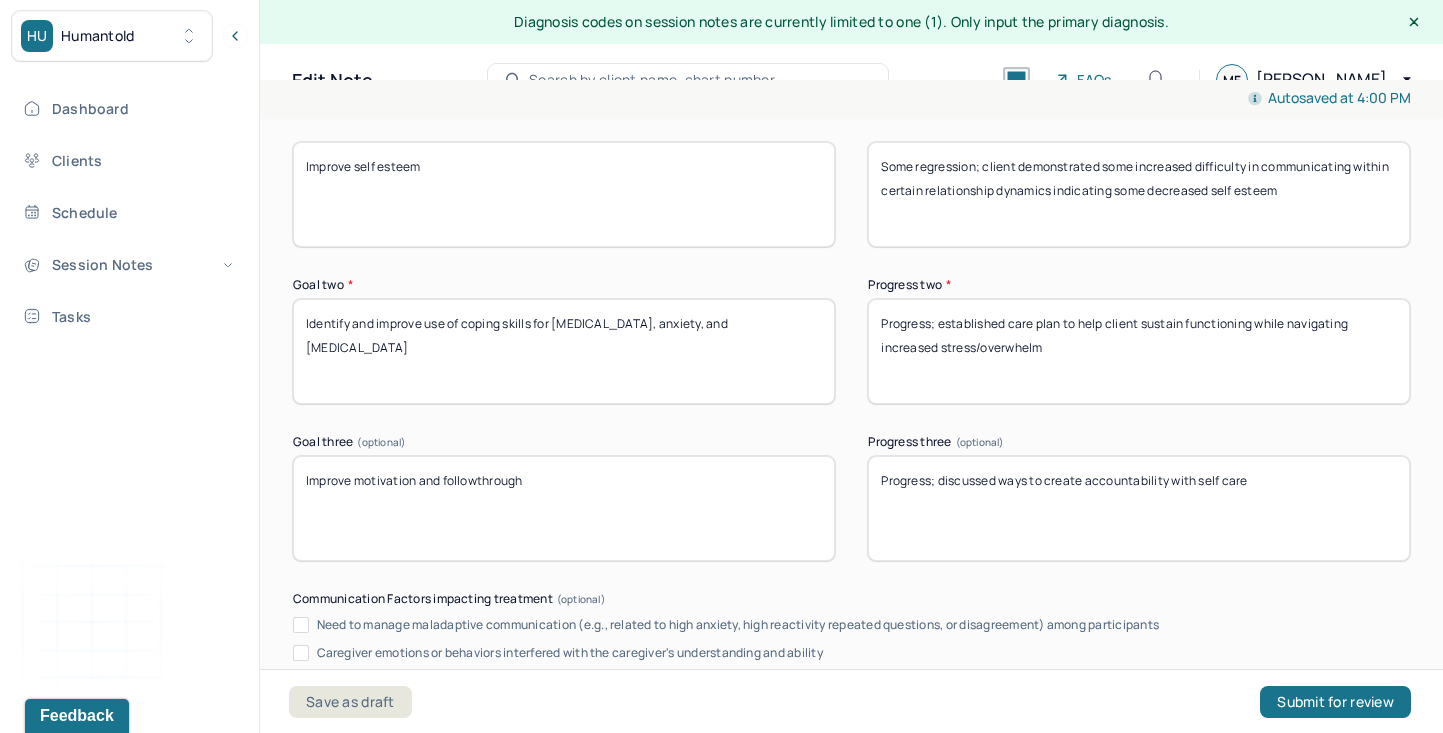 scroll, scrollTop: 3457, scrollLeft: 0, axis: vertical 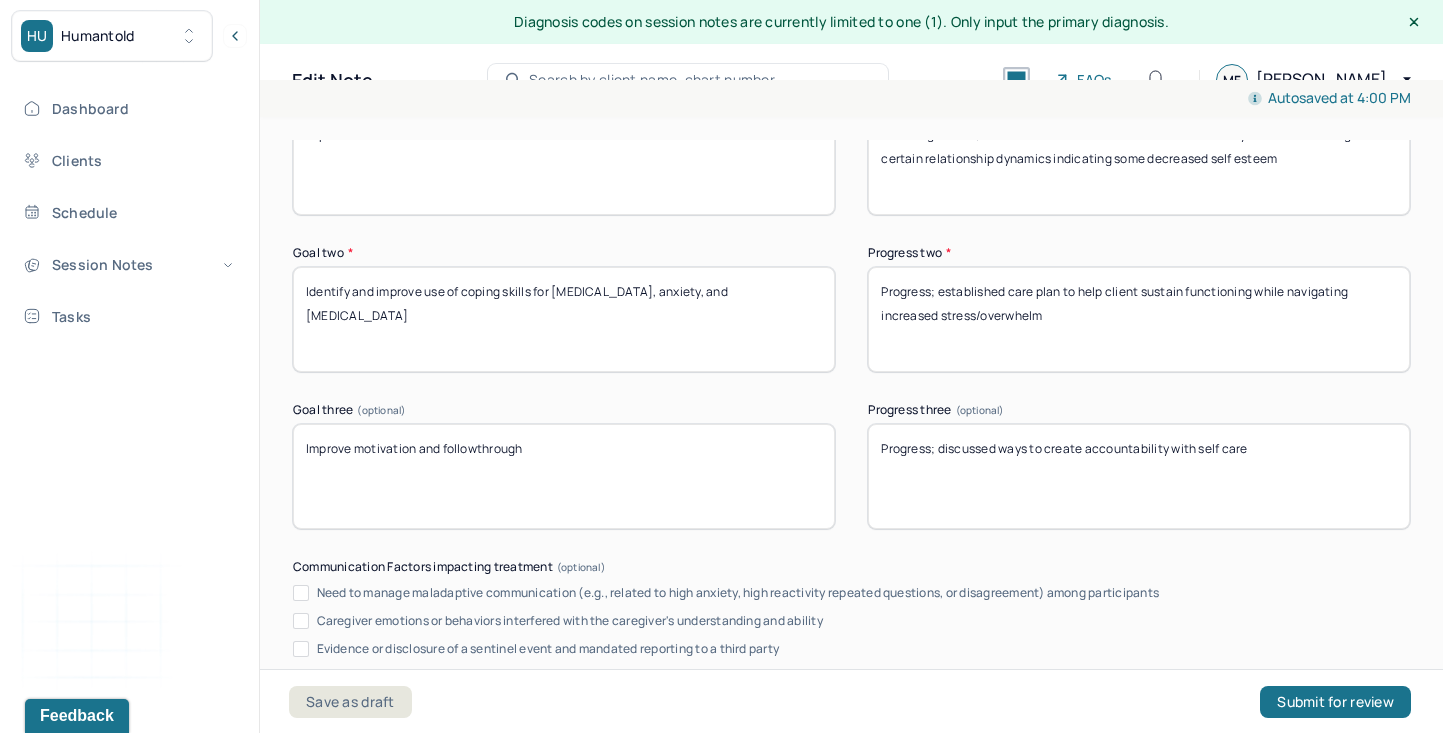 type on "Progress; established care plan to help client sustain functioning while navigating increased stress/overwhelm" 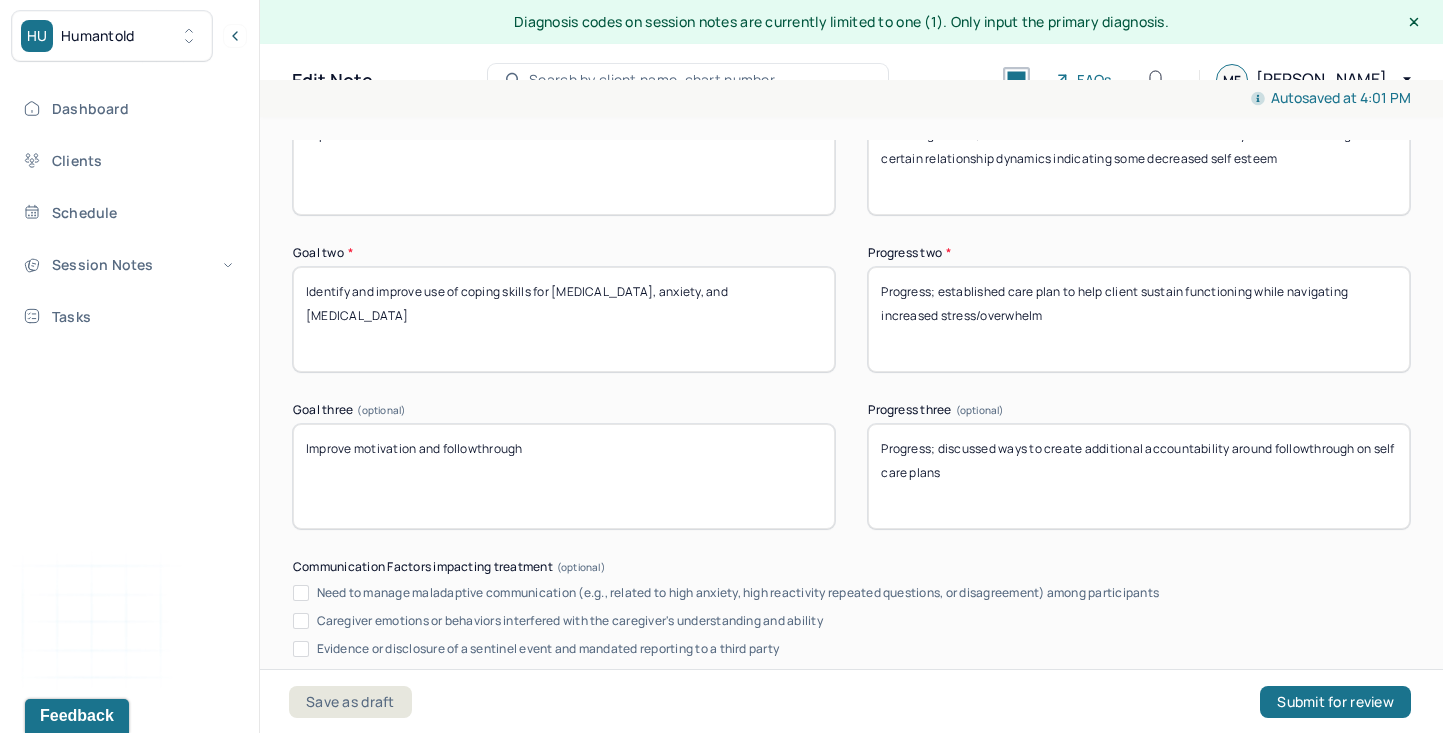 scroll, scrollTop: 3926, scrollLeft: 0, axis: vertical 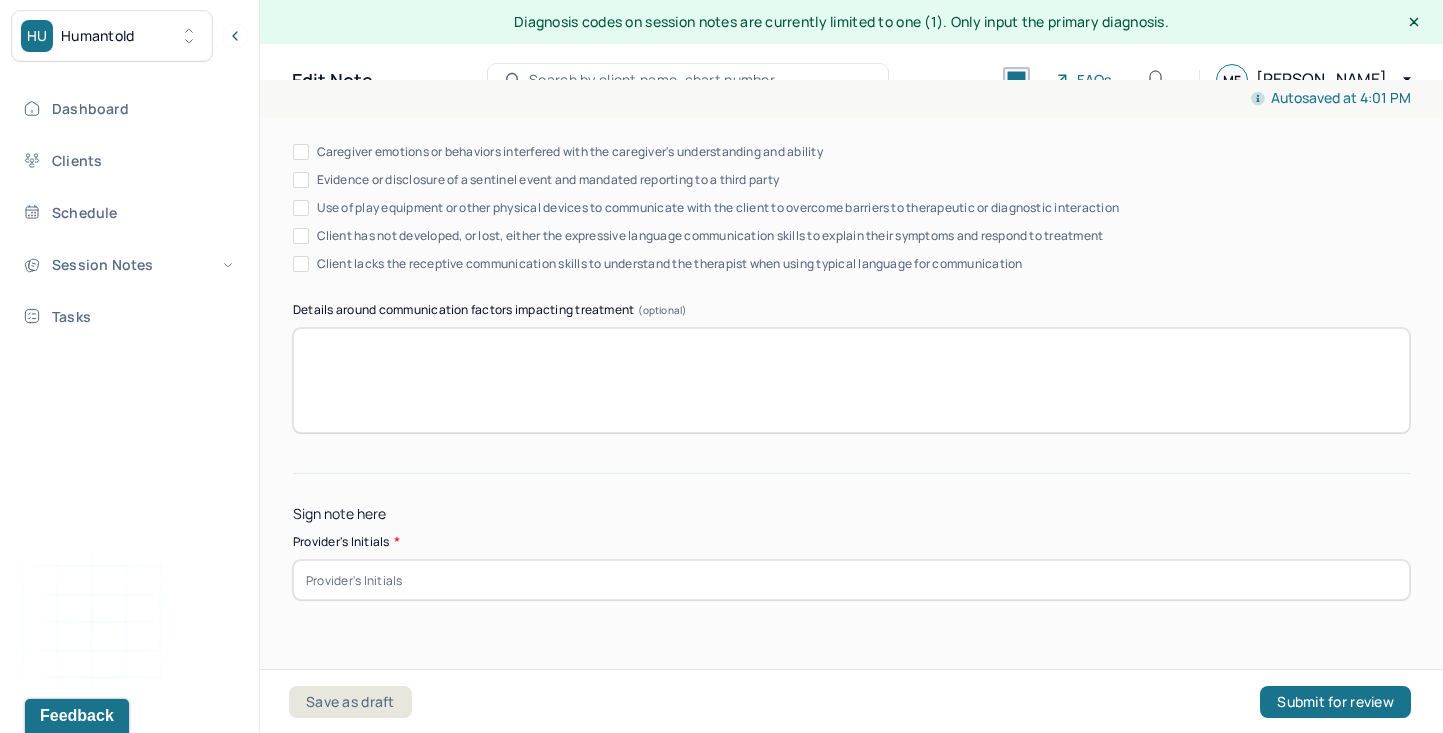 type on "Progress; discussed ways to create additional accountability around followthrough on self care plans" 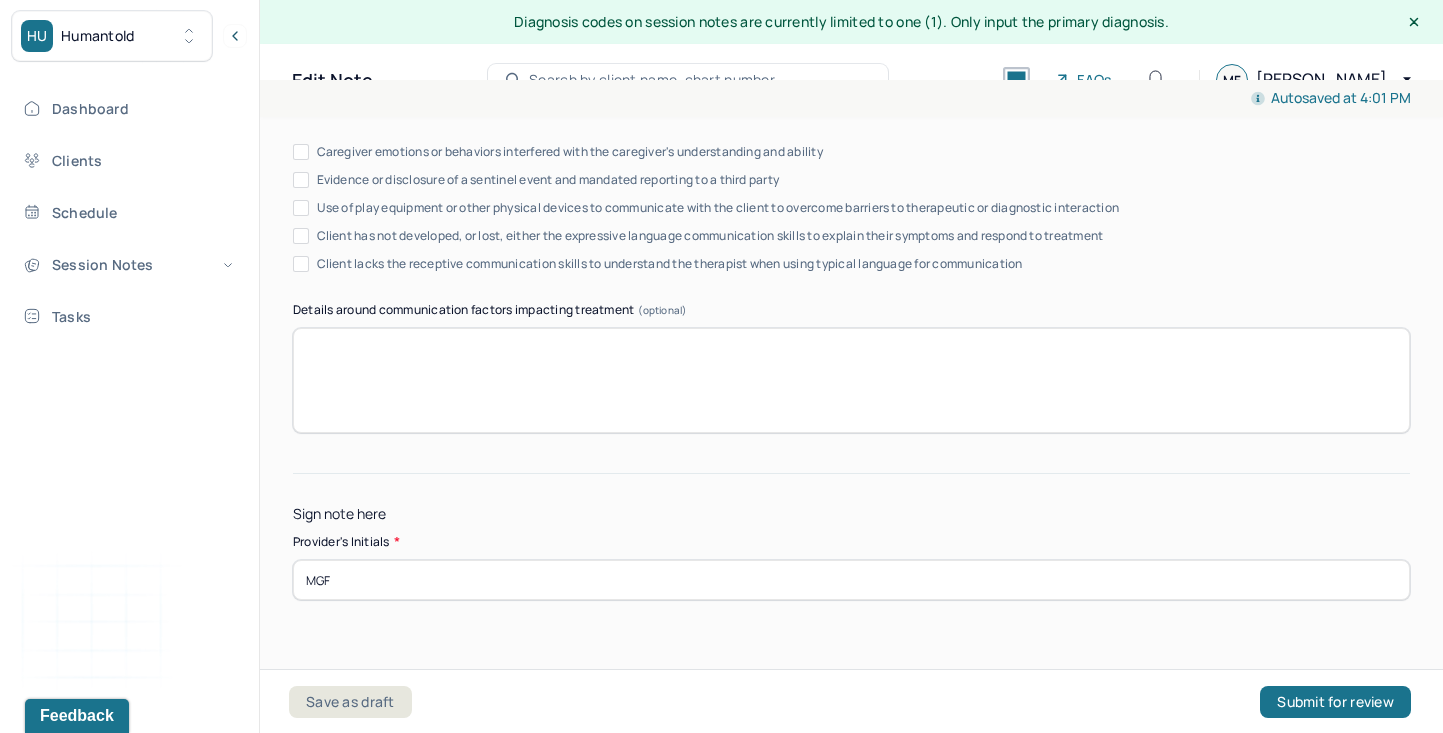 type on "MGF" 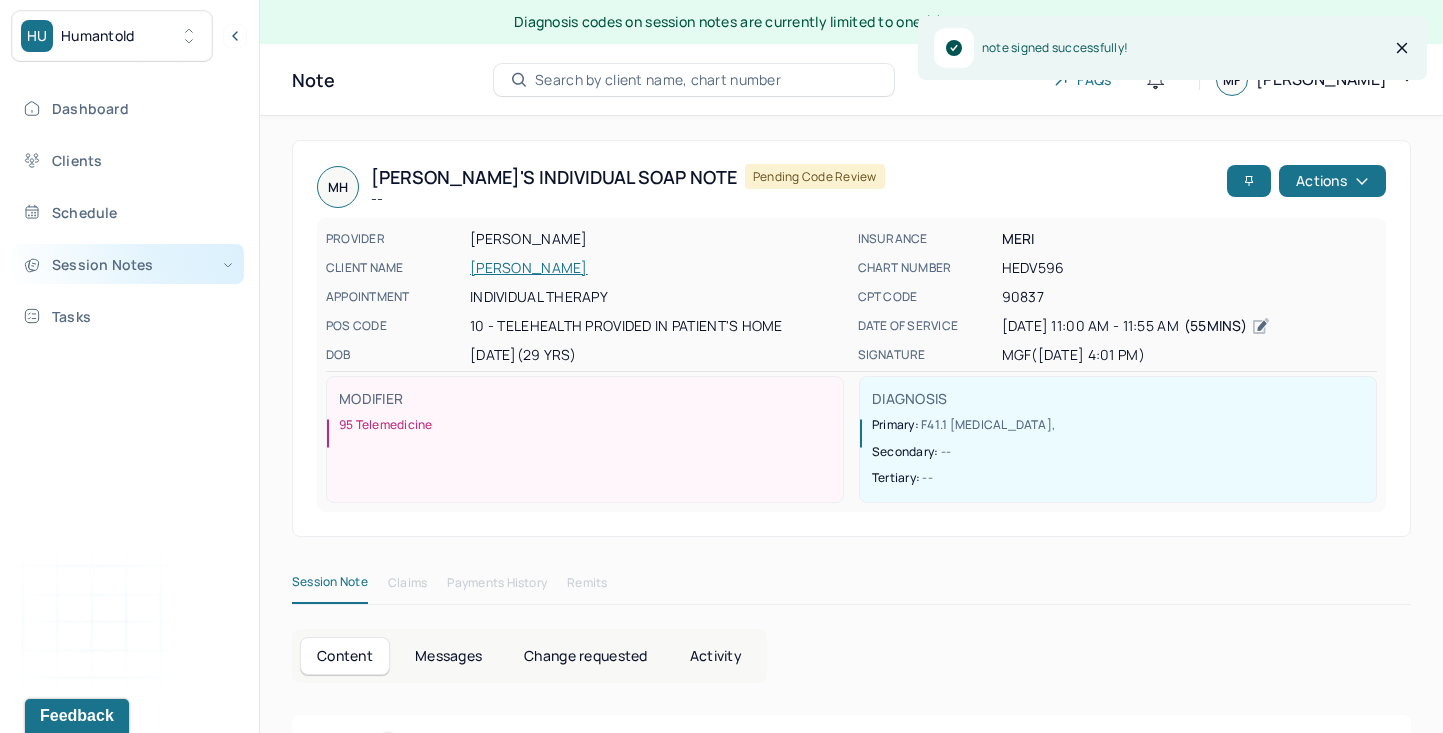 click on "Session Notes" at bounding box center [128, 264] 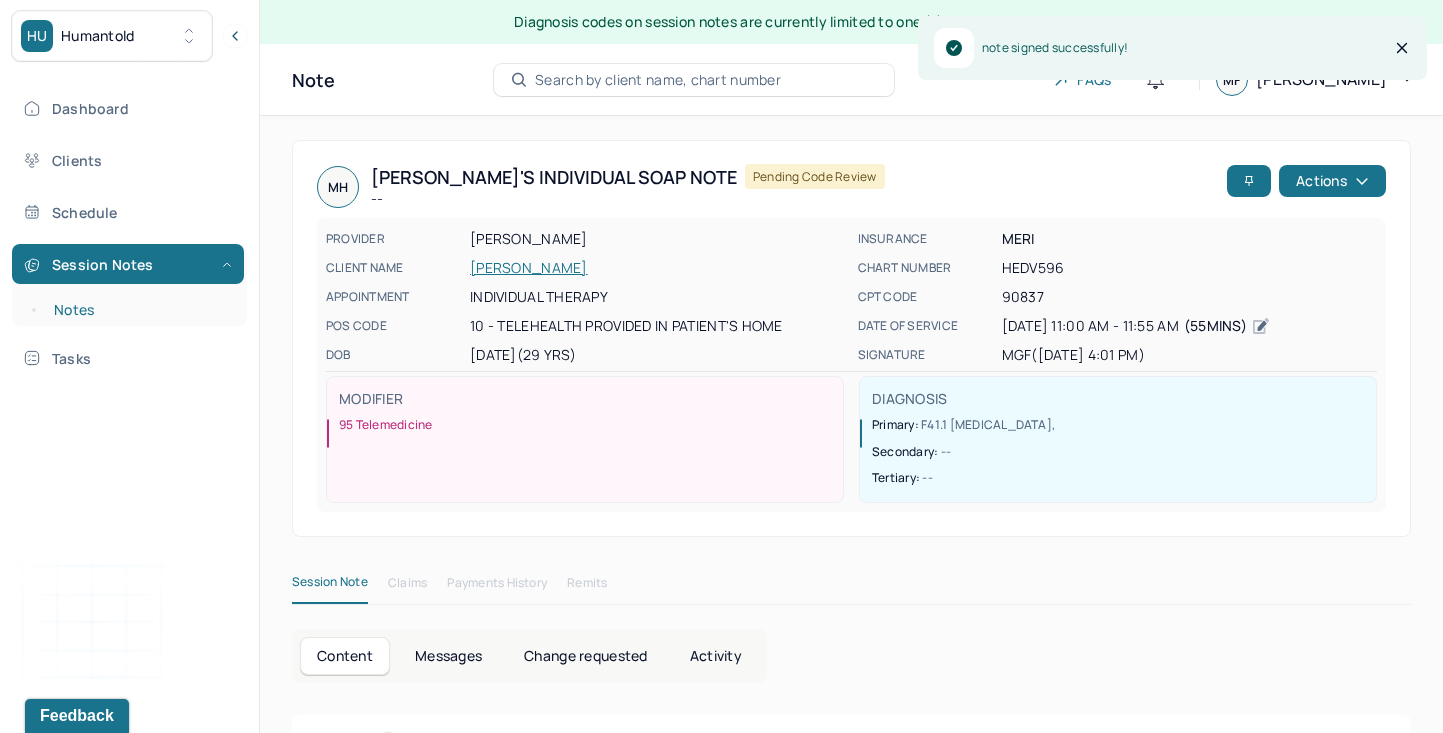 click on "Notes" at bounding box center [139, 310] 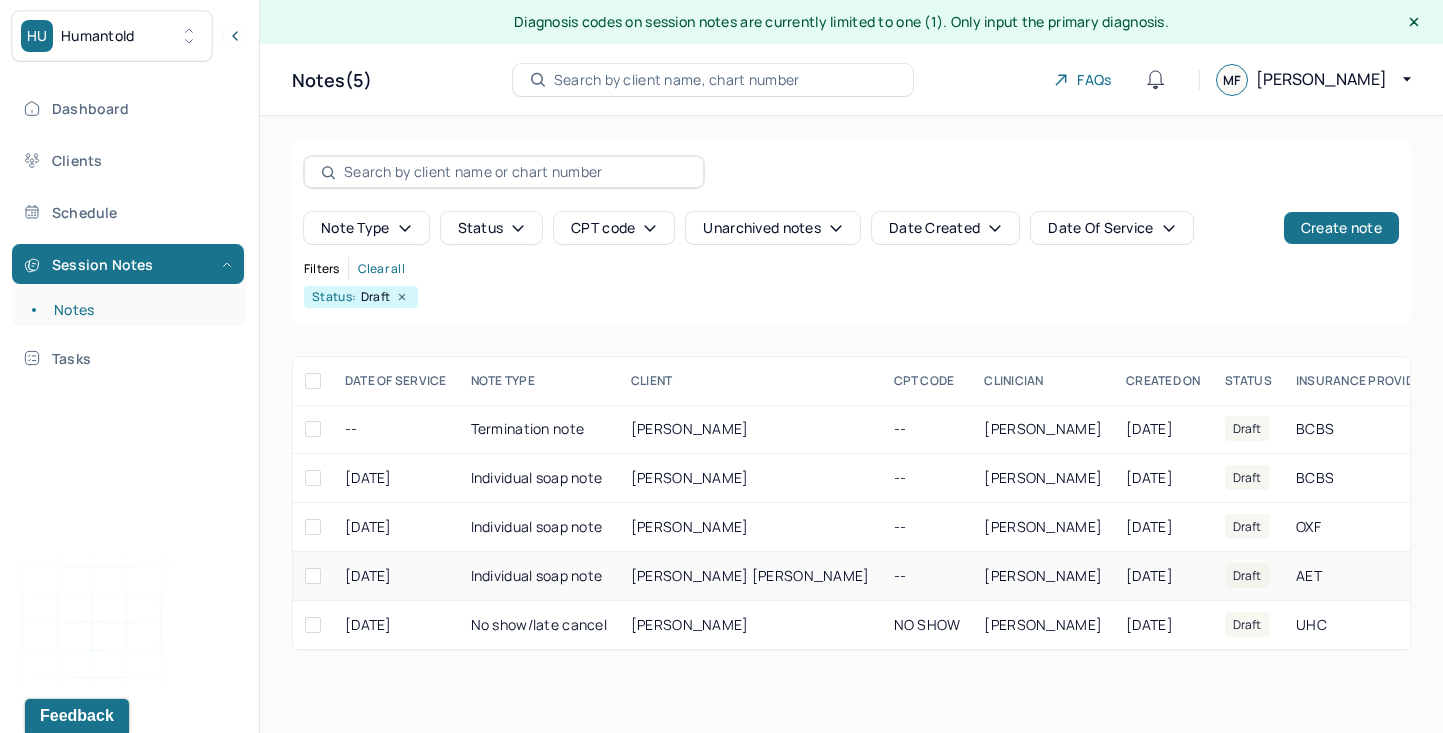 click on "--" at bounding box center [927, 576] 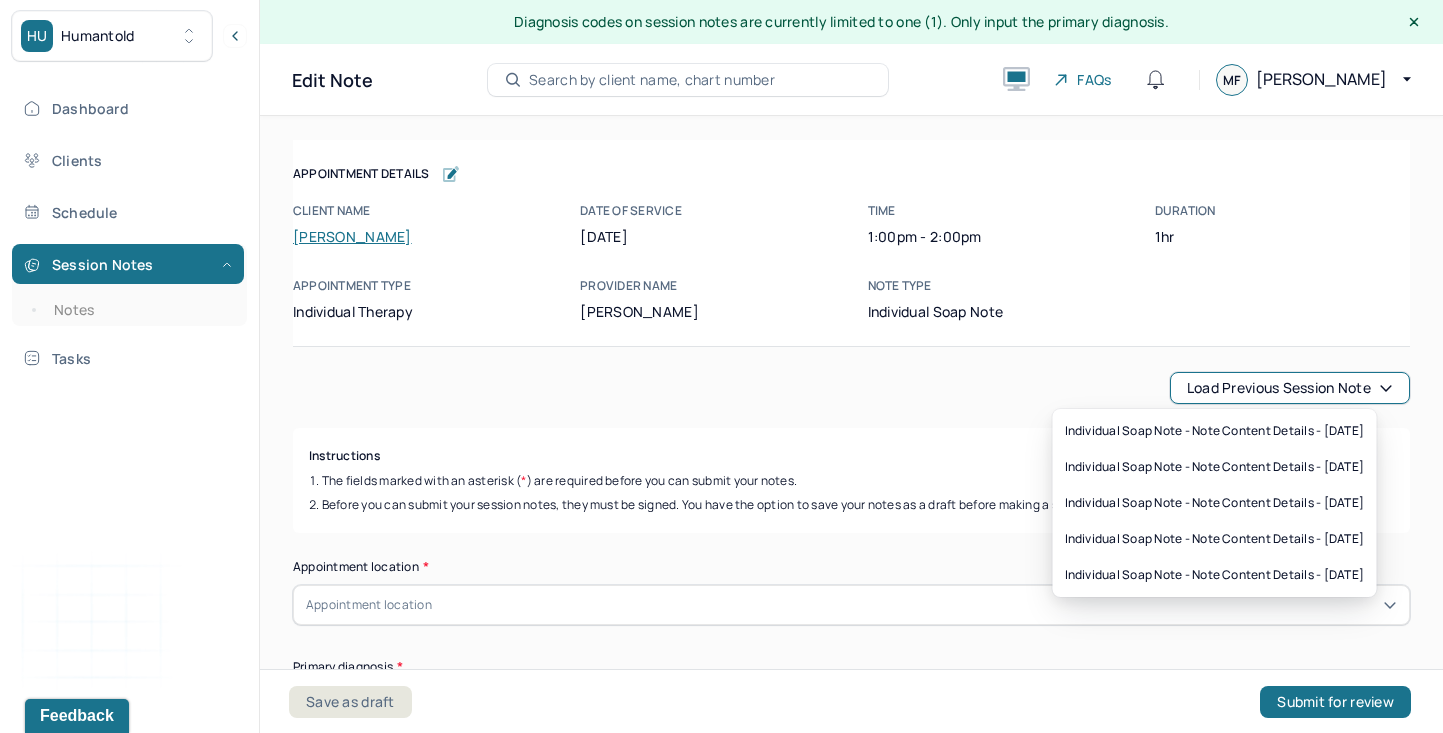 click on "Load previous session note" at bounding box center [1290, 388] 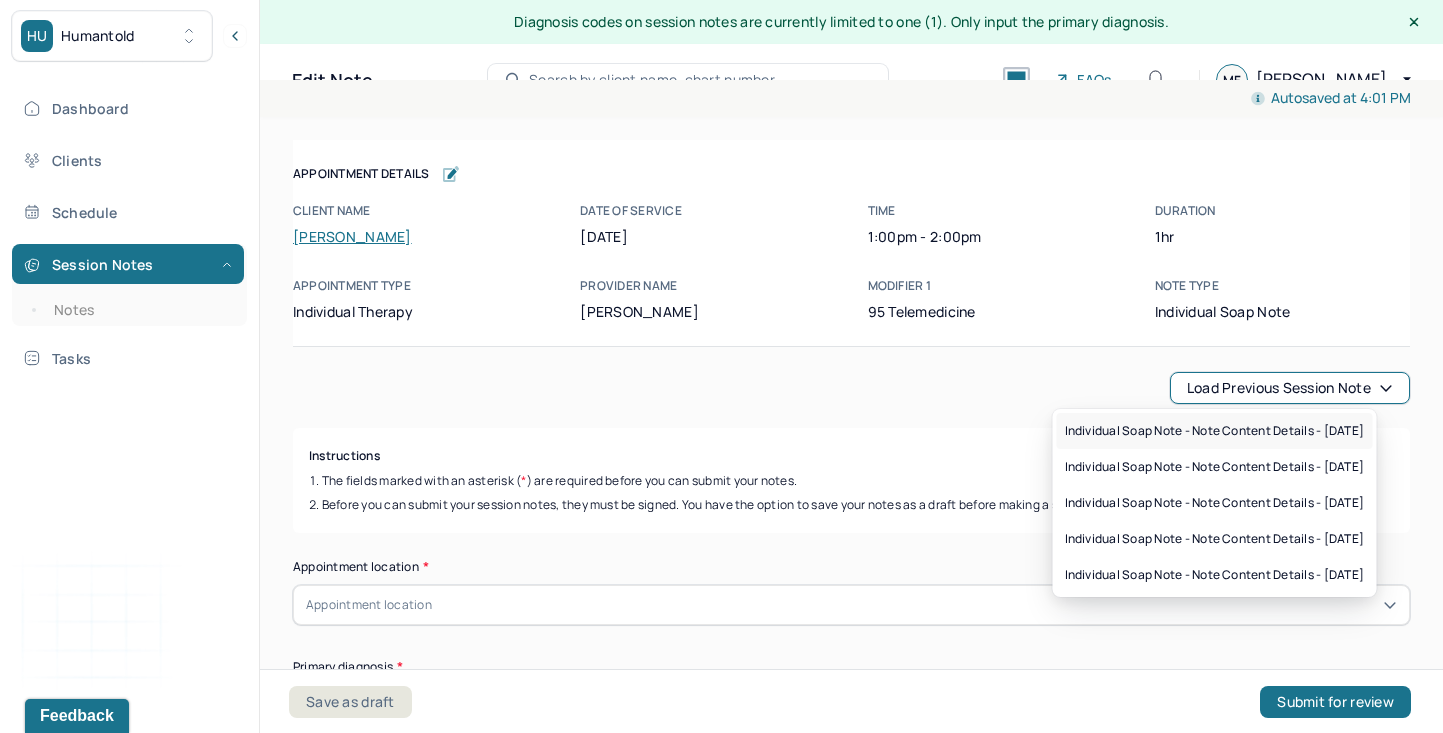 click on "Individual soap note   - Note content Details -   [DATE]" at bounding box center [1215, 431] 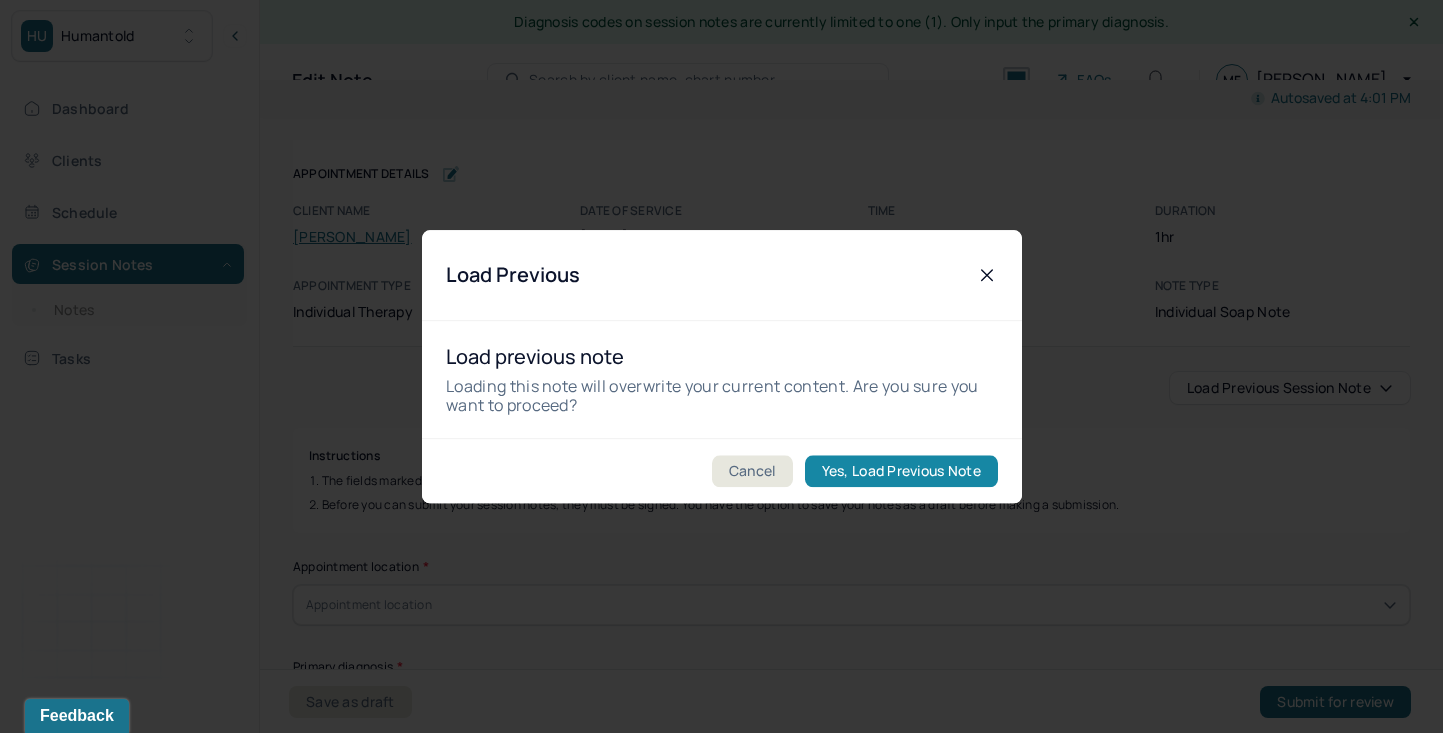 click on "Yes, Load Previous Note" at bounding box center (900, 471) 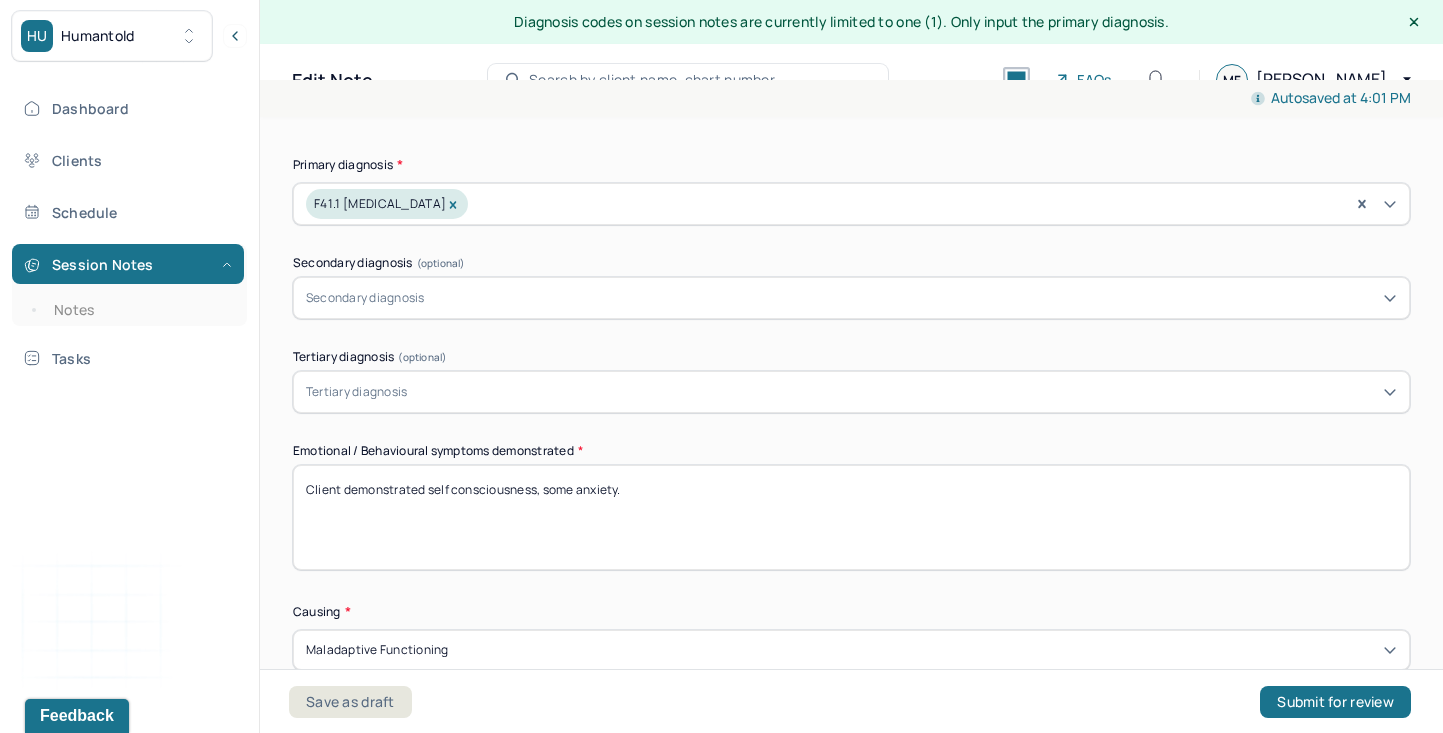 scroll, scrollTop: 534, scrollLeft: 0, axis: vertical 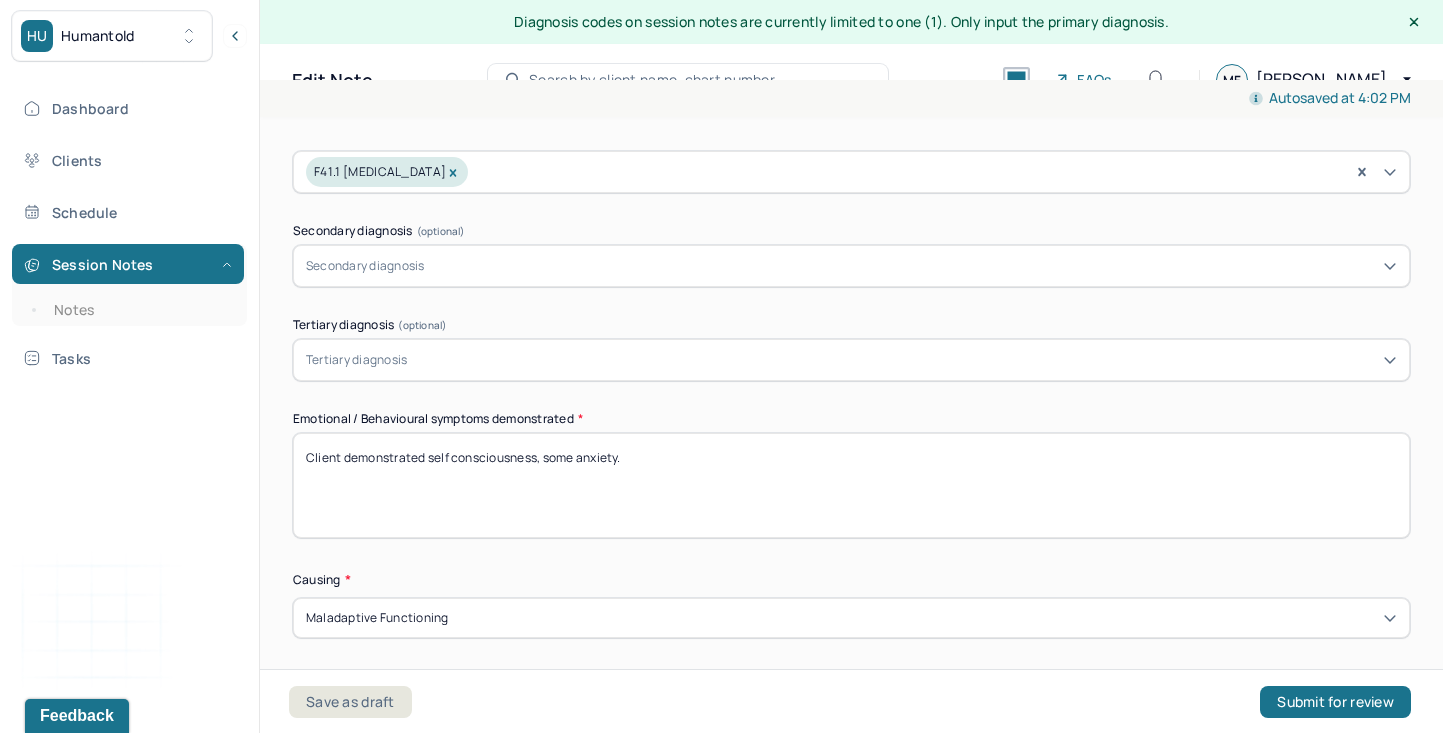 drag, startPoint x: 428, startPoint y: 456, endPoint x: 828, endPoint y: 492, distance: 401.61673 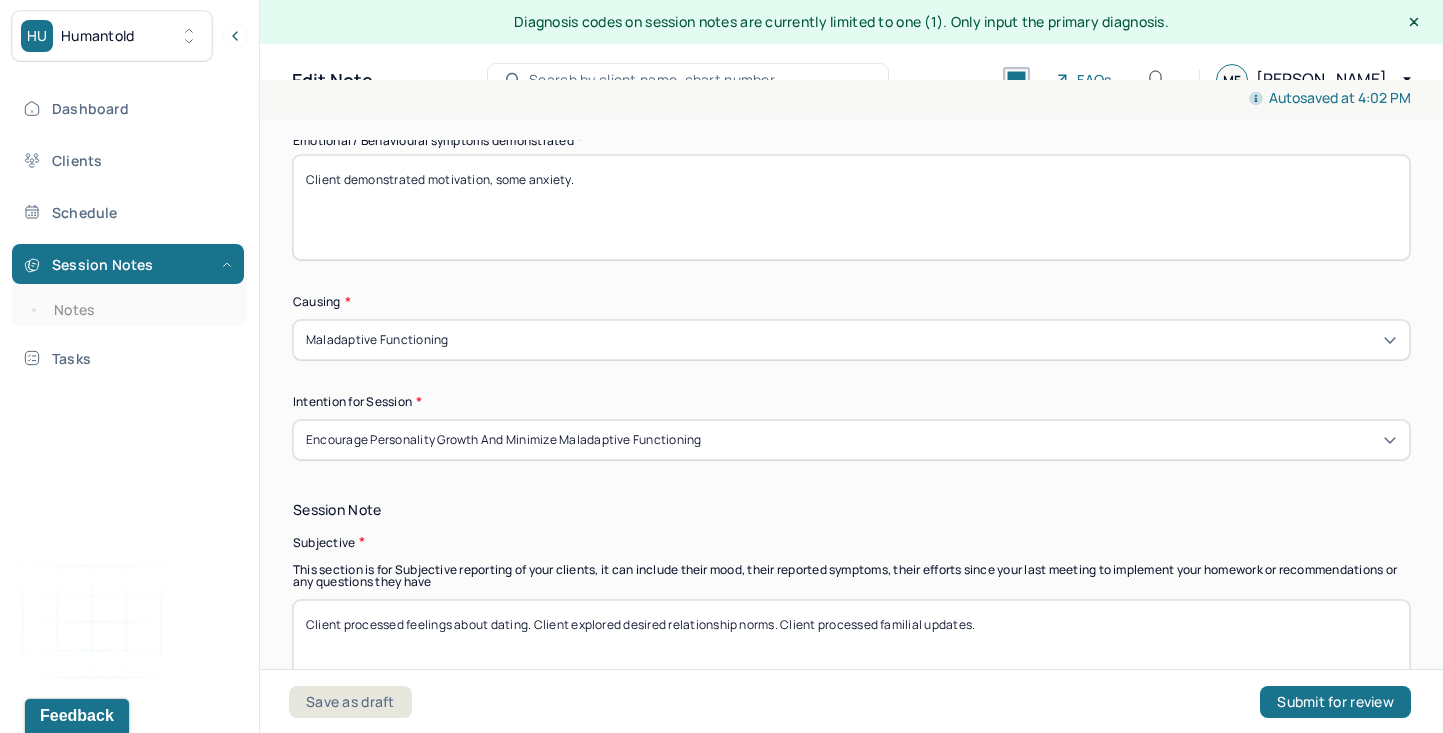 scroll, scrollTop: 846, scrollLeft: 0, axis: vertical 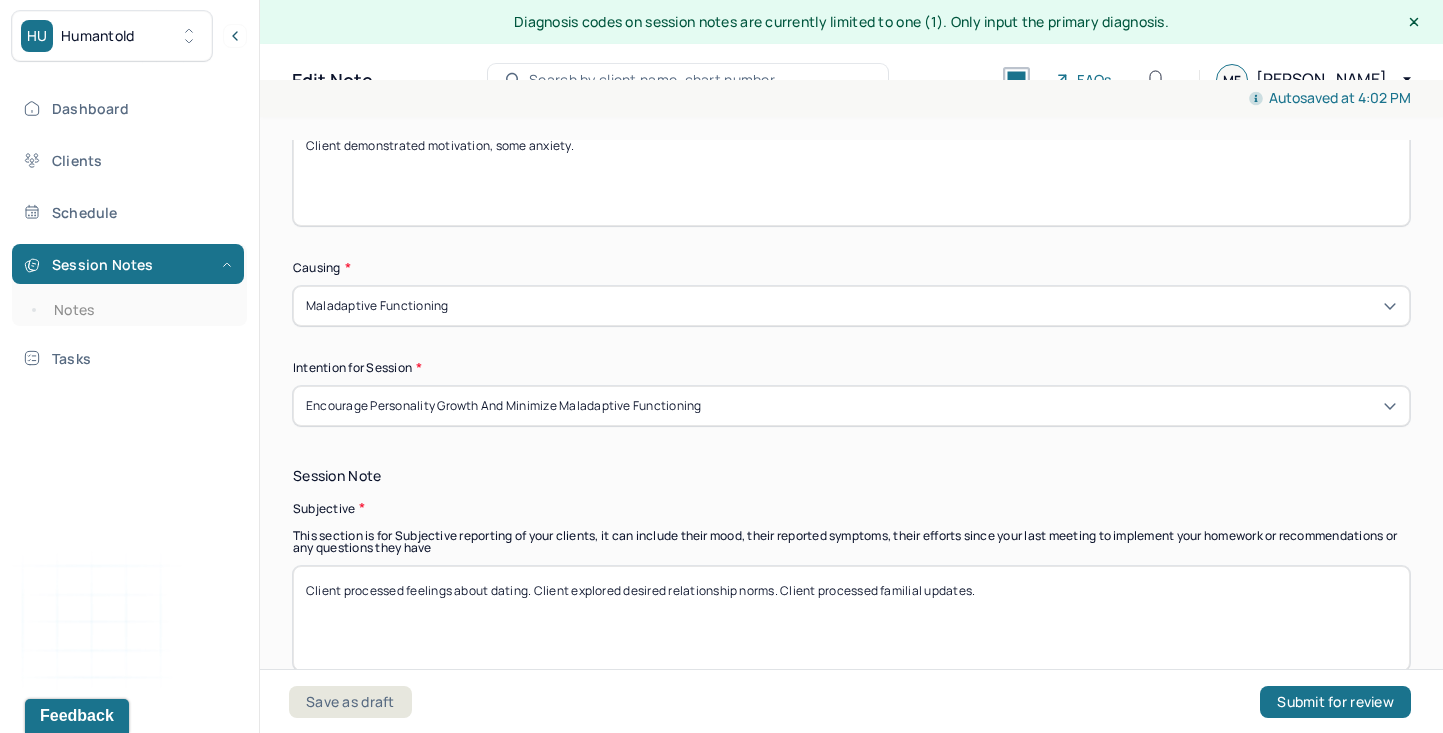 type on "Client demonstrated motivation, some anxiety." 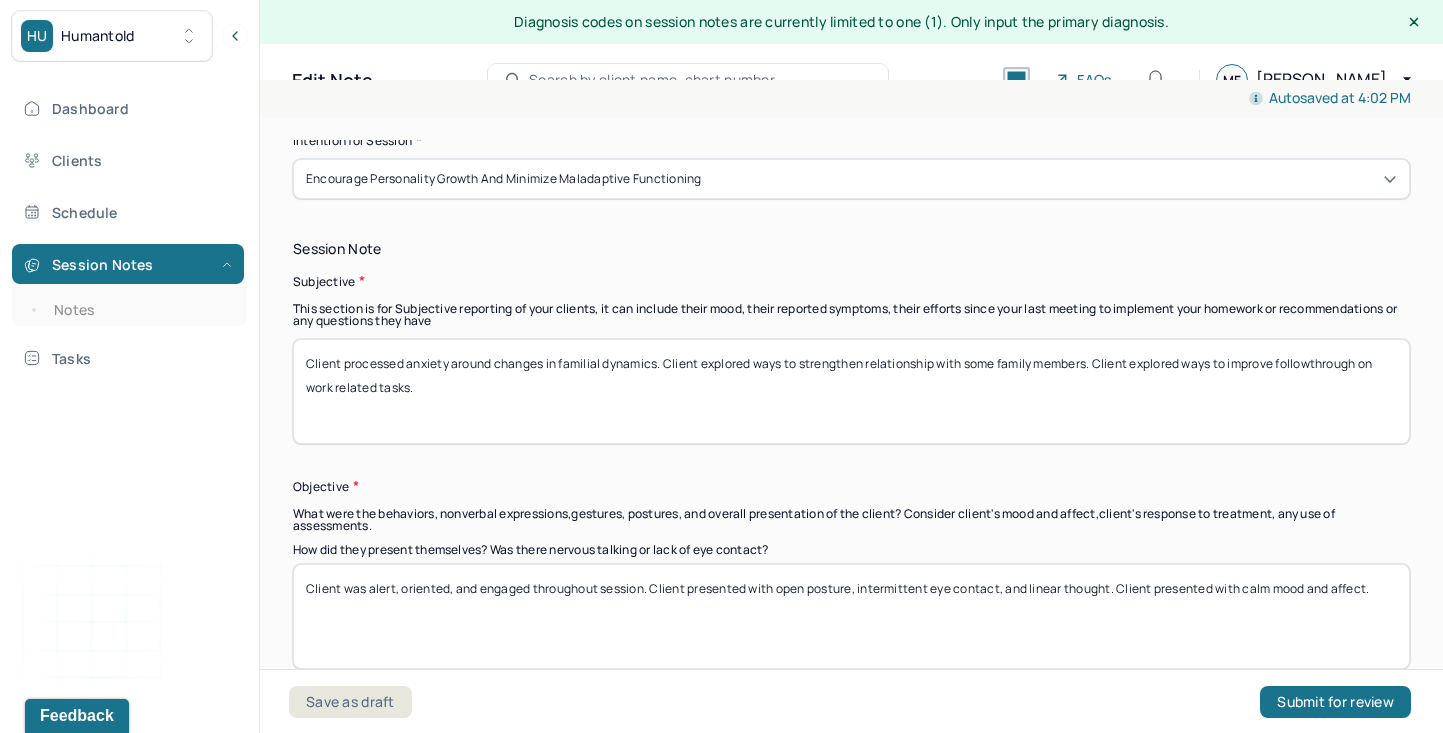 scroll, scrollTop: 1124, scrollLeft: 0, axis: vertical 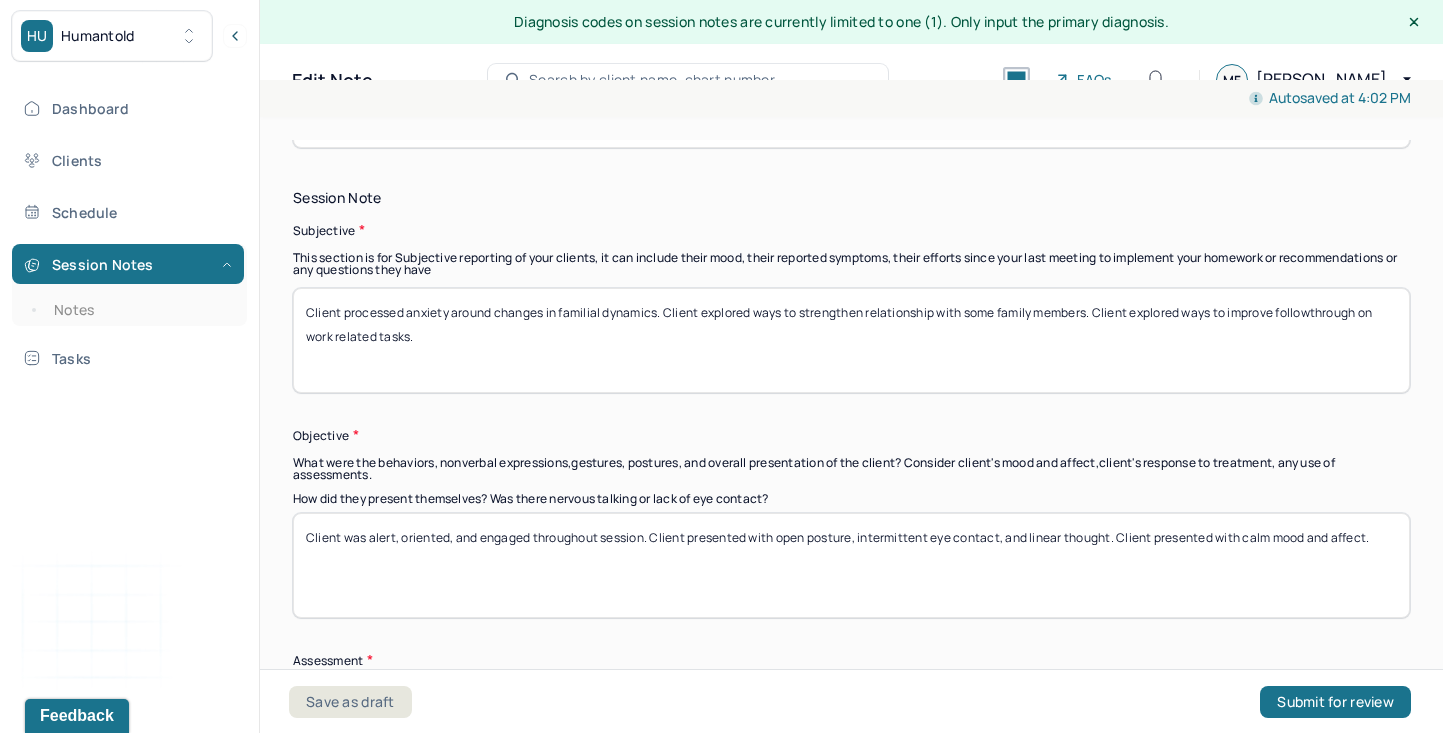 type on "Client processed anxiety around changes in familial dynamics. Client explored ways to strengthen relationship with some family members. Client explored ways to improve followthrough on work related tasks." 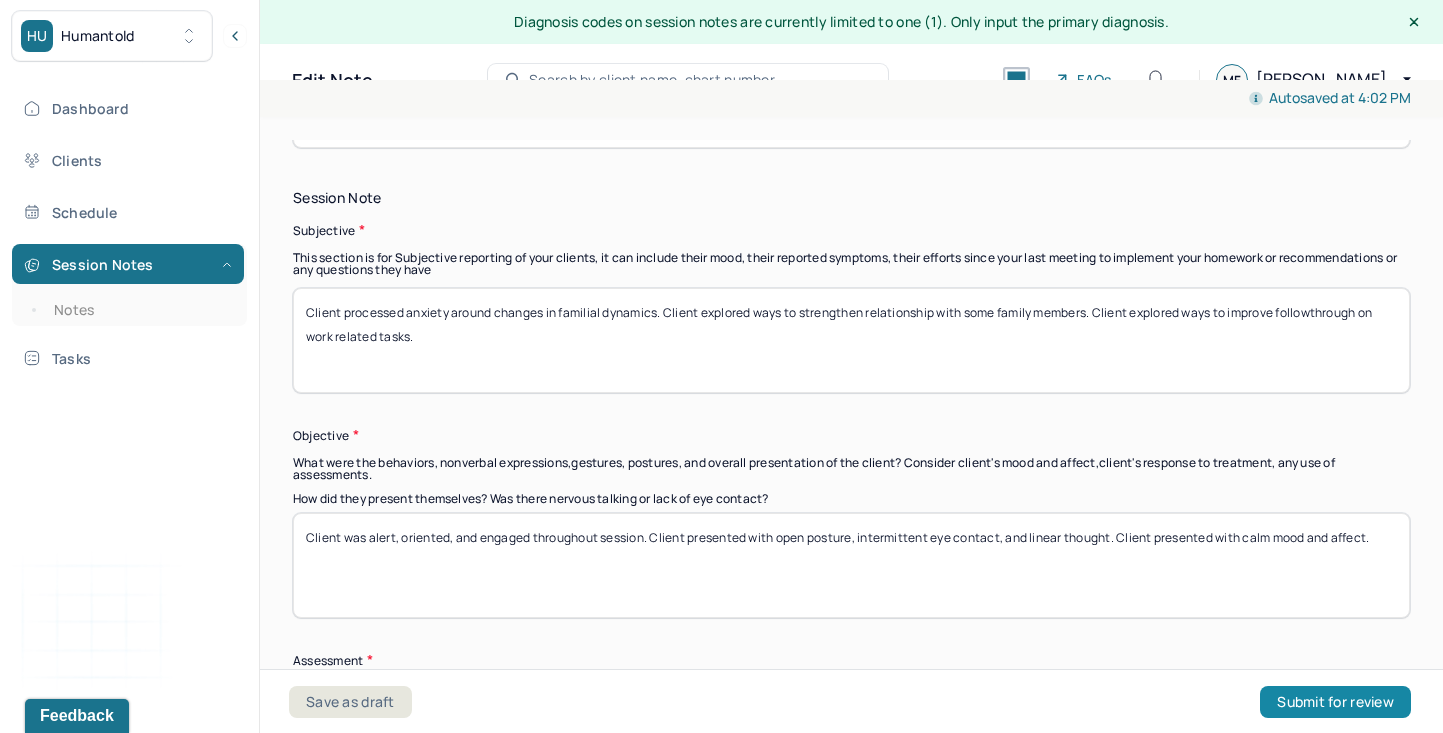 drag, startPoint x: 654, startPoint y: 534, endPoint x: 1364, endPoint y: 693, distance: 727.58575 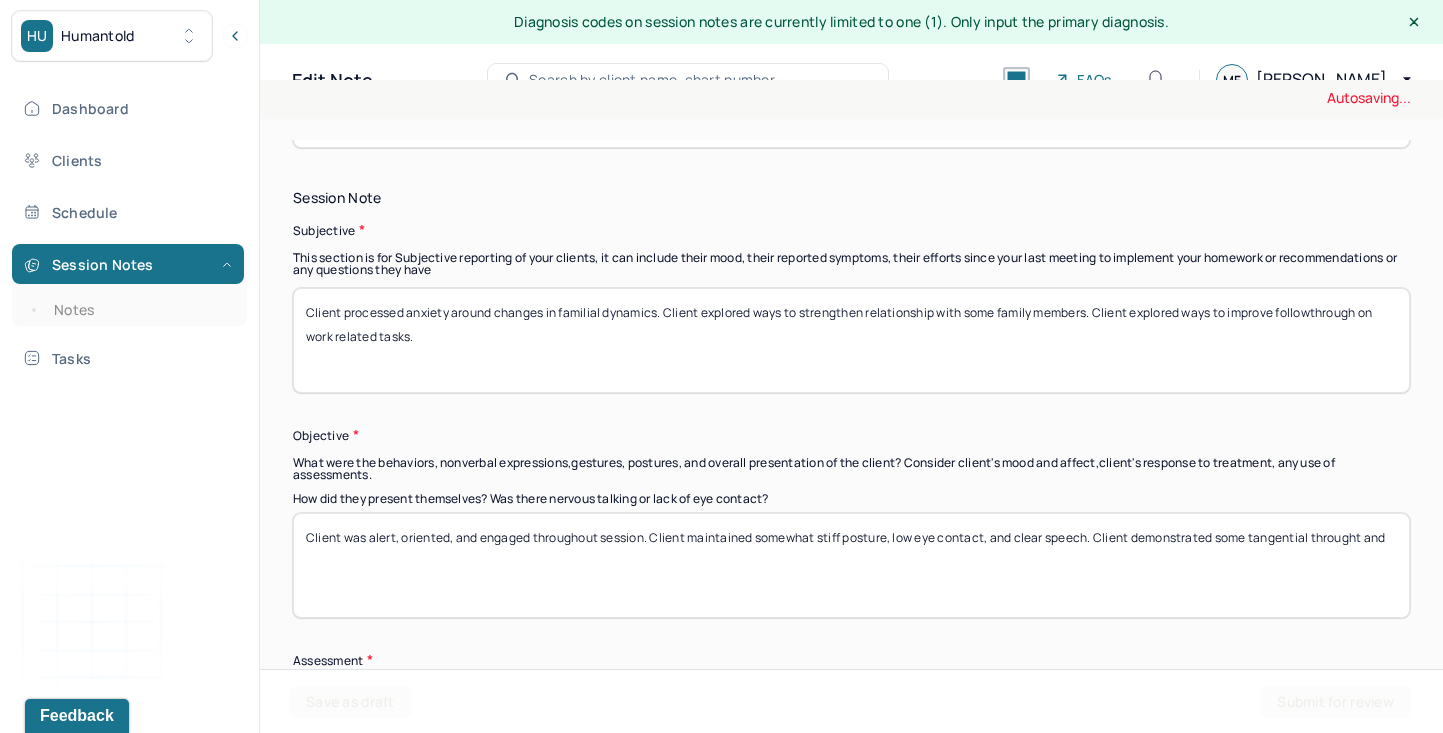 click on "Client was alert, oriented, and engaged throughout session. Client maintained somewhat stiff posture, low eye contact, and clear speech. Client demonstrated some tangential throught and" at bounding box center (851, 565) 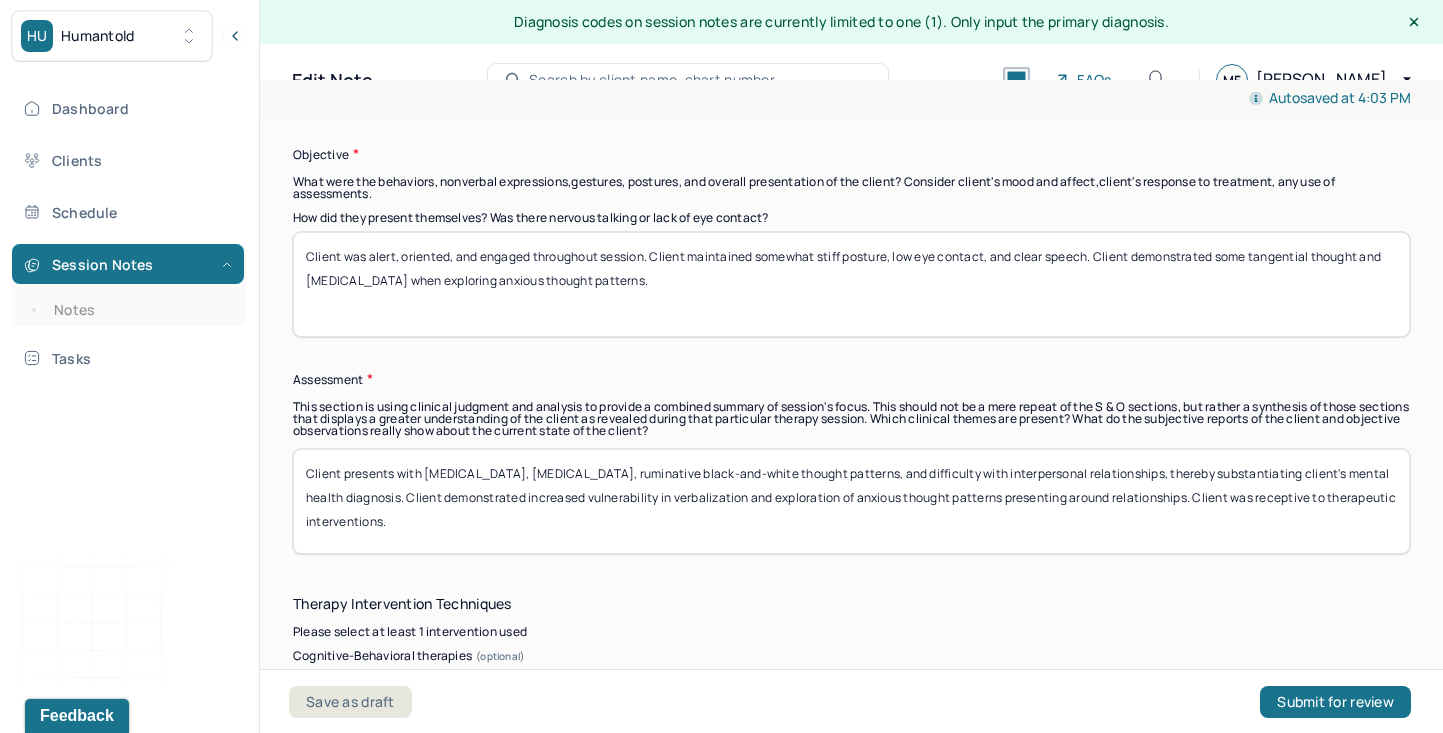 scroll, scrollTop: 1409, scrollLeft: 0, axis: vertical 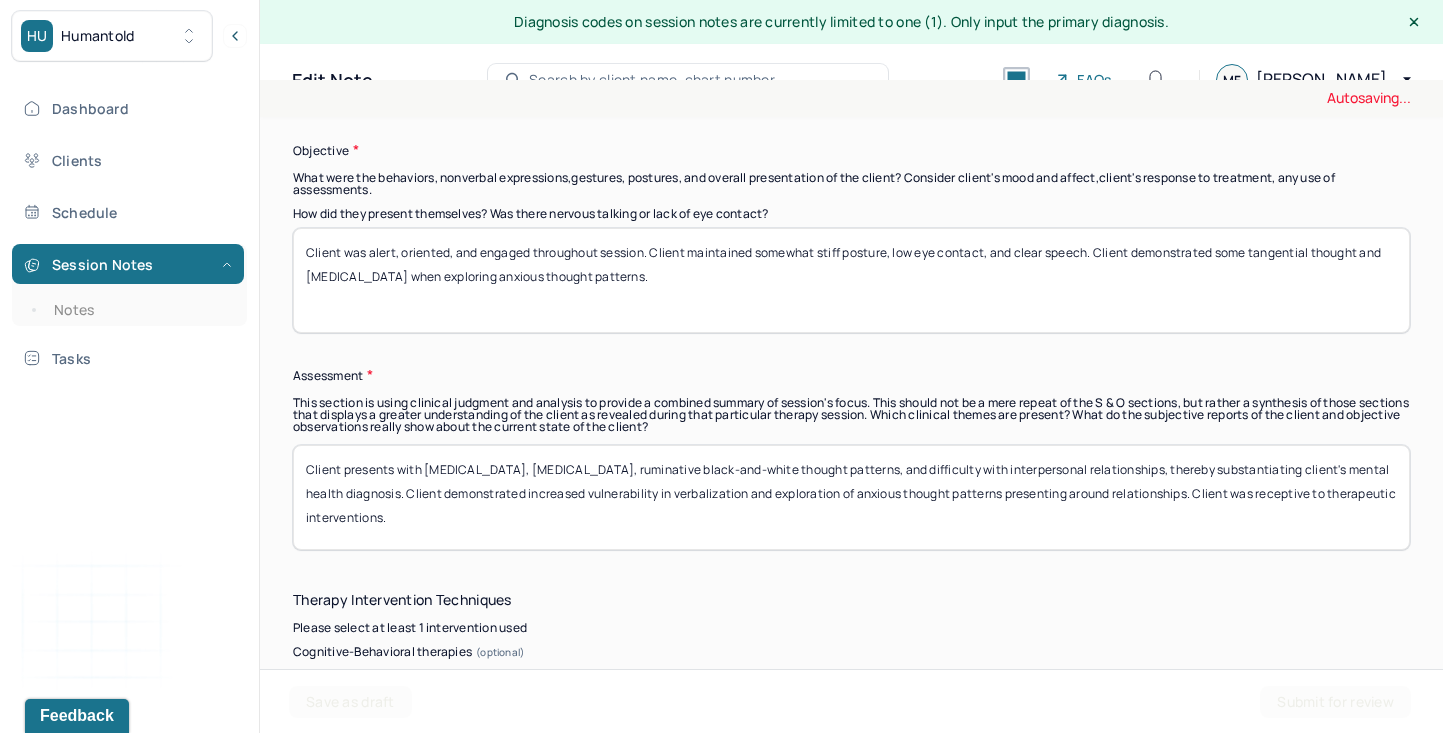 type on "Client was alert, oriented, and engaged throughout session. Client maintained somewhat stiff posture, low eye contact, and clear speech. Client demonstrated some tangential thought and [MEDICAL_DATA] when exploring anxious thought patterns." 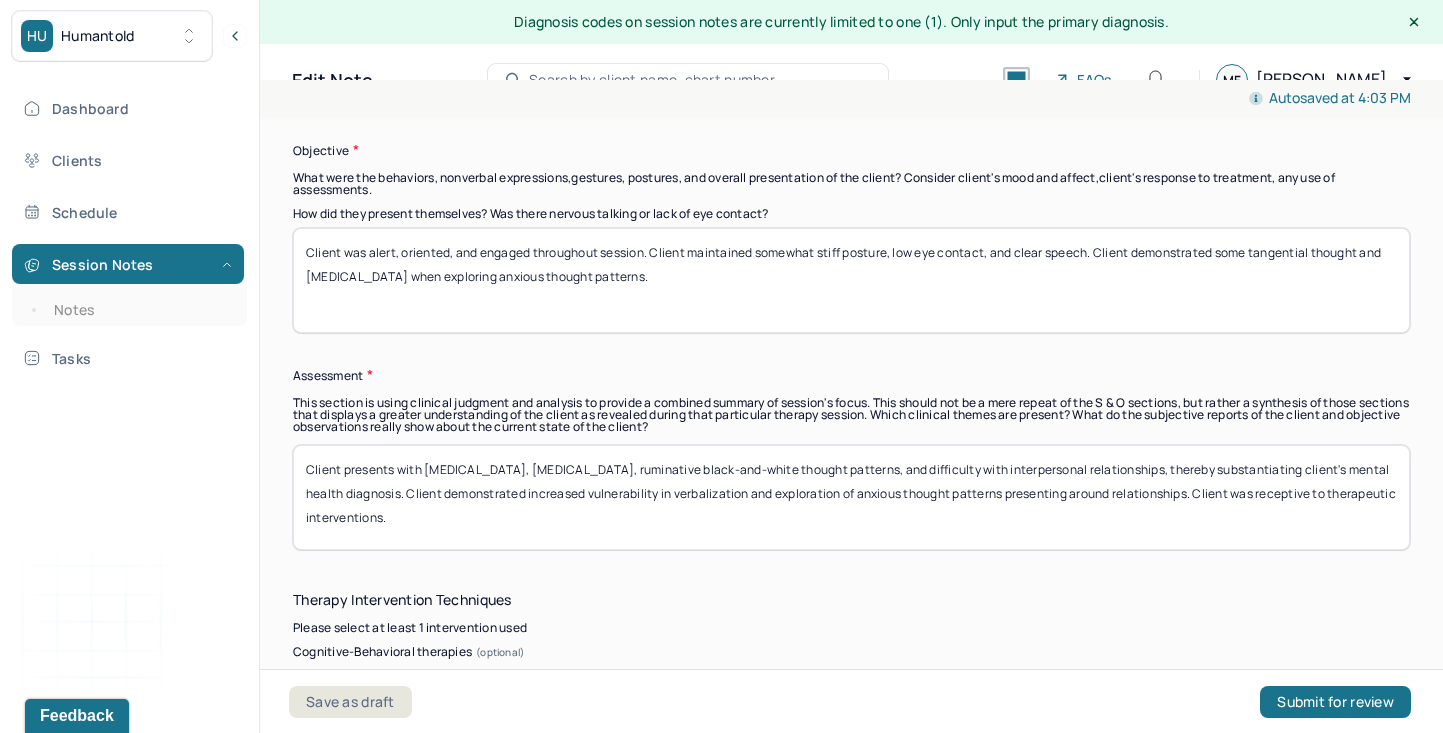 drag, startPoint x: 404, startPoint y: 491, endPoint x: 1193, endPoint y: 487, distance: 789.01013 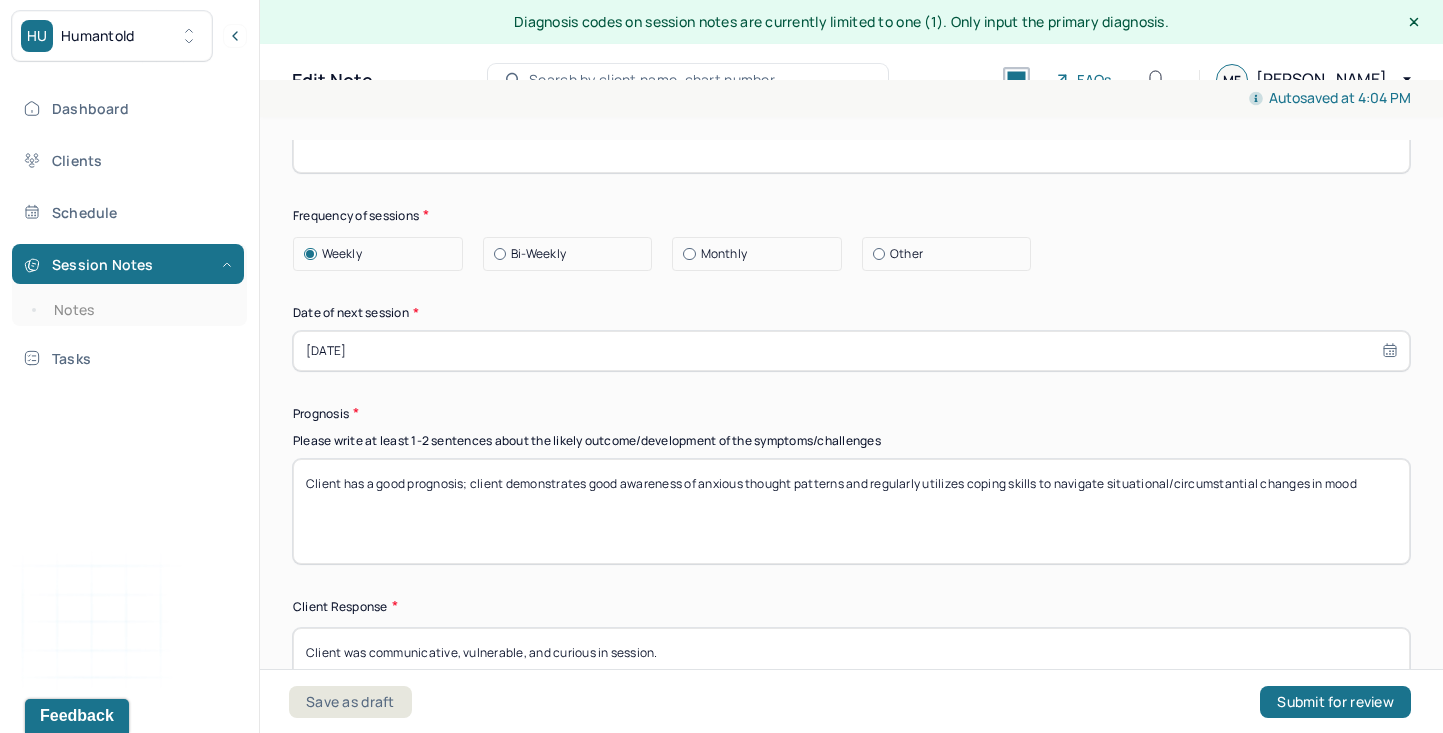 scroll, scrollTop: 2490, scrollLeft: 0, axis: vertical 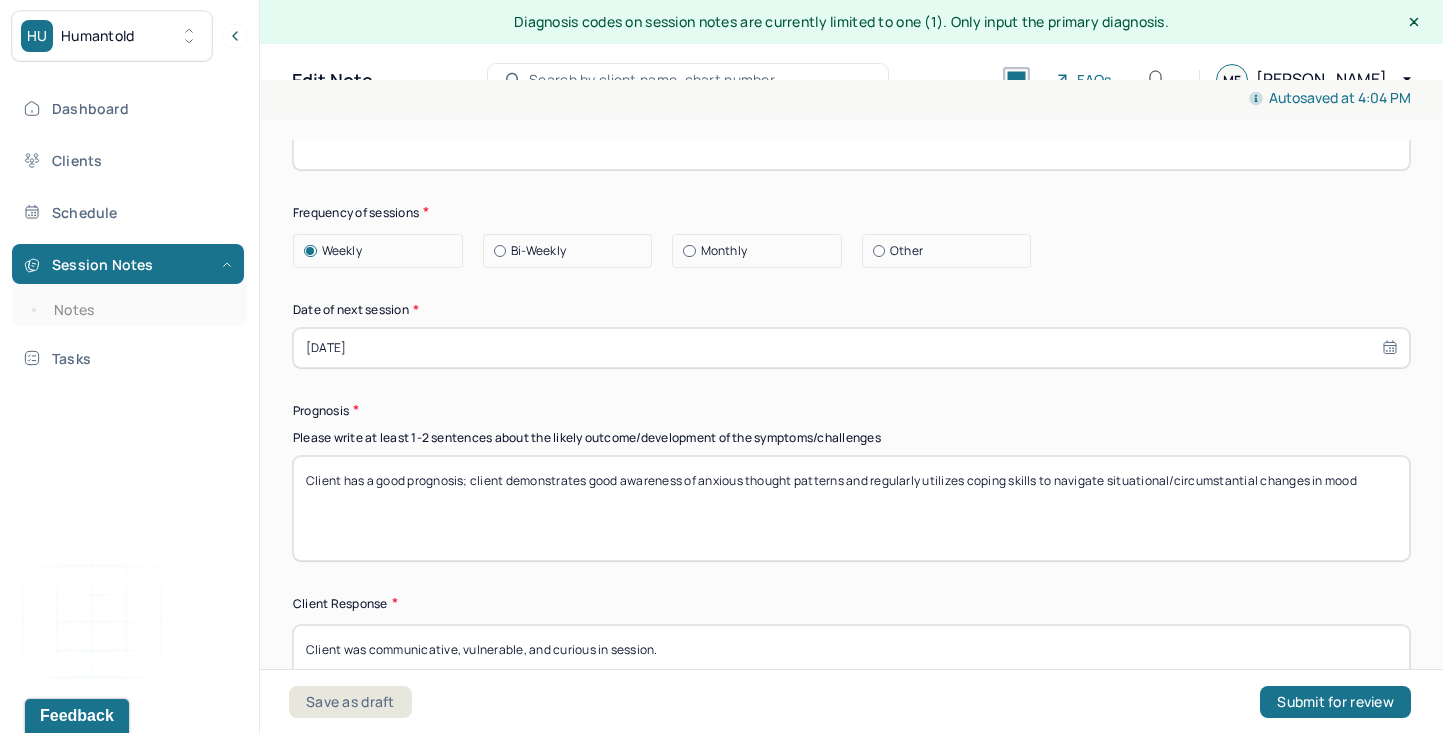 type on "Client presents with [MEDICAL_DATA], [MEDICAL_DATA], ruminative black-and-white thought patterns, and difficulty with interpersonal relationships, thereby substantiating client's mental health diagnosis. Client had initial difficulty challenging cognitive distortions contributing to increased anxiety but was better able to identify these thought patterns by end of session. Client was receptive to therapeutic interventions." 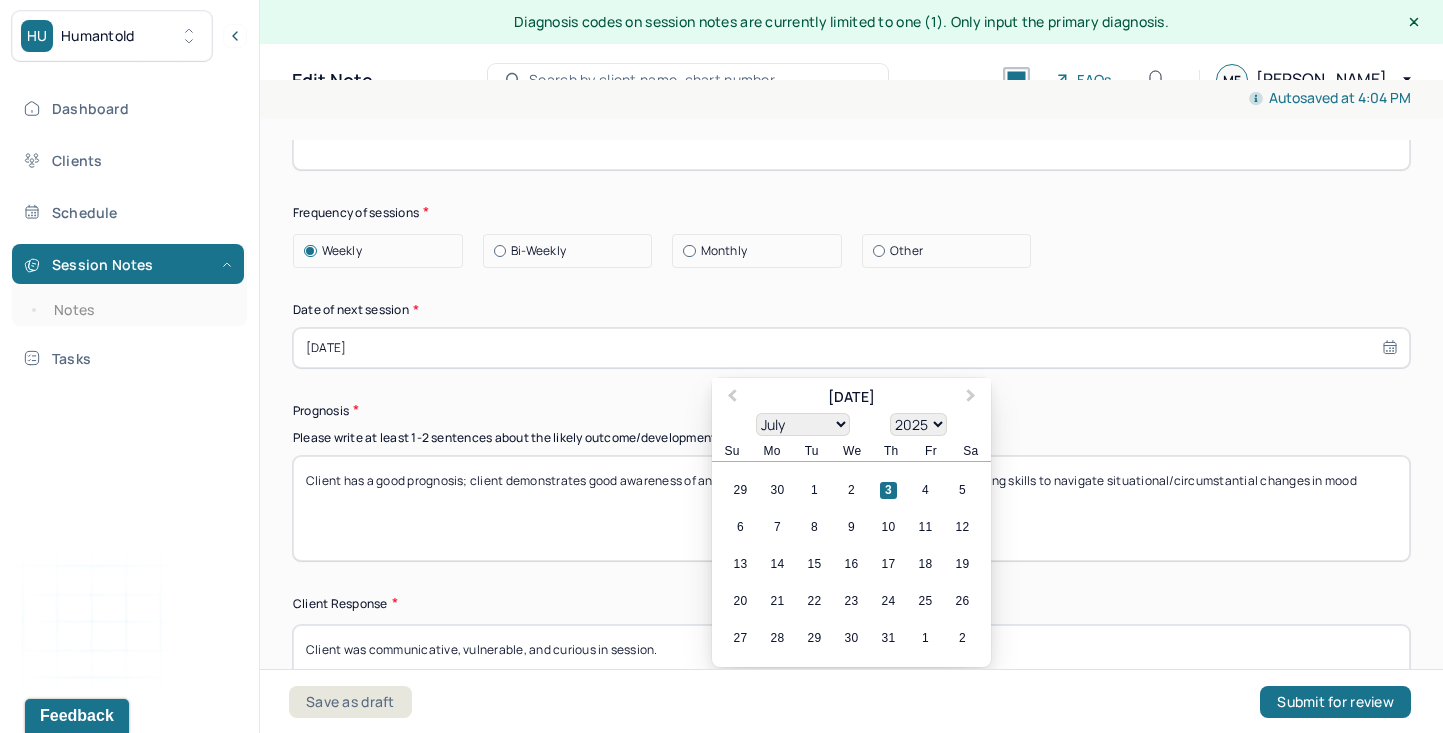click on "[DATE]" at bounding box center [851, 348] 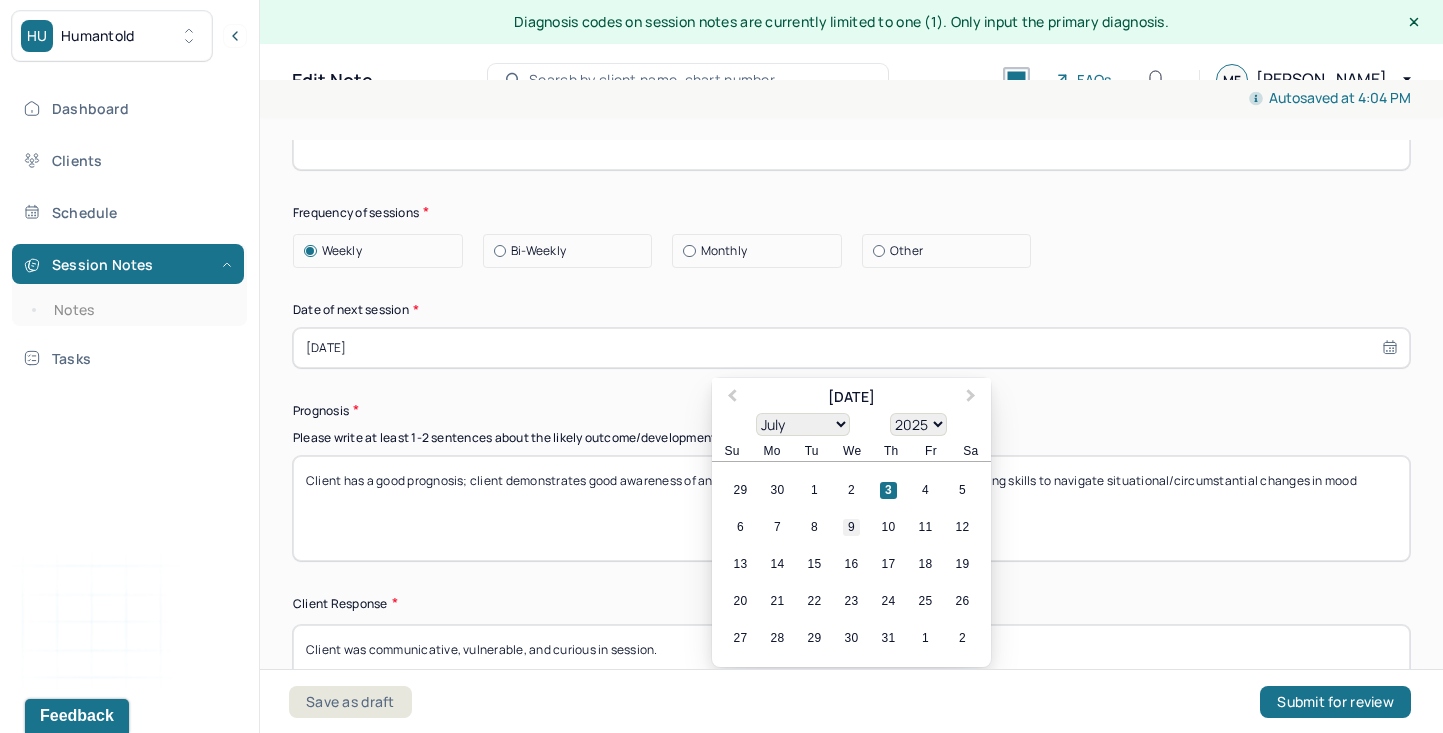 click on "9" at bounding box center [851, 527] 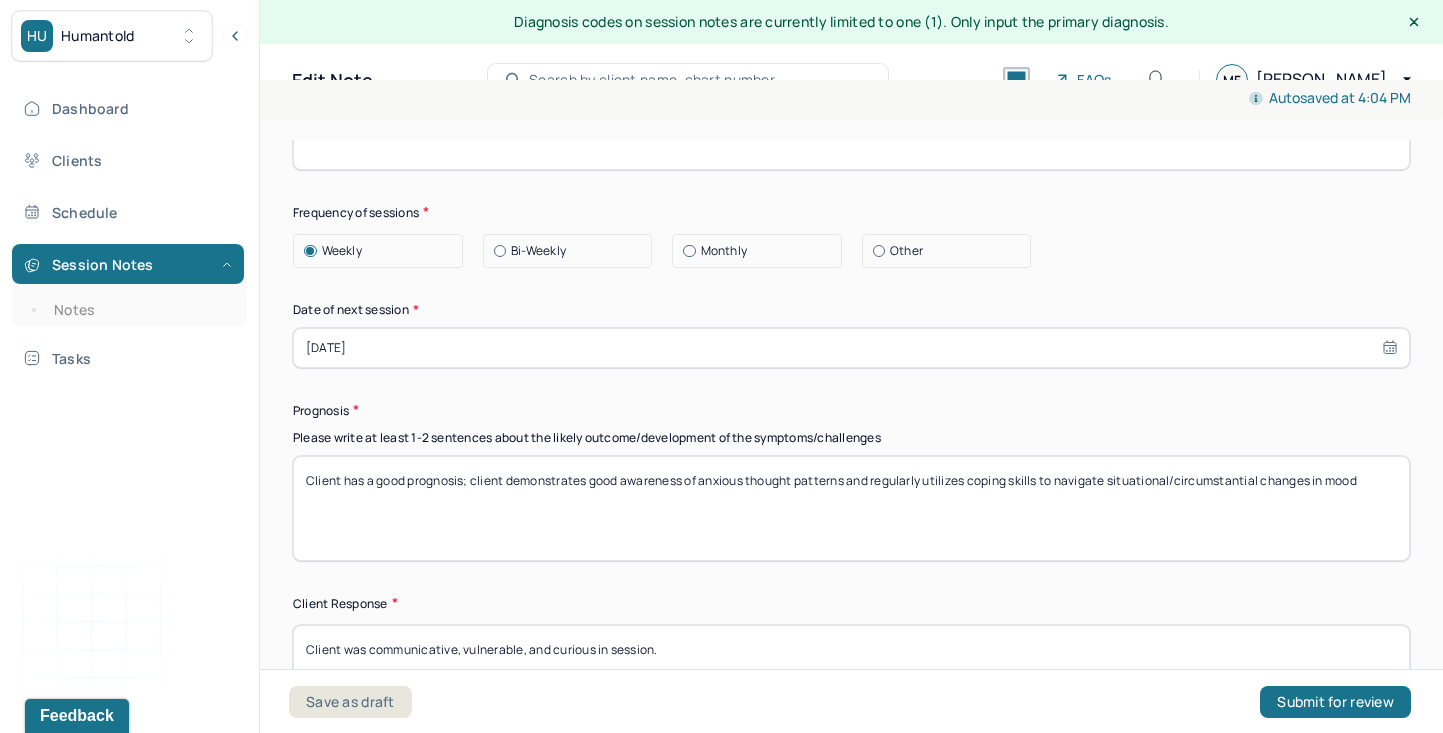 click on "Client has a good prognosis; client demonstrates good awareness of anxious thought patterns and regularly utilizes coping skills to navigate situational/circumstantial changes in mood" at bounding box center [851, 508] 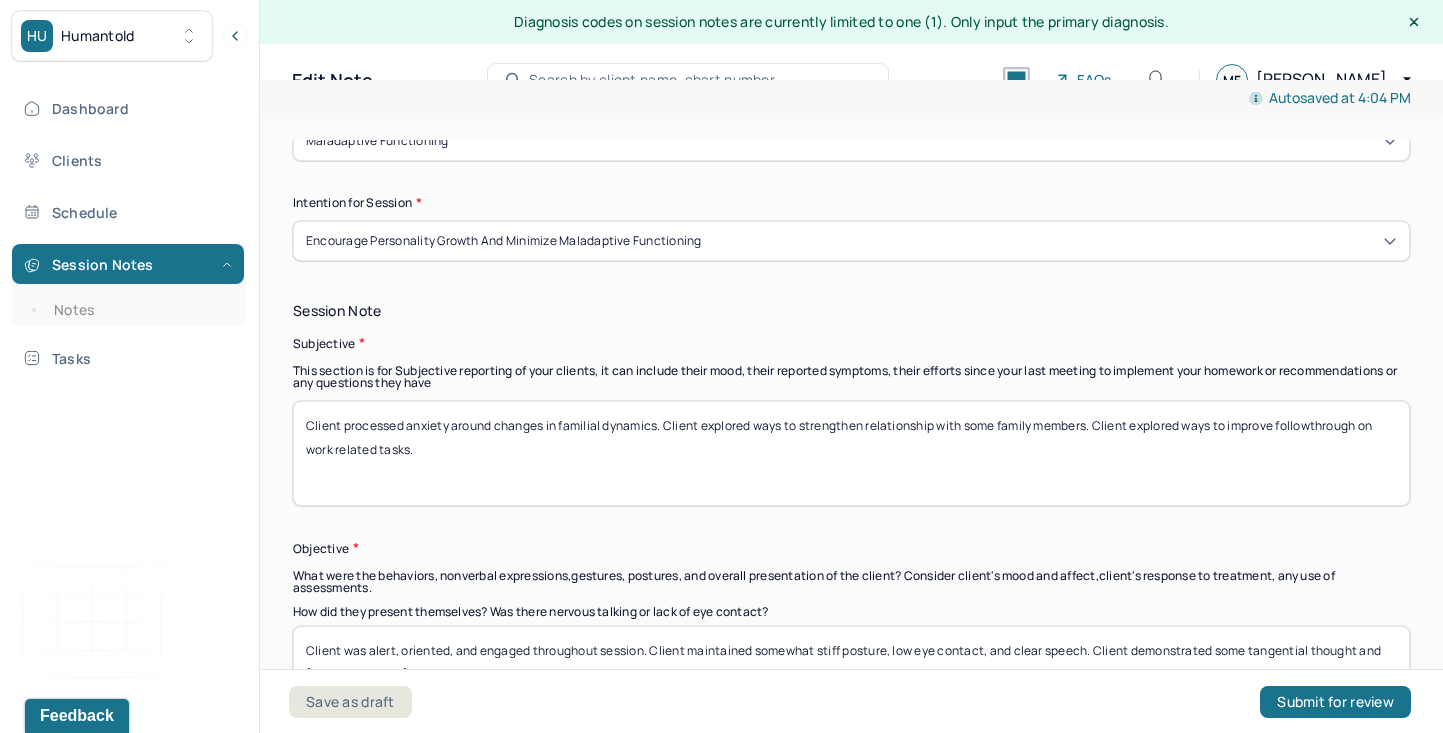 scroll, scrollTop: 0, scrollLeft: 0, axis: both 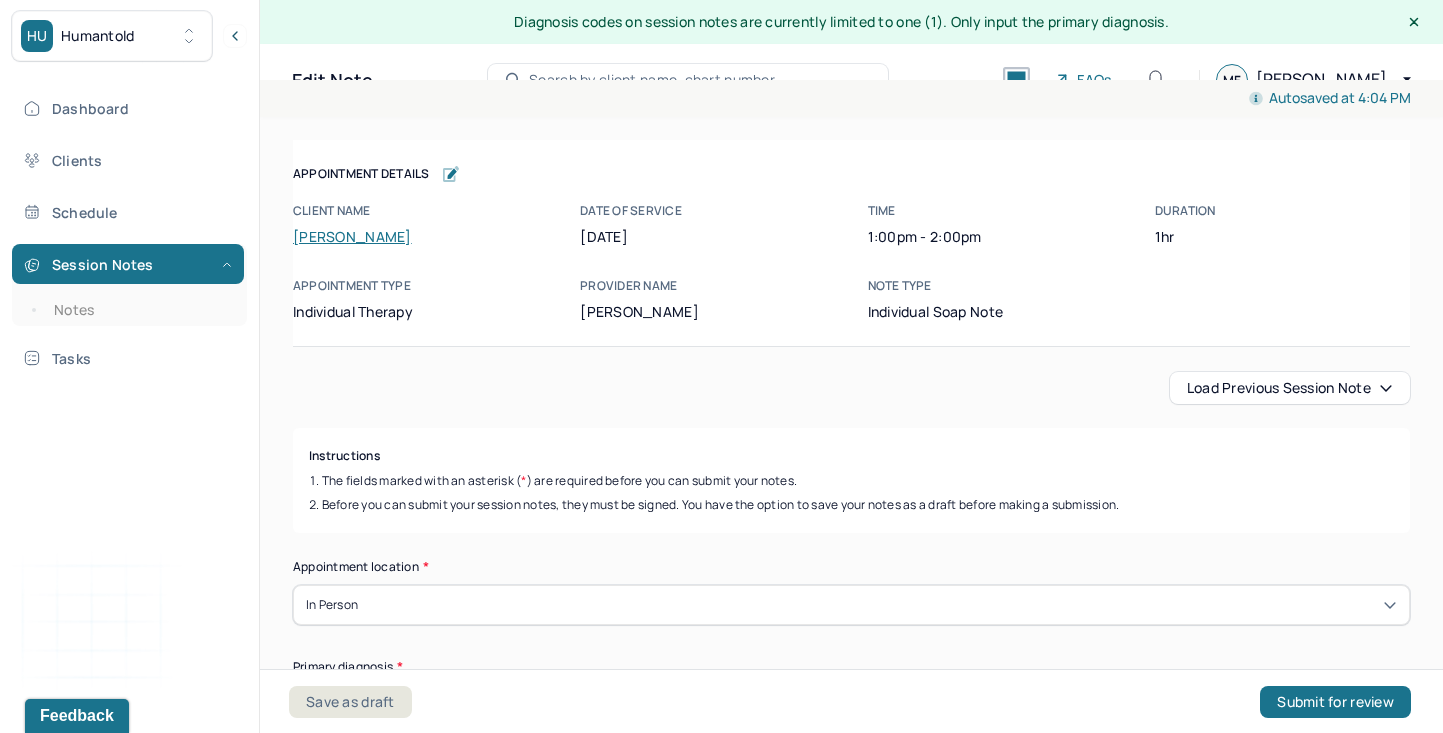 click on "Load previous session note" at bounding box center [1290, 388] 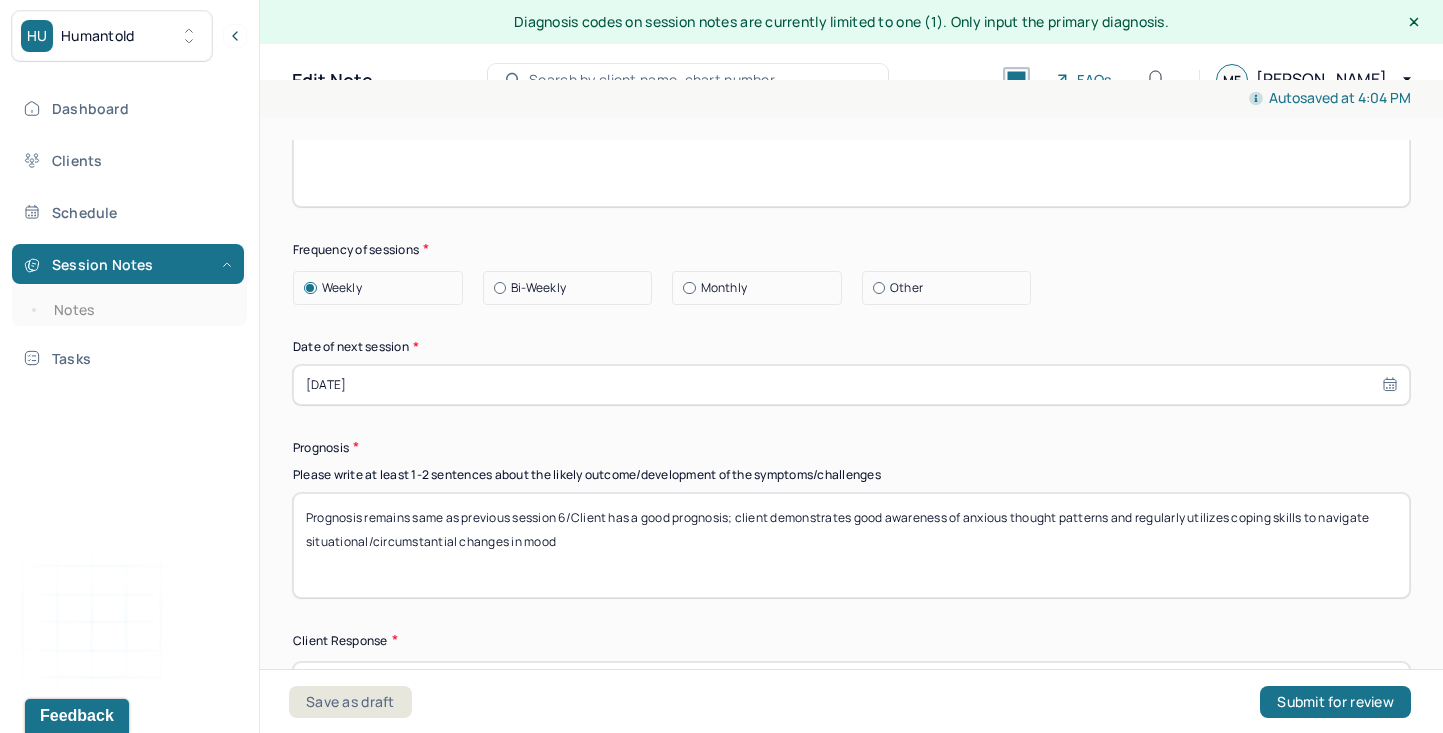 scroll, scrollTop: 2454, scrollLeft: 0, axis: vertical 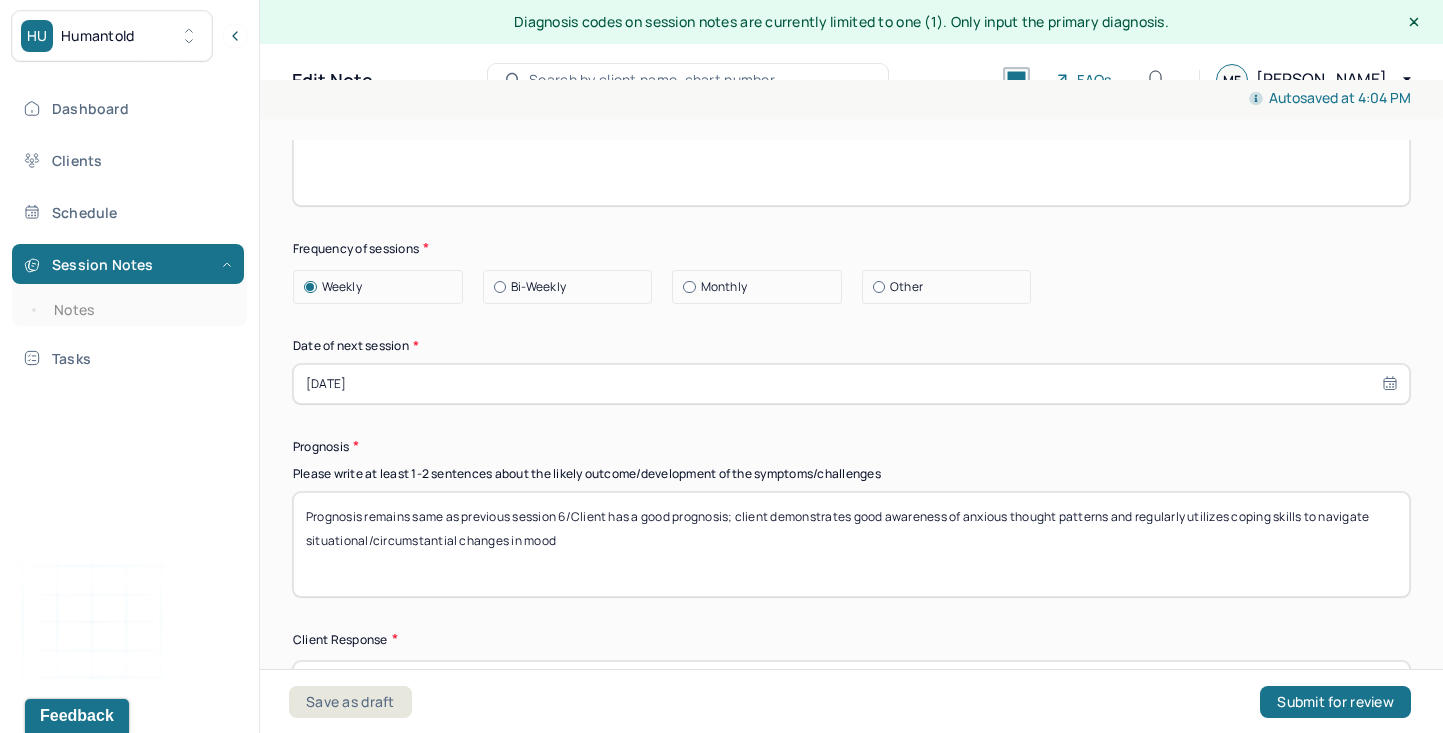 click on "Prognosis remains same as previous session 6/Client has a good prognosis; client demonstrates good awareness of anxious thought patterns and regularly utilizes coping skills to navigate situational/circumstantial changes in mood" at bounding box center [851, 544] 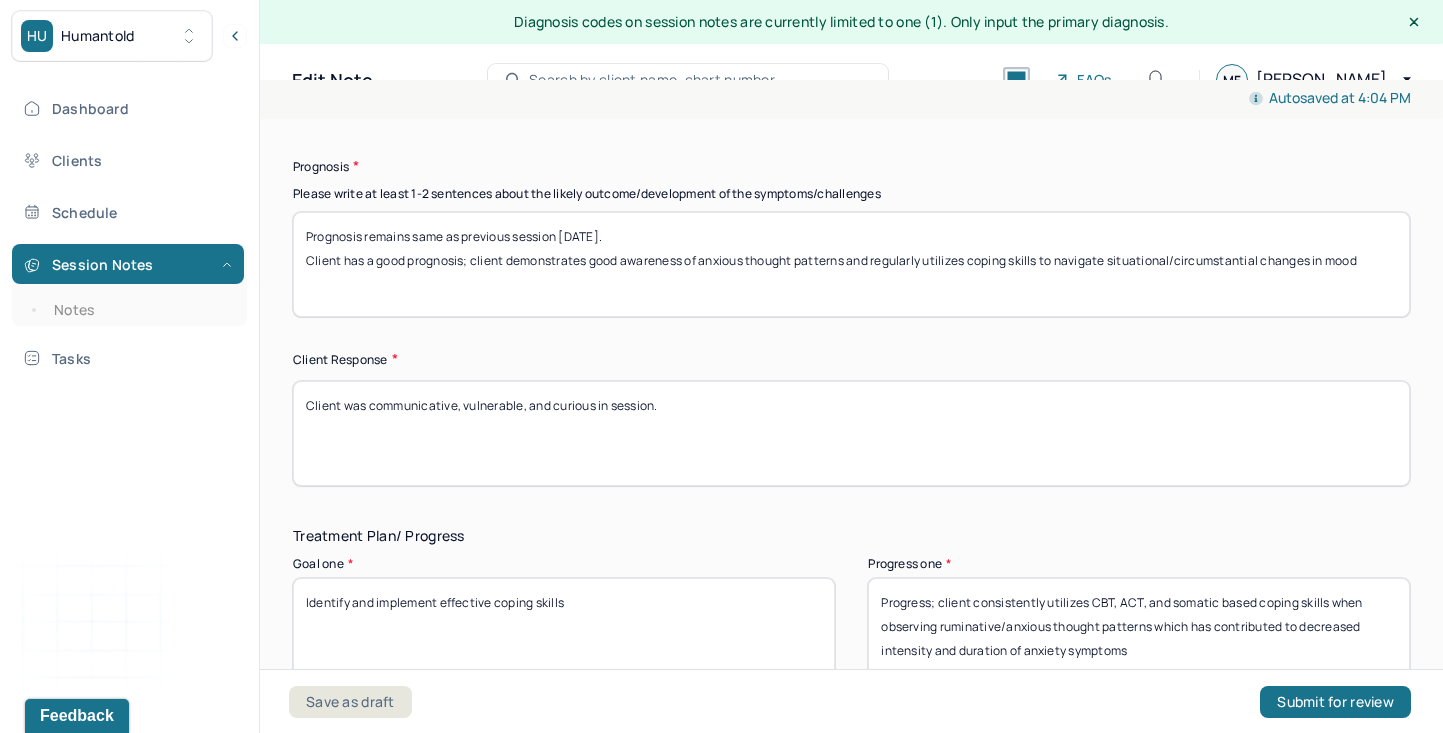 scroll, scrollTop: 2760, scrollLeft: 0, axis: vertical 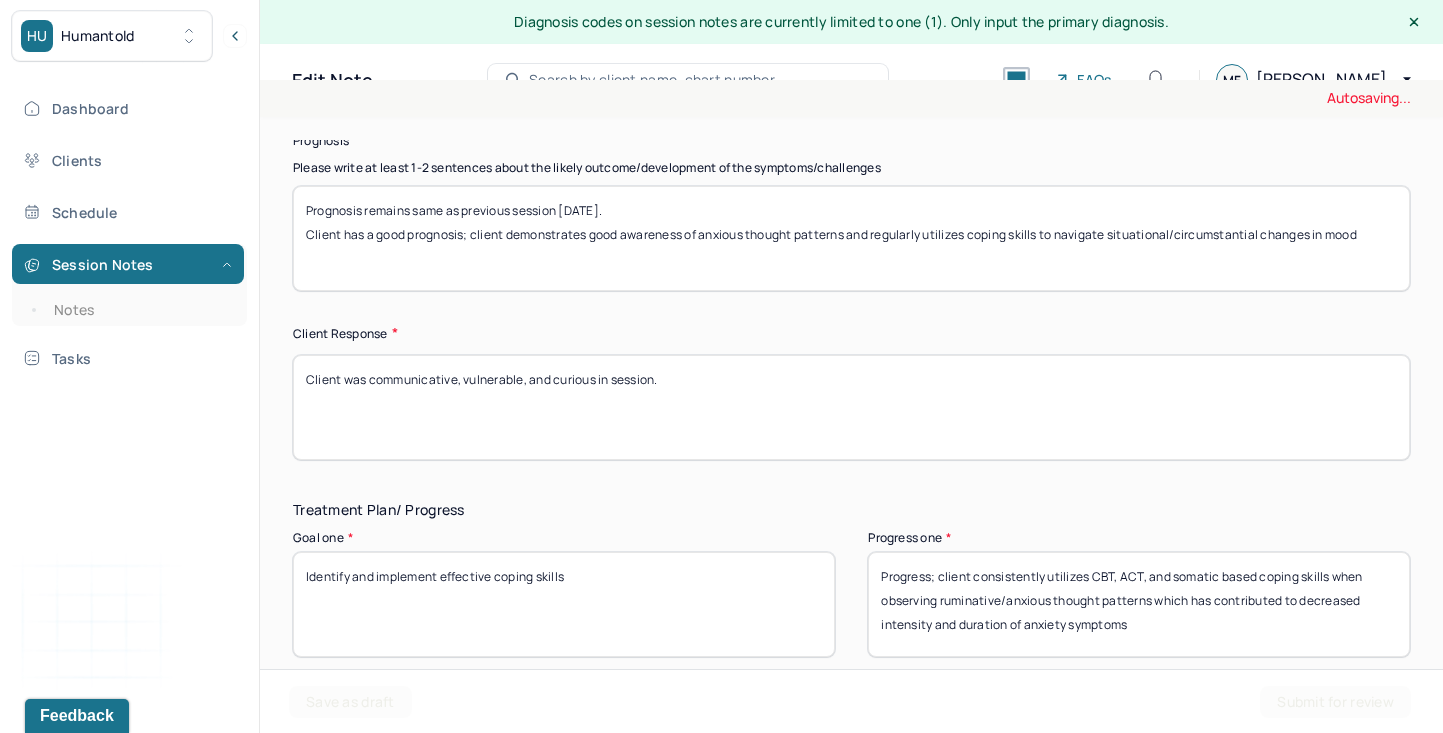 type on "Prognosis remains same as previous session [DATE].
Client has a good prognosis; client demonstrates good awareness of anxious thought patterns and regularly utilizes coping skills to navigate situational/circumstantial changes in mood" 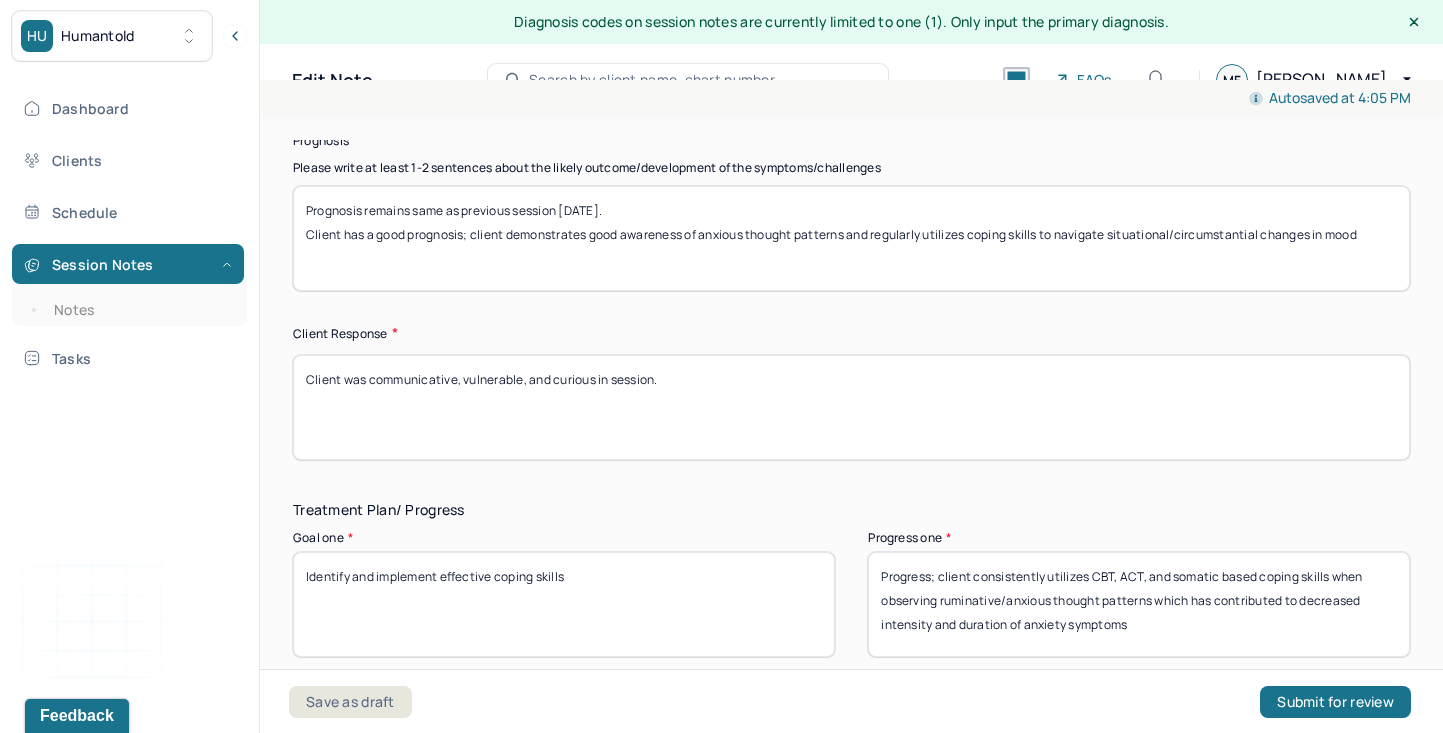 drag, startPoint x: 369, startPoint y: 372, endPoint x: 1127, endPoint y: 515, distance: 771.37085 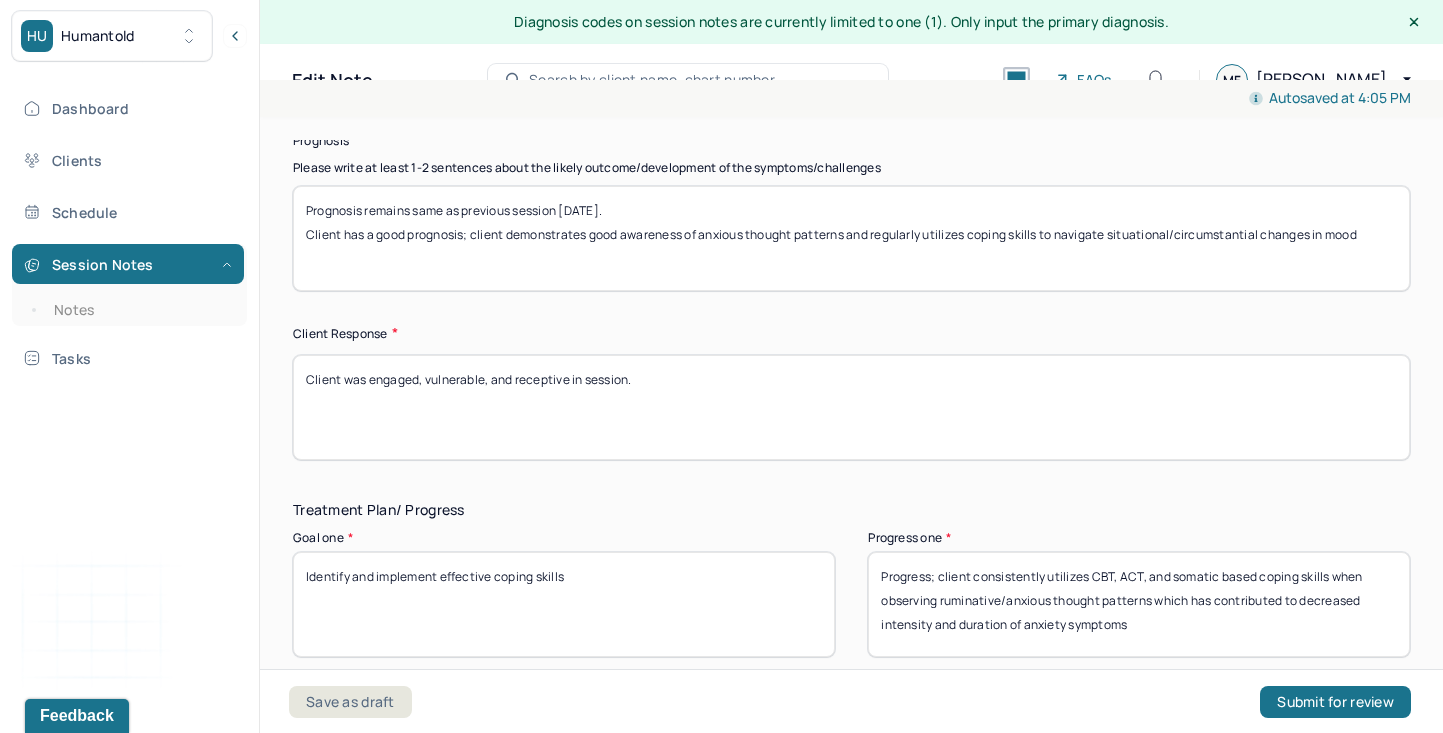 scroll, scrollTop: 3072, scrollLeft: 0, axis: vertical 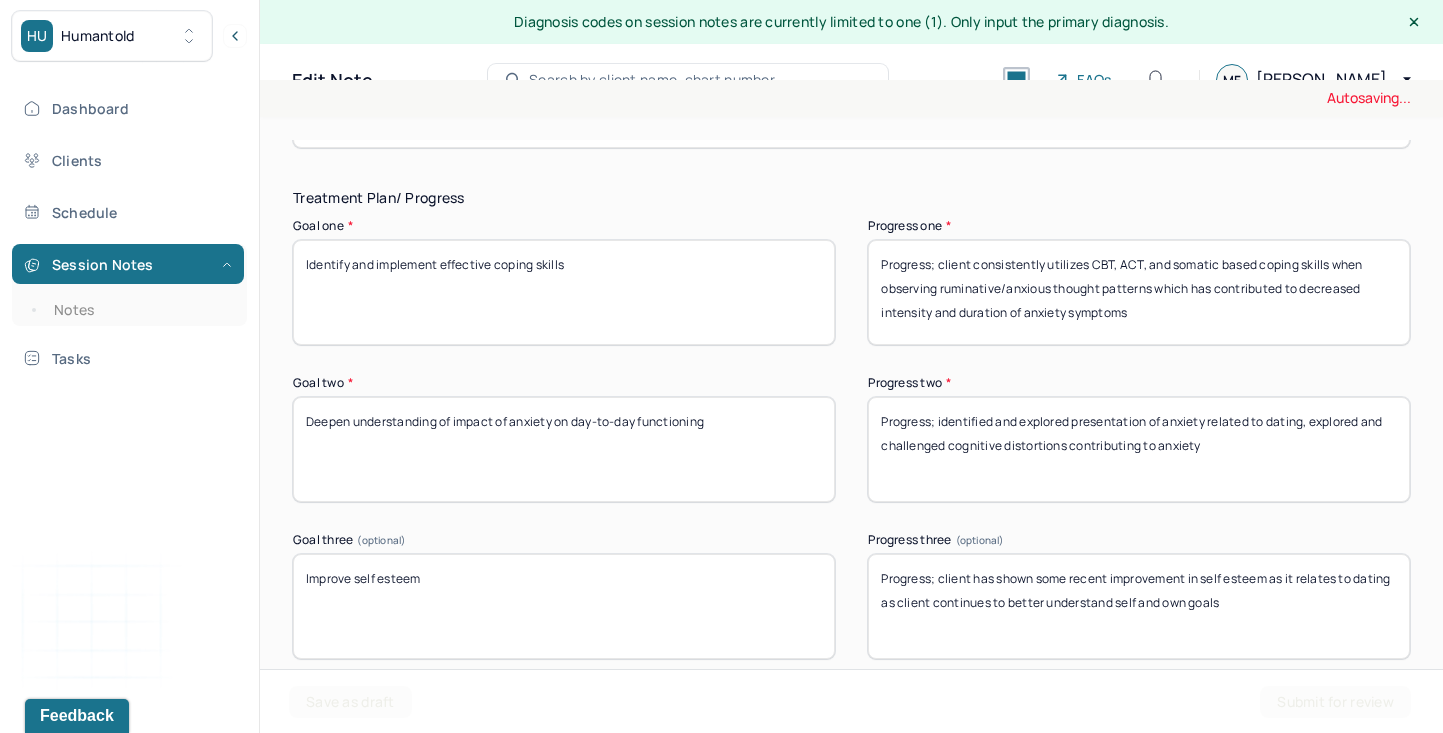 type on "Client was engaged, vulnerable, and receptive in session." 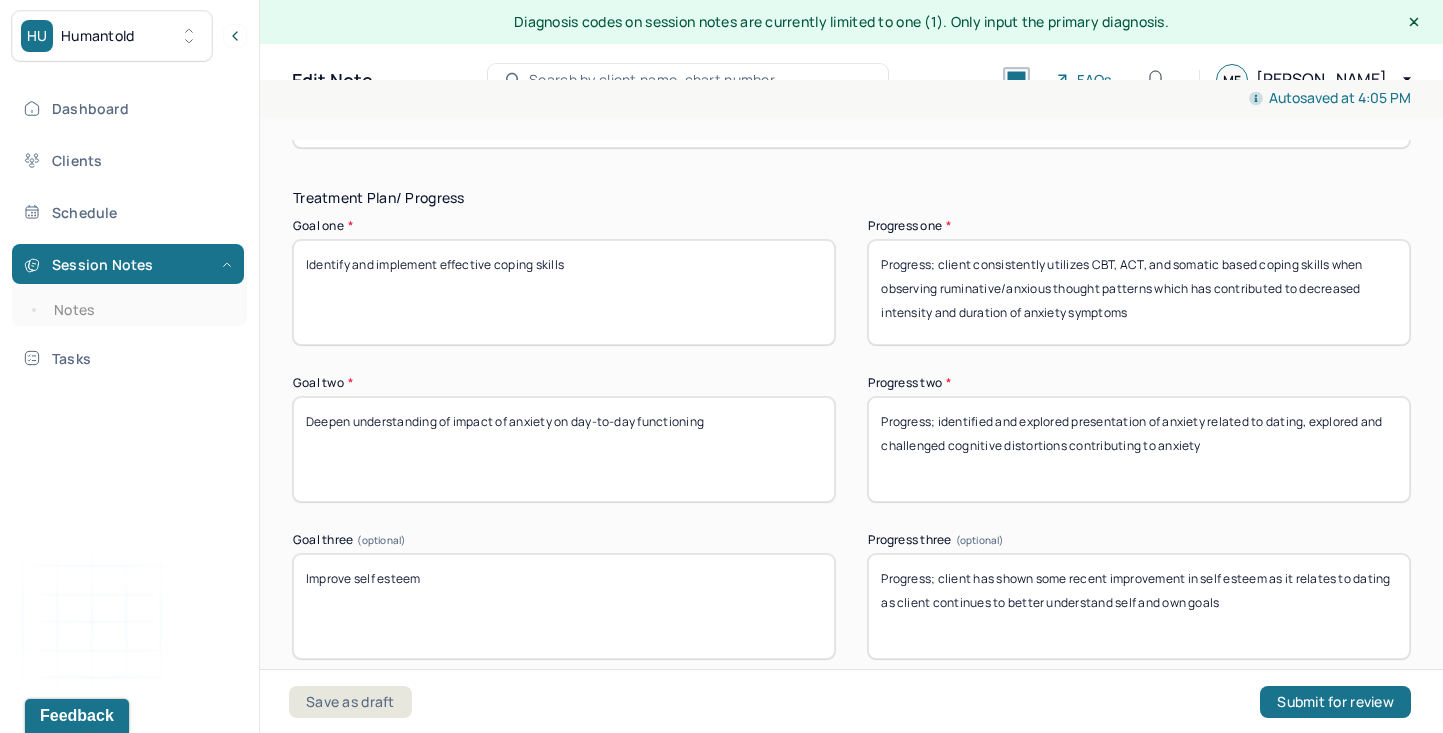 drag, startPoint x: 941, startPoint y: 260, endPoint x: 1442, endPoint y: 494, distance: 552.953 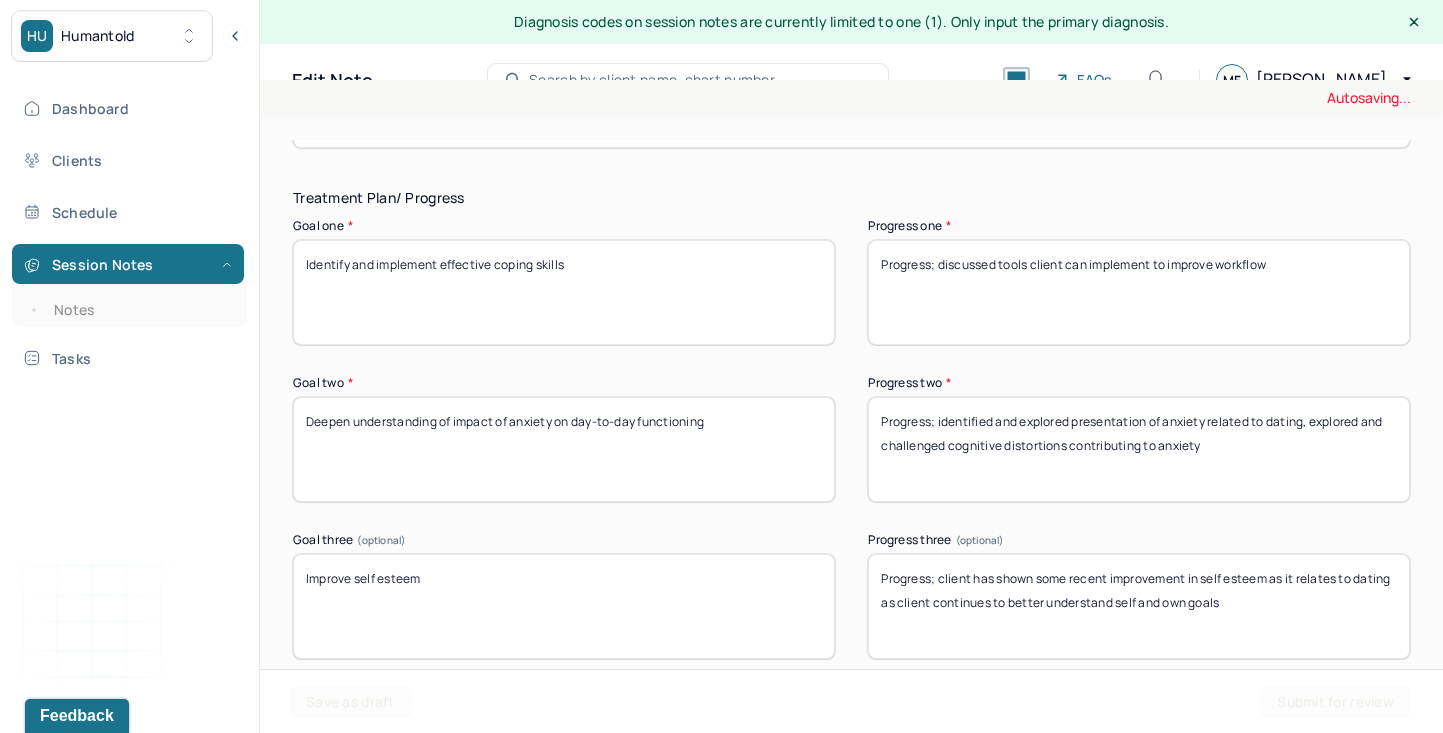 type on "Progress; discussed tools client can implement to improve workflow" 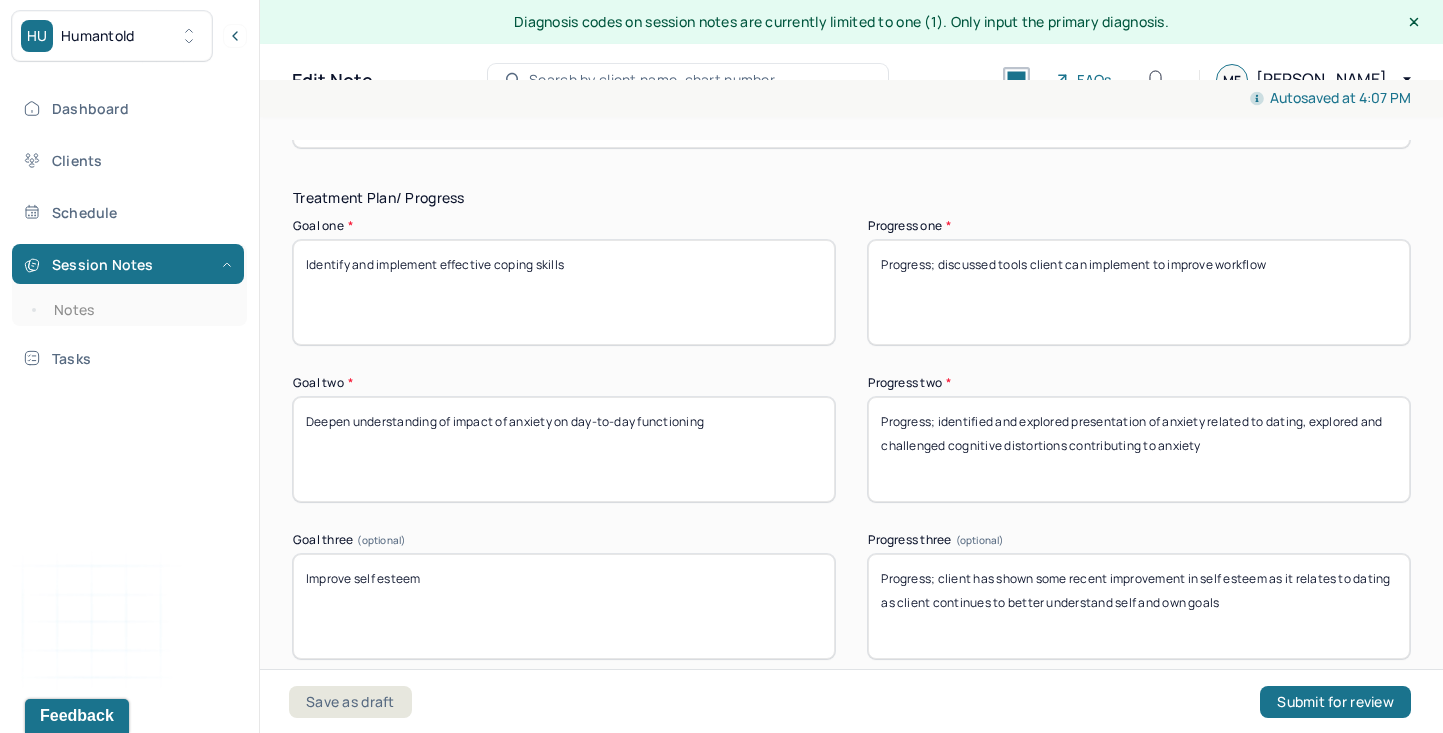 drag, startPoint x: 936, startPoint y: 410, endPoint x: 1397, endPoint y: 569, distance: 487.64948 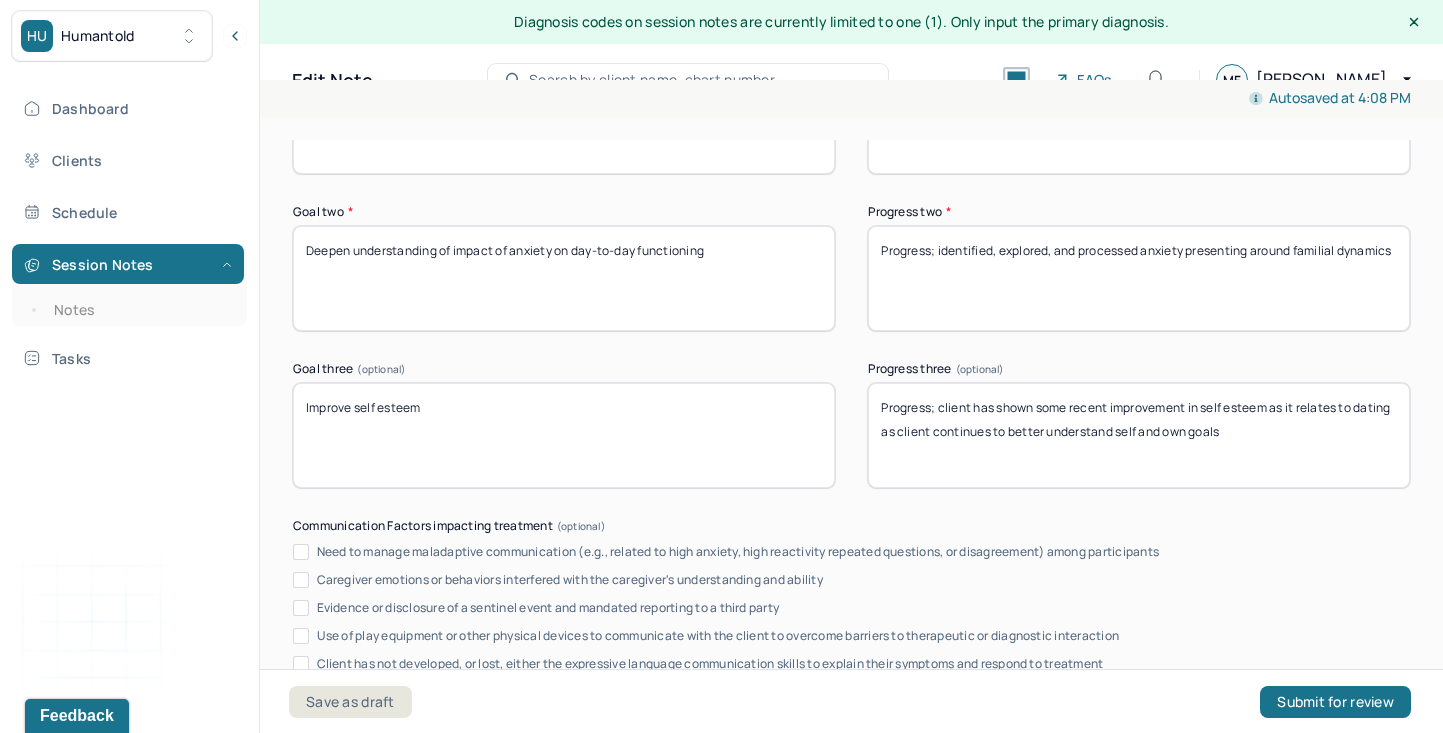 scroll, scrollTop: 3244, scrollLeft: 0, axis: vertical 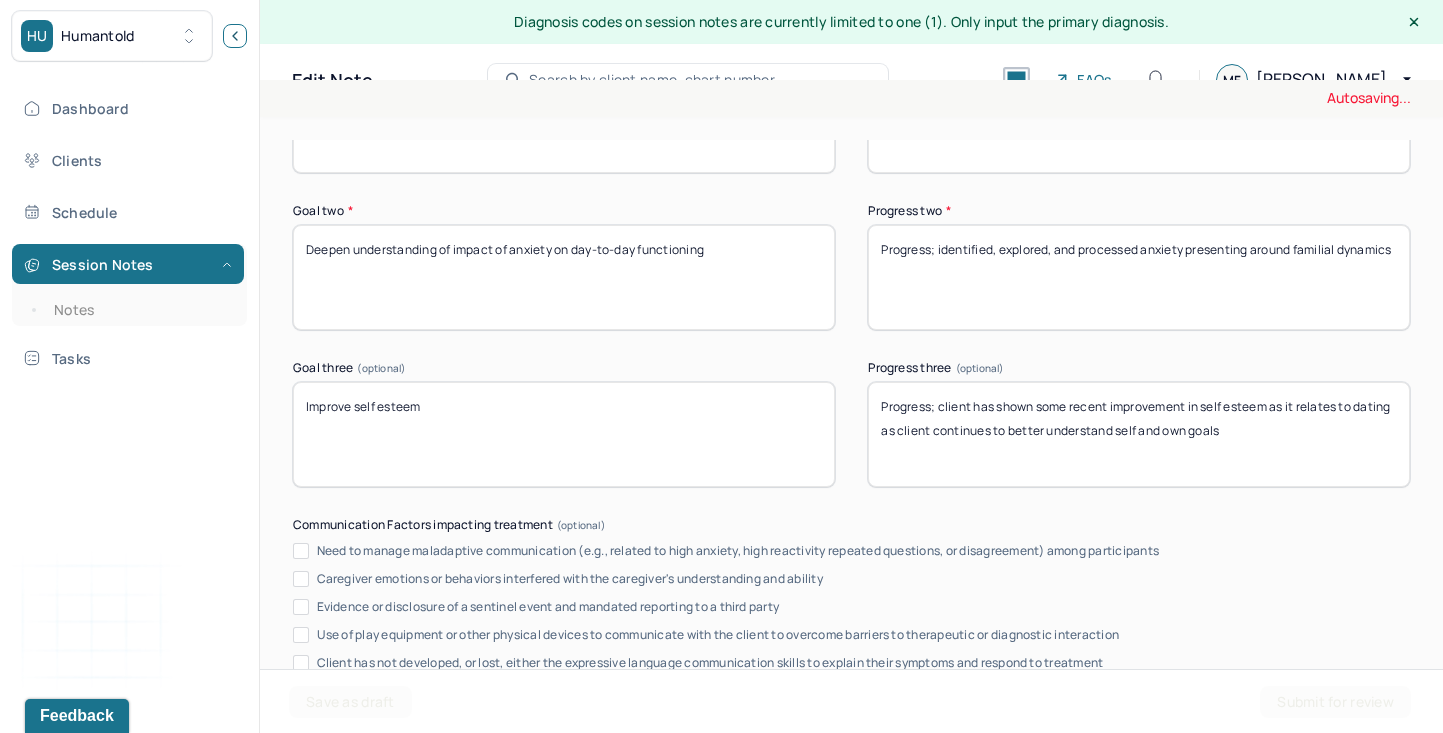 type on "Progress; identified, explored, and processed anxiety presenting around familial dynamics" 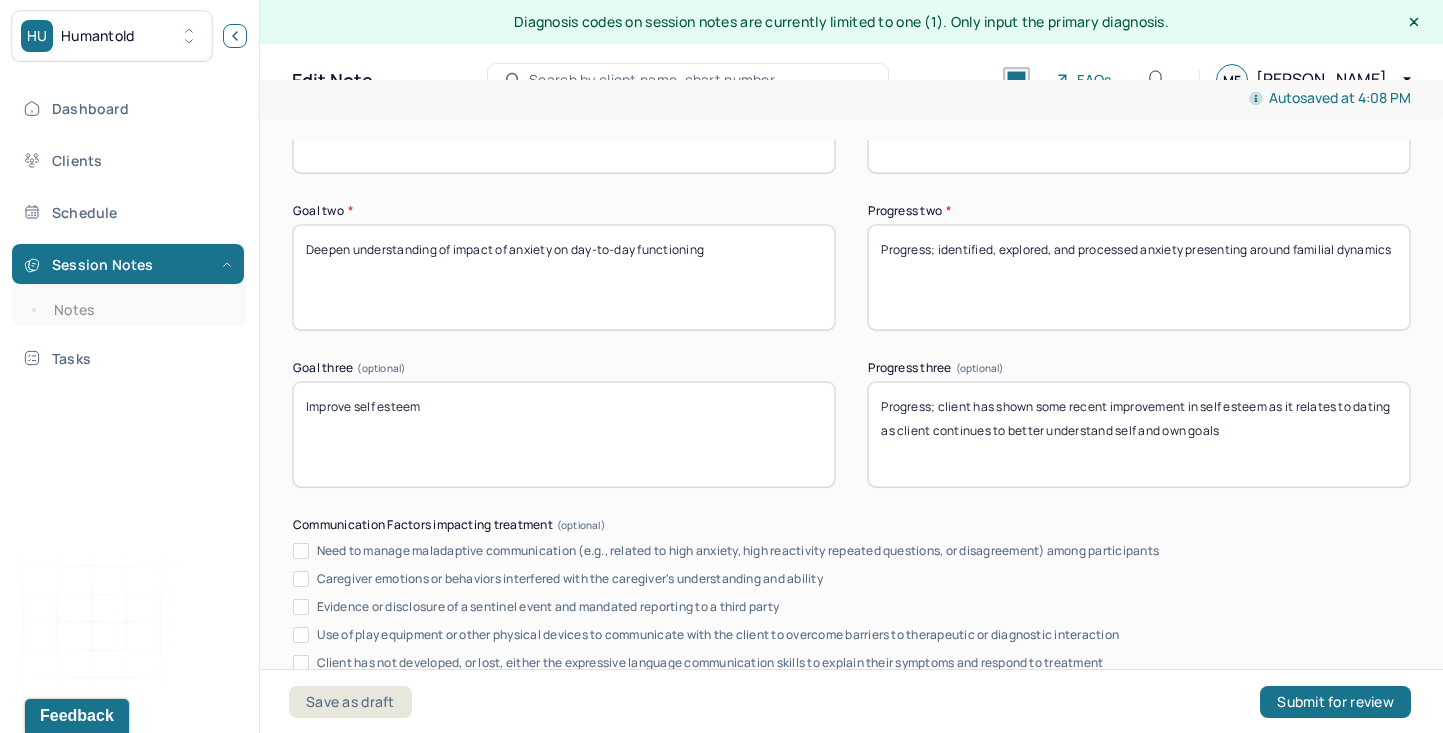 click 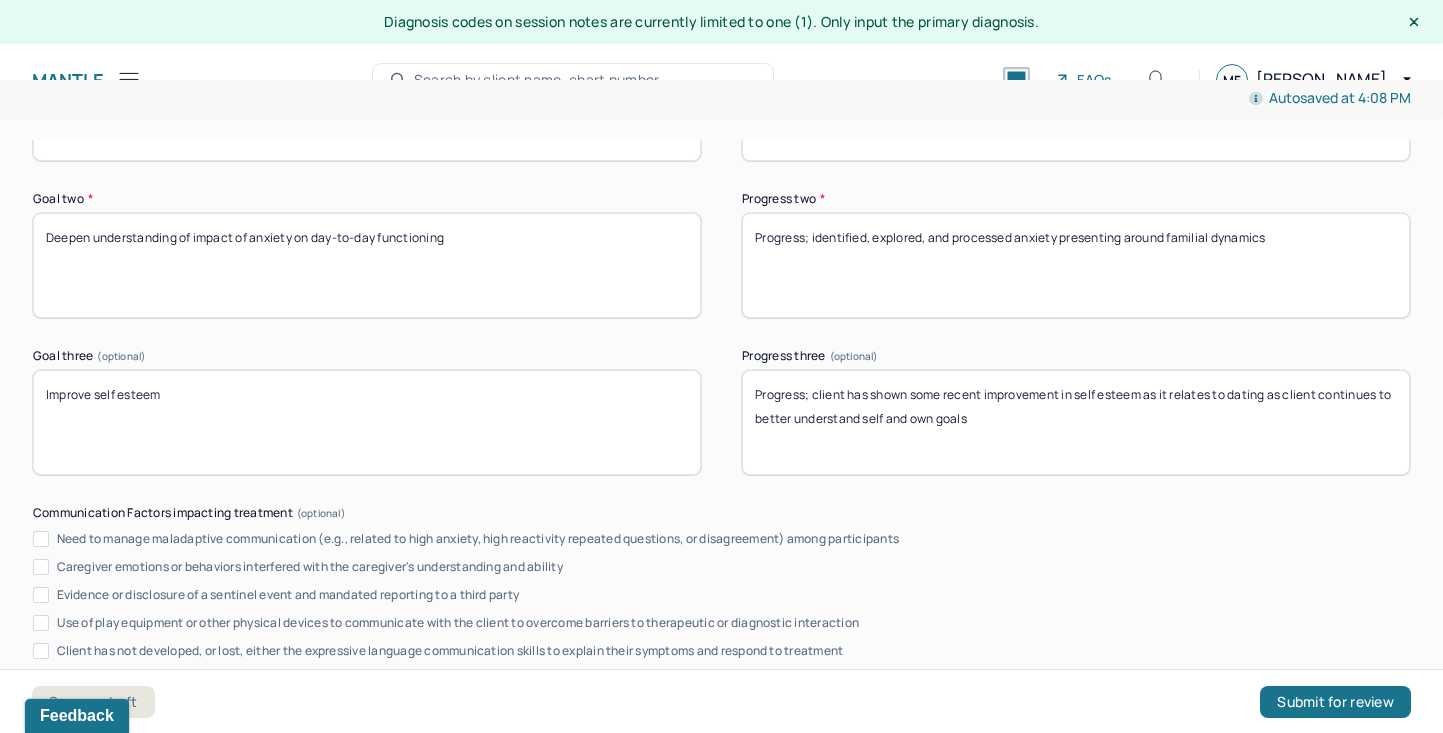 scroll, scrollTop: 3160, scrollLeft: 0, axis: vertical 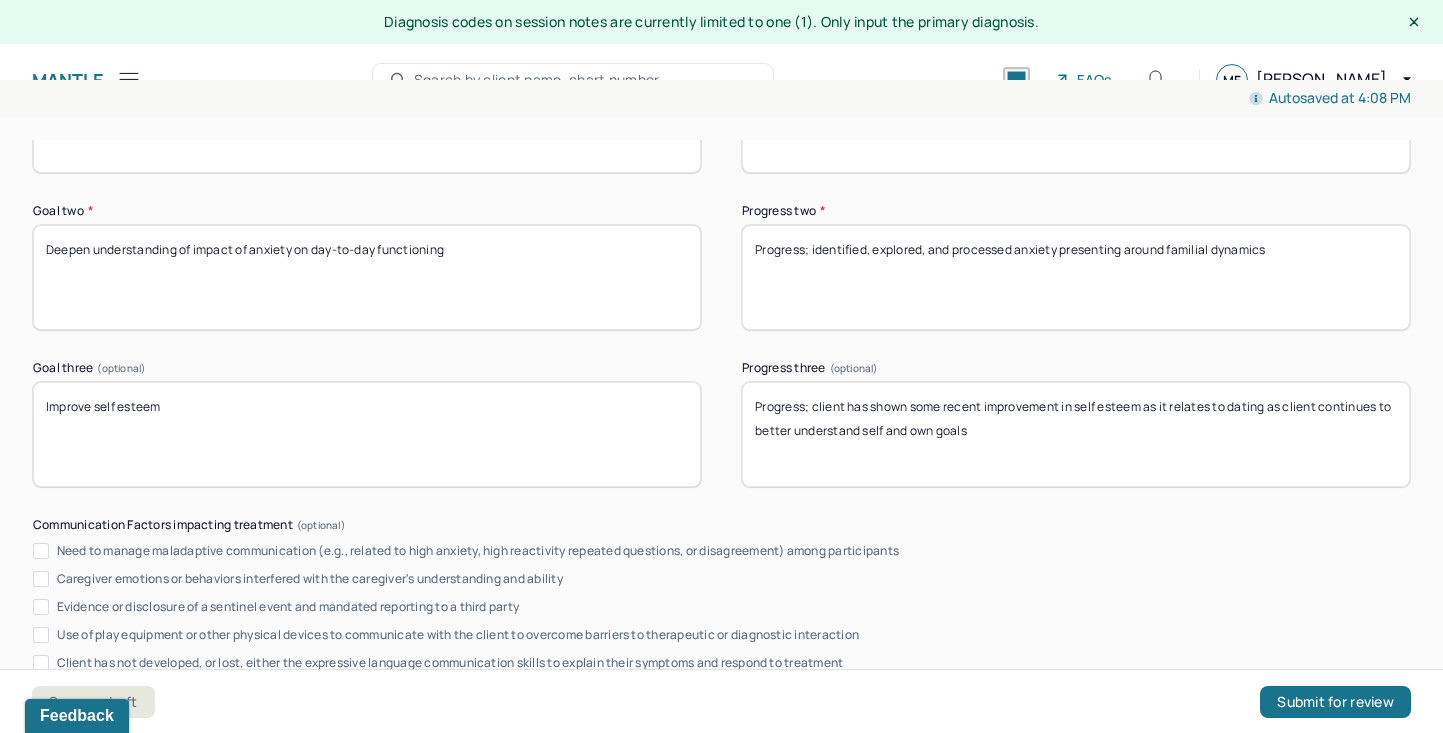 drag, startPoint x: 813, startPoint y: 405, endPoint x: 1310, endPoint y: 526, distance: 511.51736 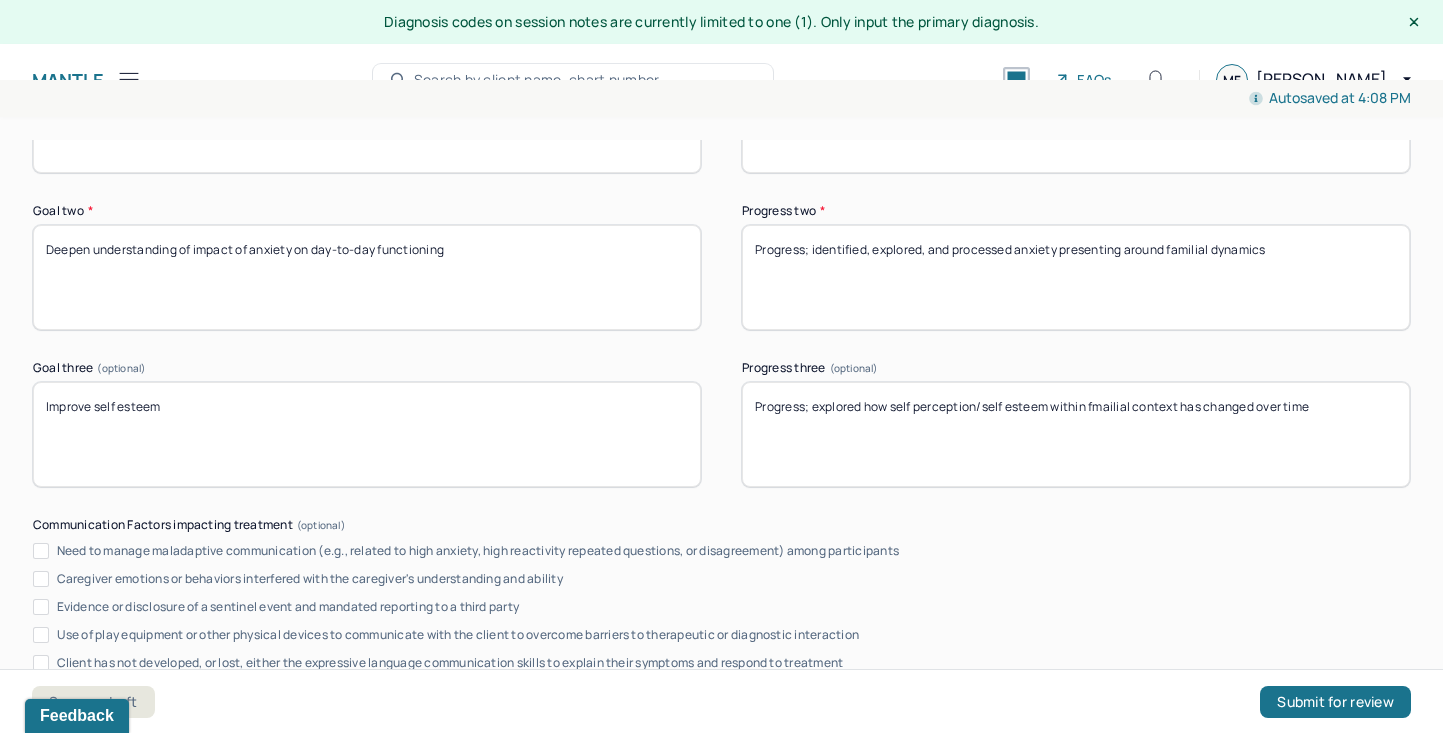 click on "Progress; client has shown some recent improvement in self esteem as it relates to dating as client continues to better understand self and own goals" at bounding box center [1076, 434] 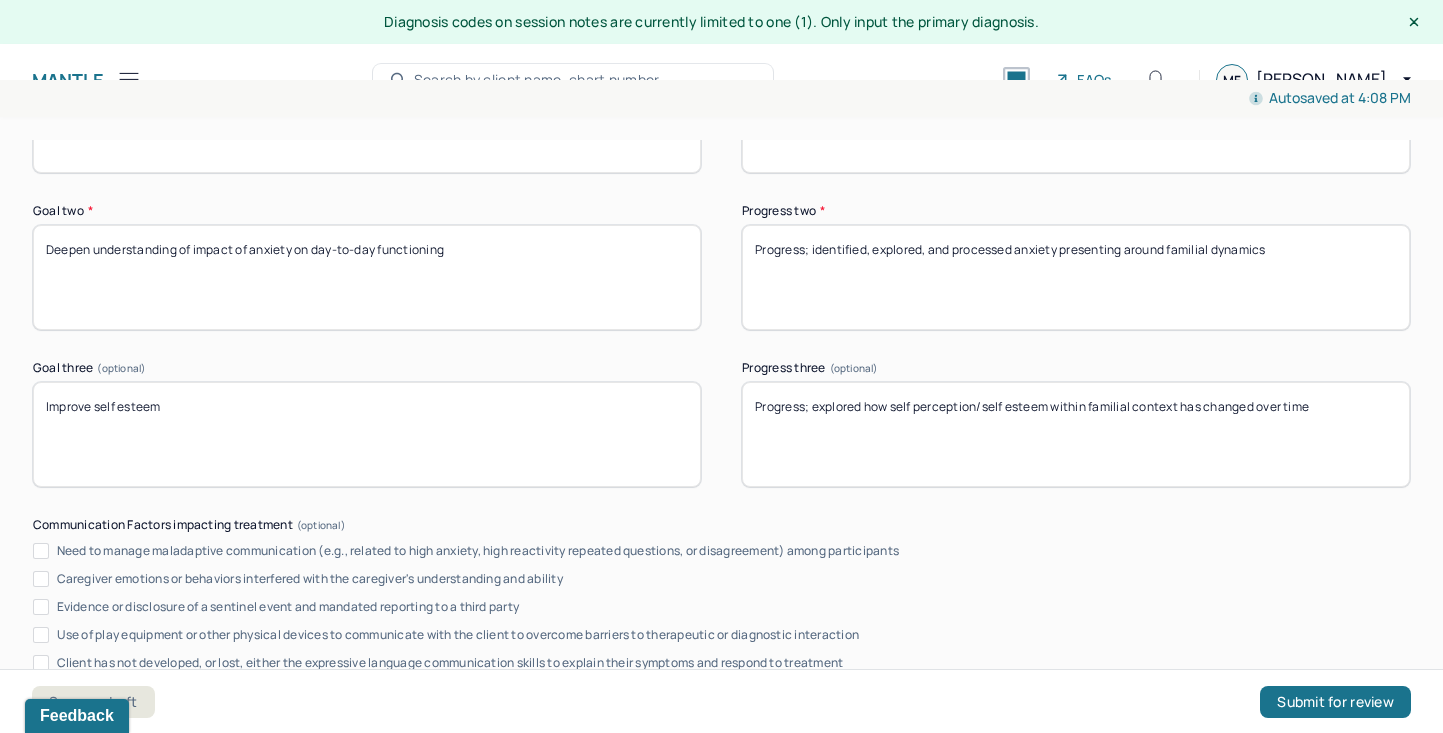 scroll, scrollTop: 3589, scrollLeft: 0, axis: vertical 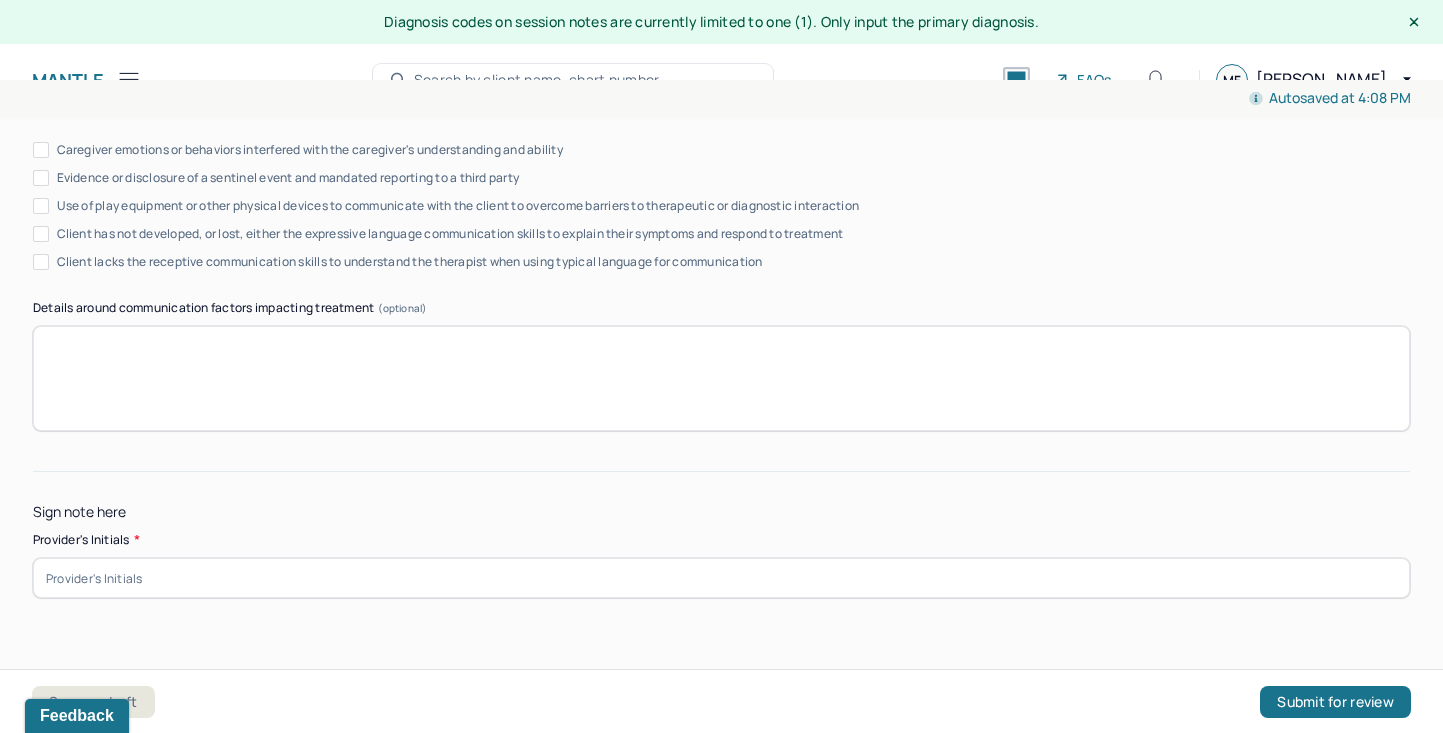 type on "Progress; explored how self perception/self esteem within familial context has changed over time" 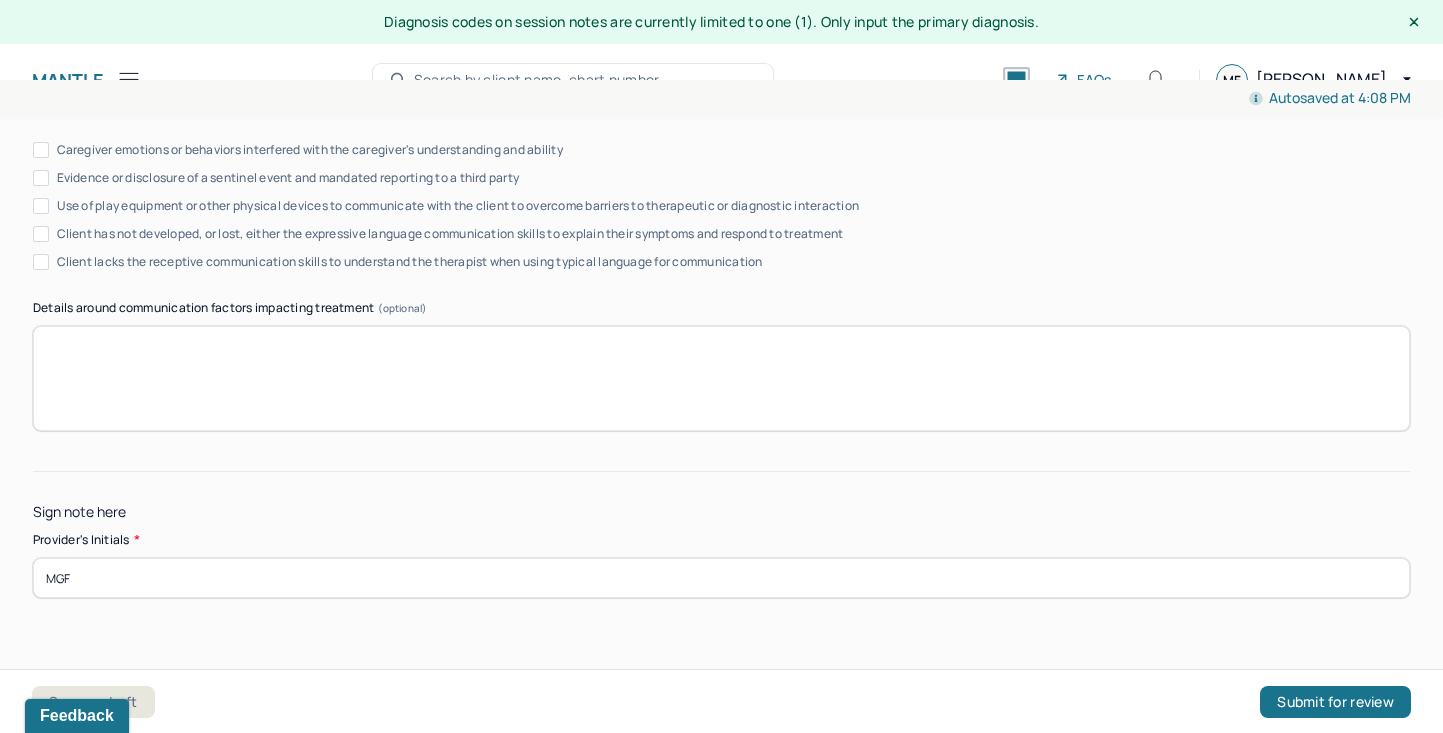 type on "MGF" 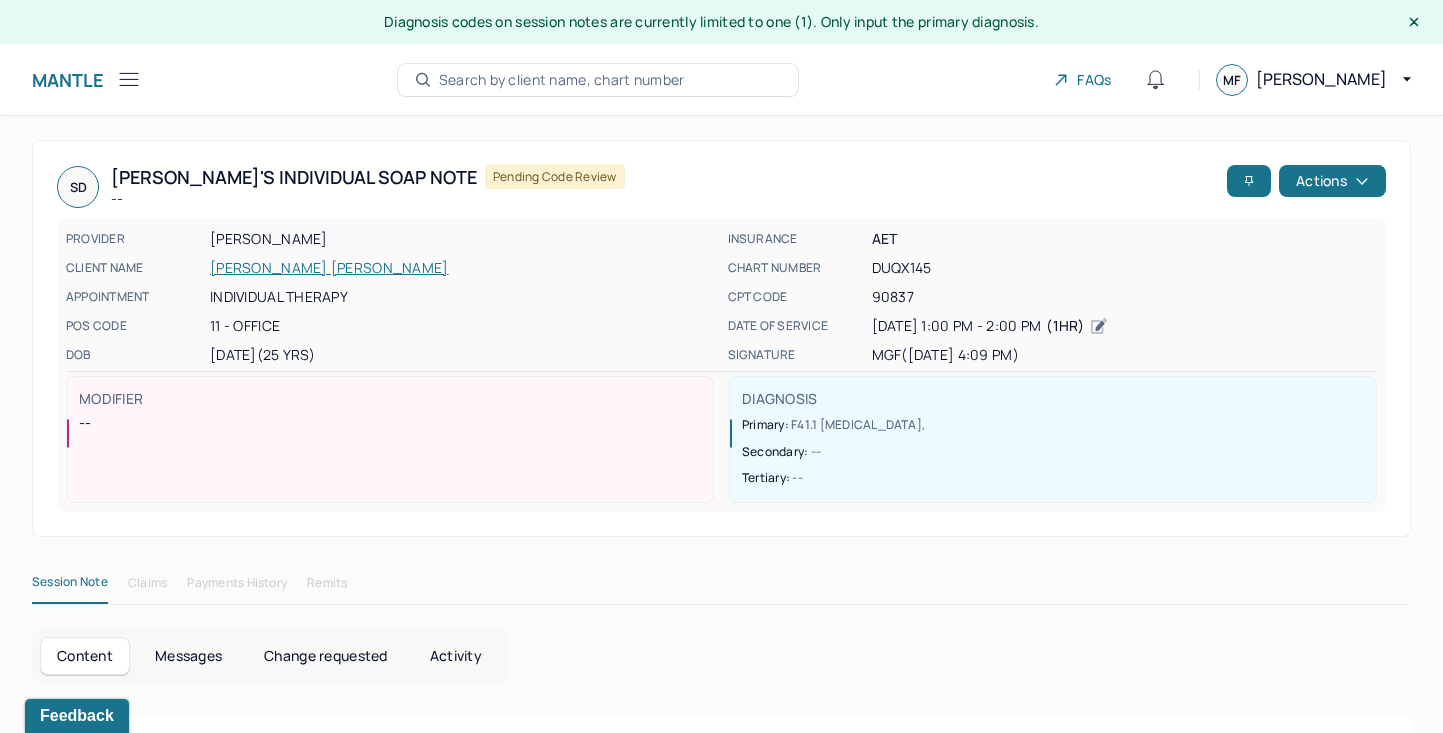 click 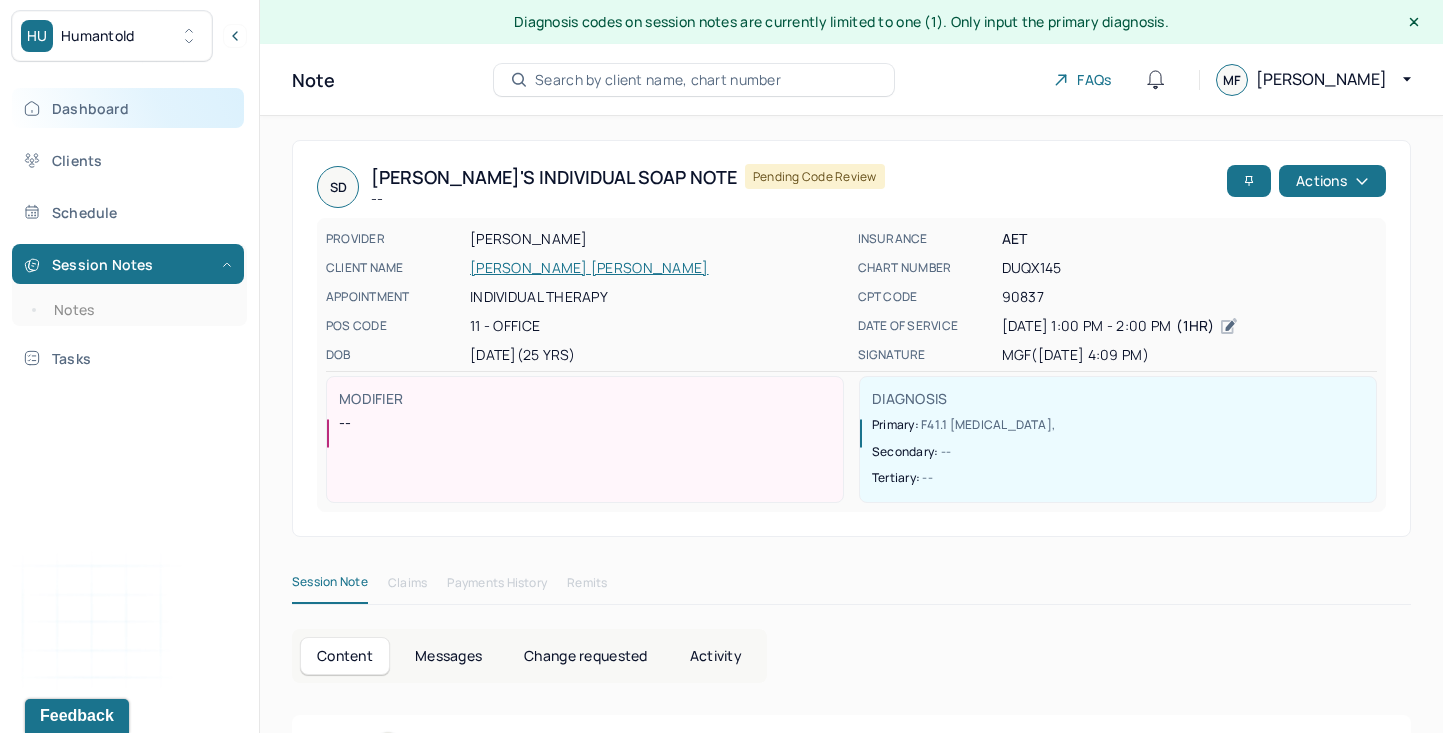 click on "Dashboard" at bounding box center (128, 108) 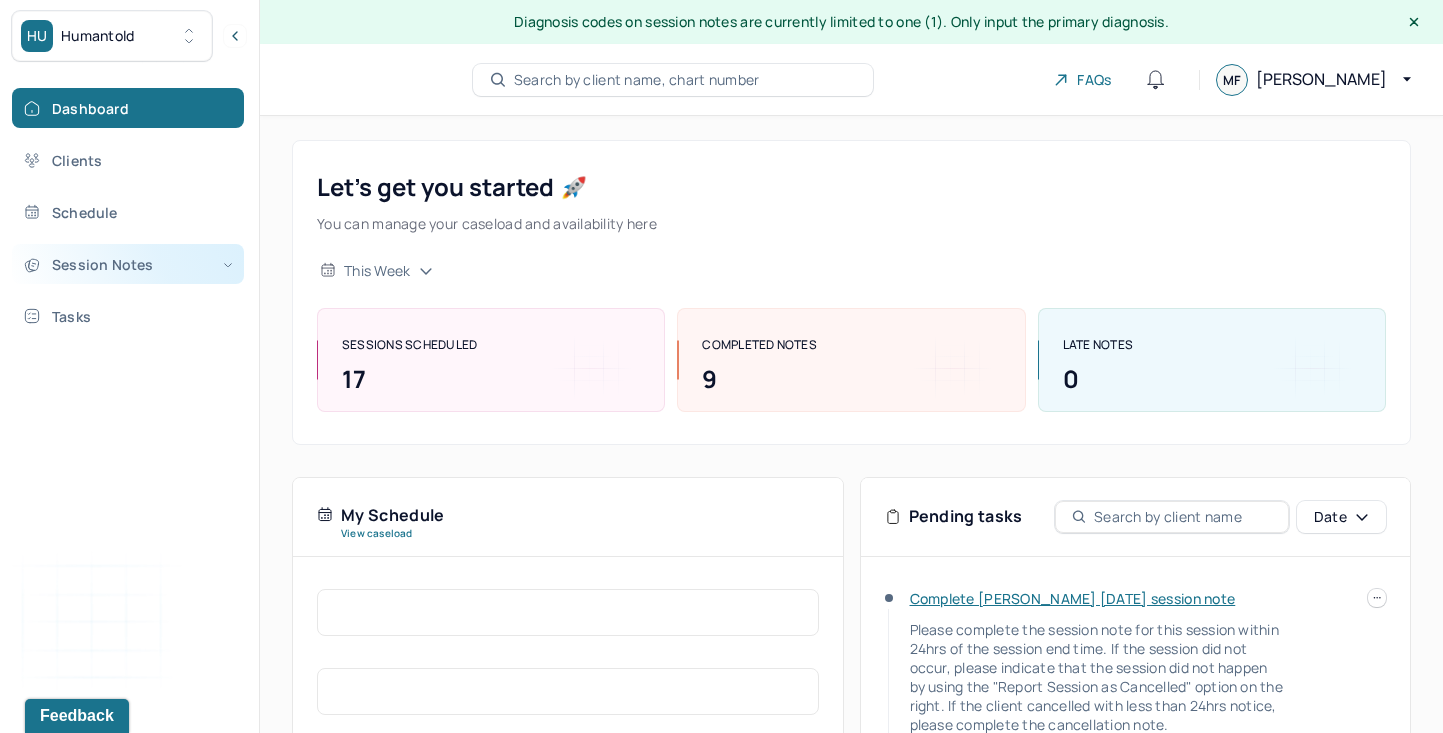 click on "Session Notes" at bounding box center [128, 264] 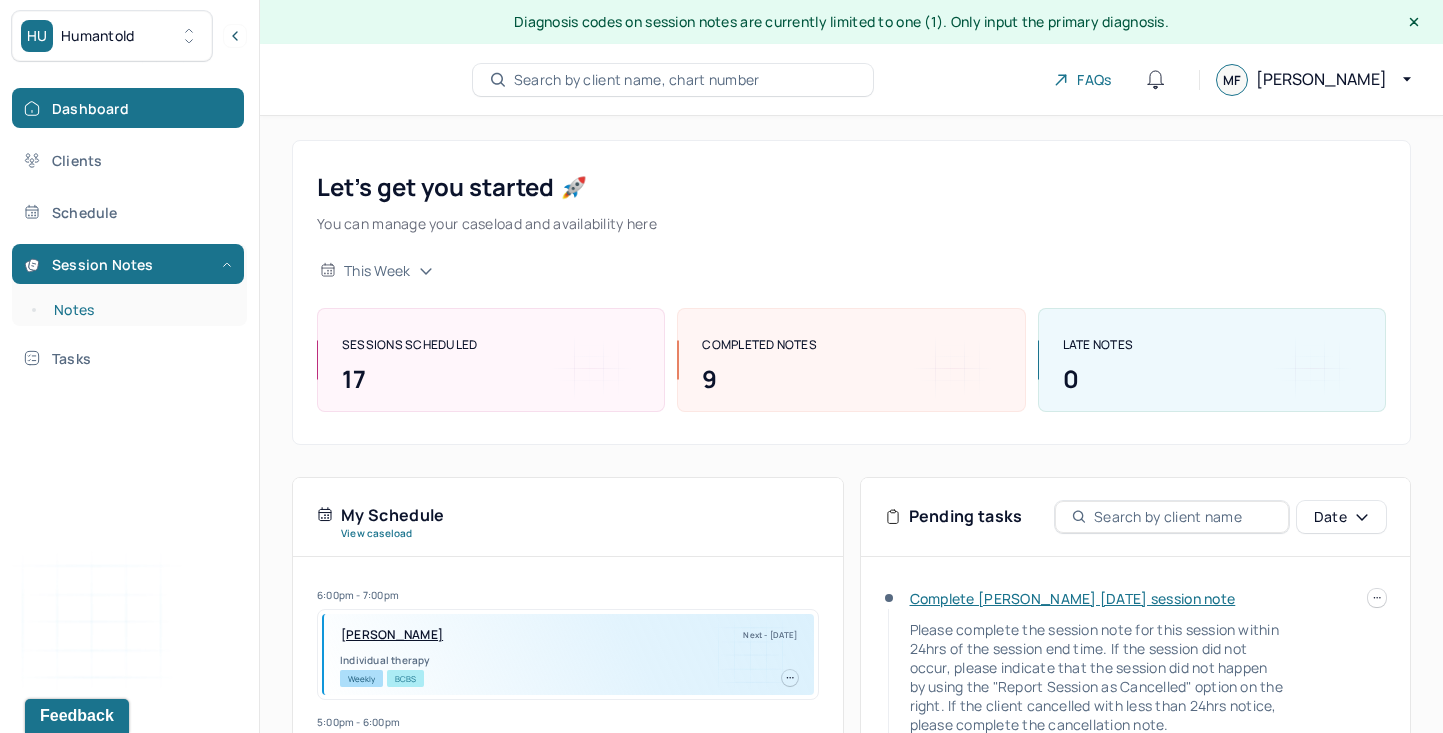 click on "Notes" at bounding box center [139, 310] 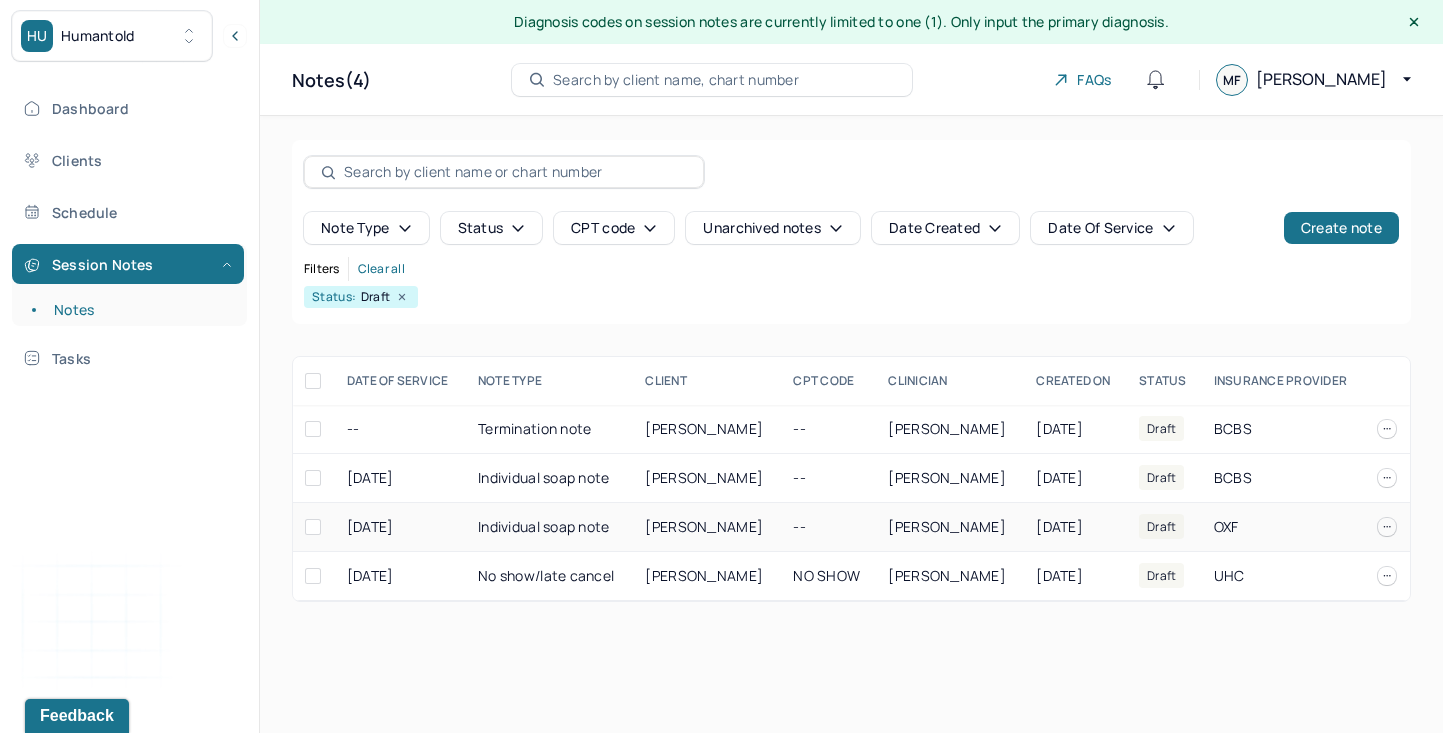 click on "[PERSON_NAME]" at bounding box center (704, 526) 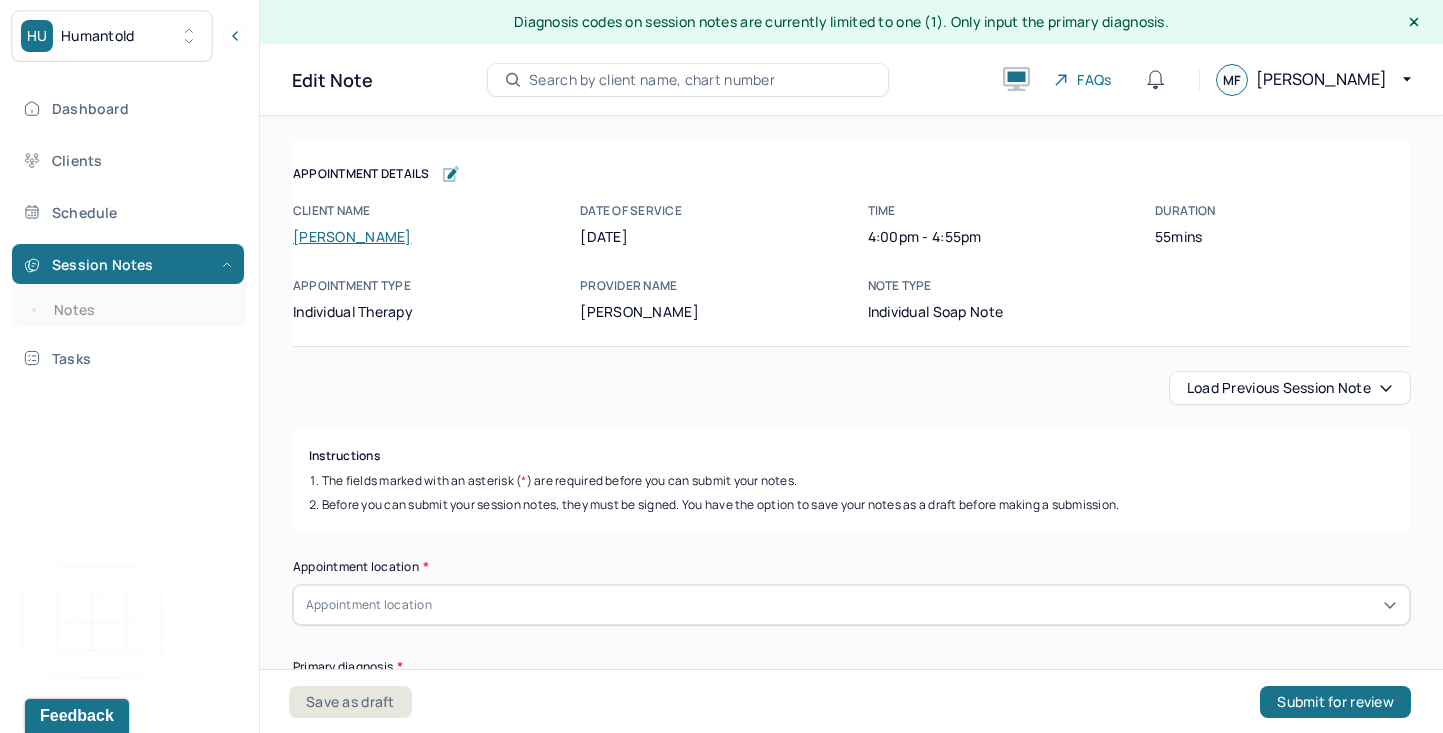 click on "Load previous session note" at bounding box center [1290, 388] 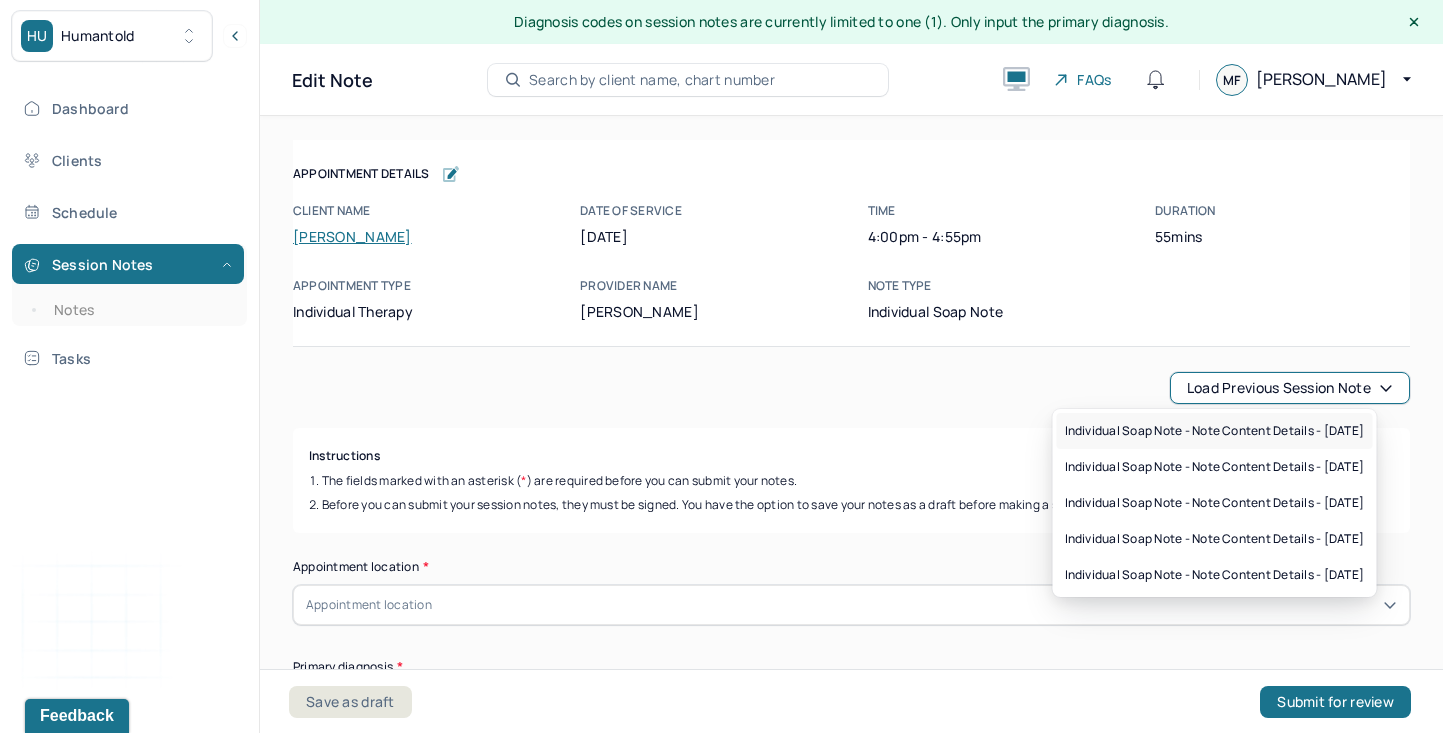 click on "Individual soap note   - Note content Details -   [DATE]" at bounding box center [1215, 431] 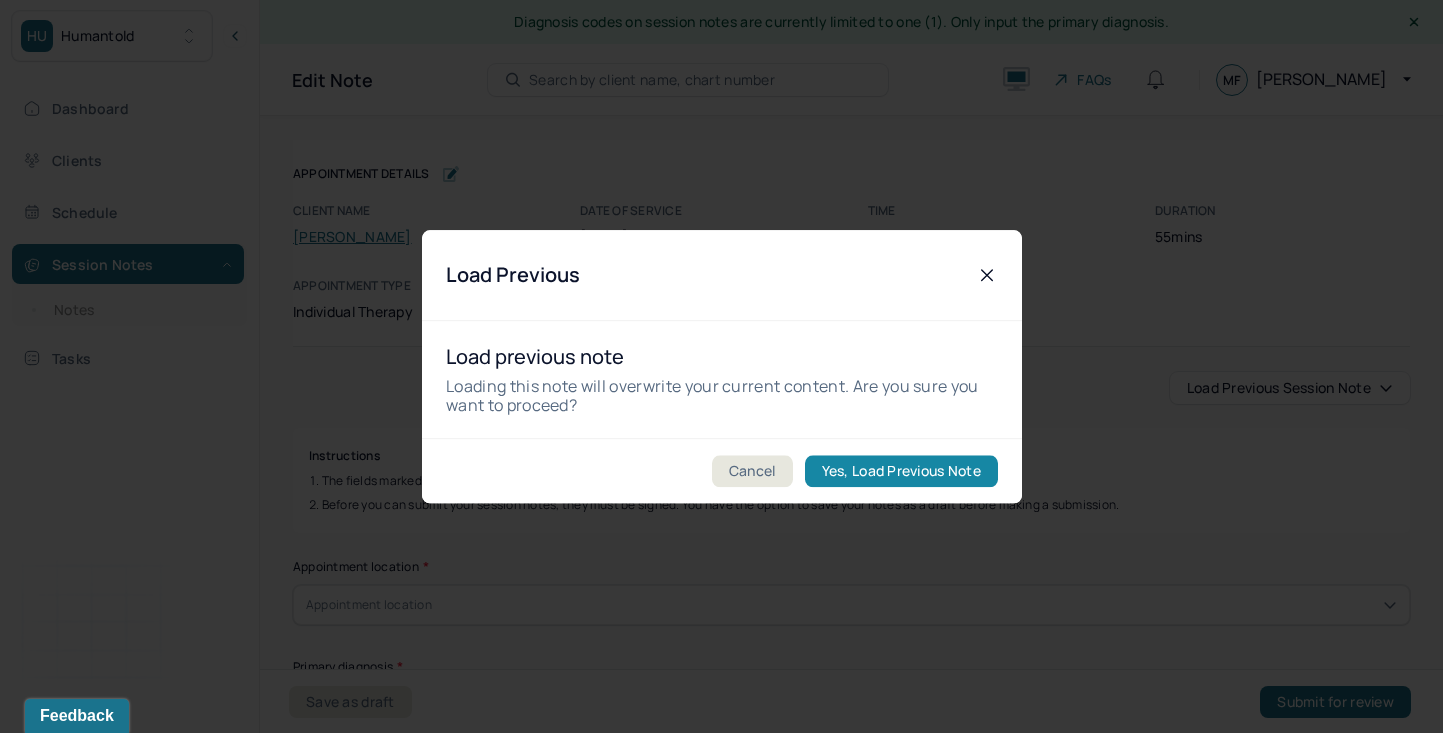 click on "Yes, Load Previous Note" at bounding box center [900, 471] 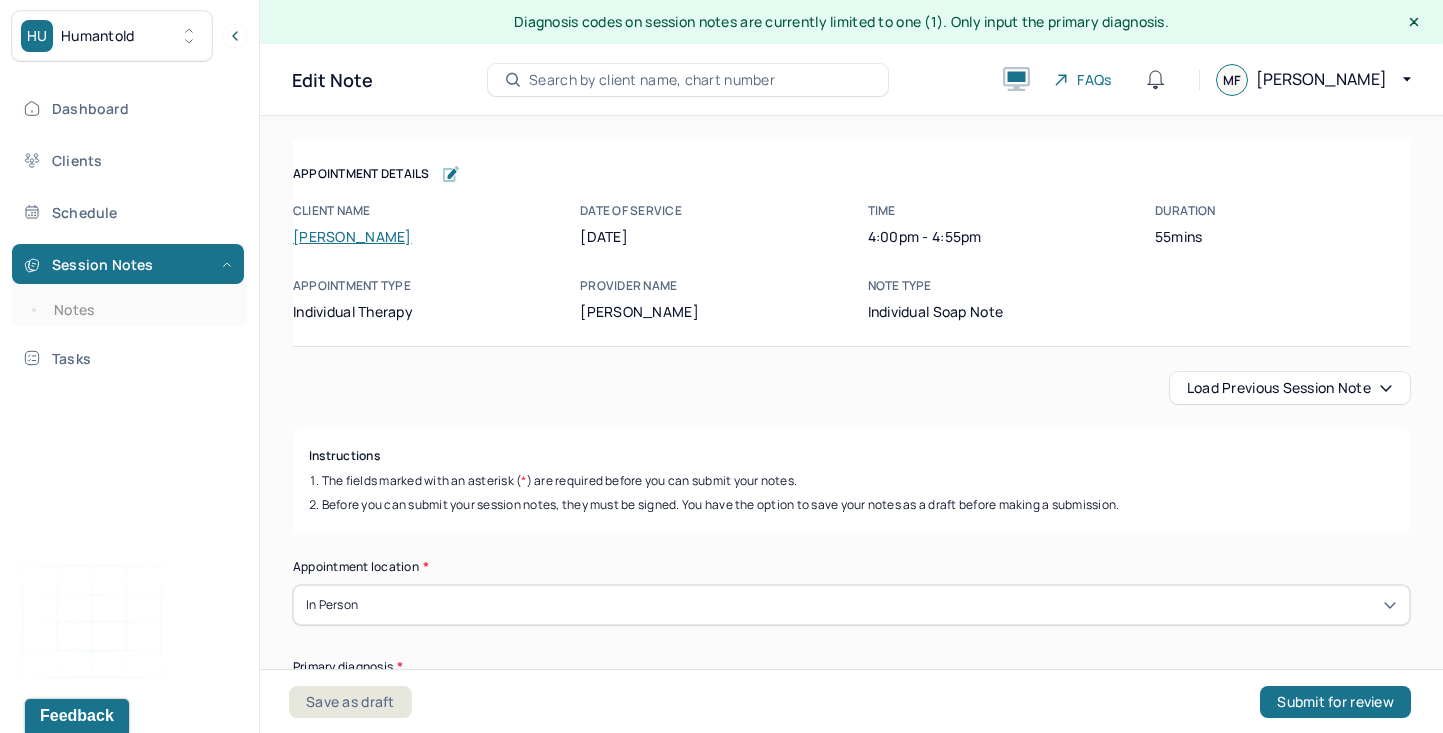 scroll, scrollTop: 519, scrollLeft: 0, axis: vertical 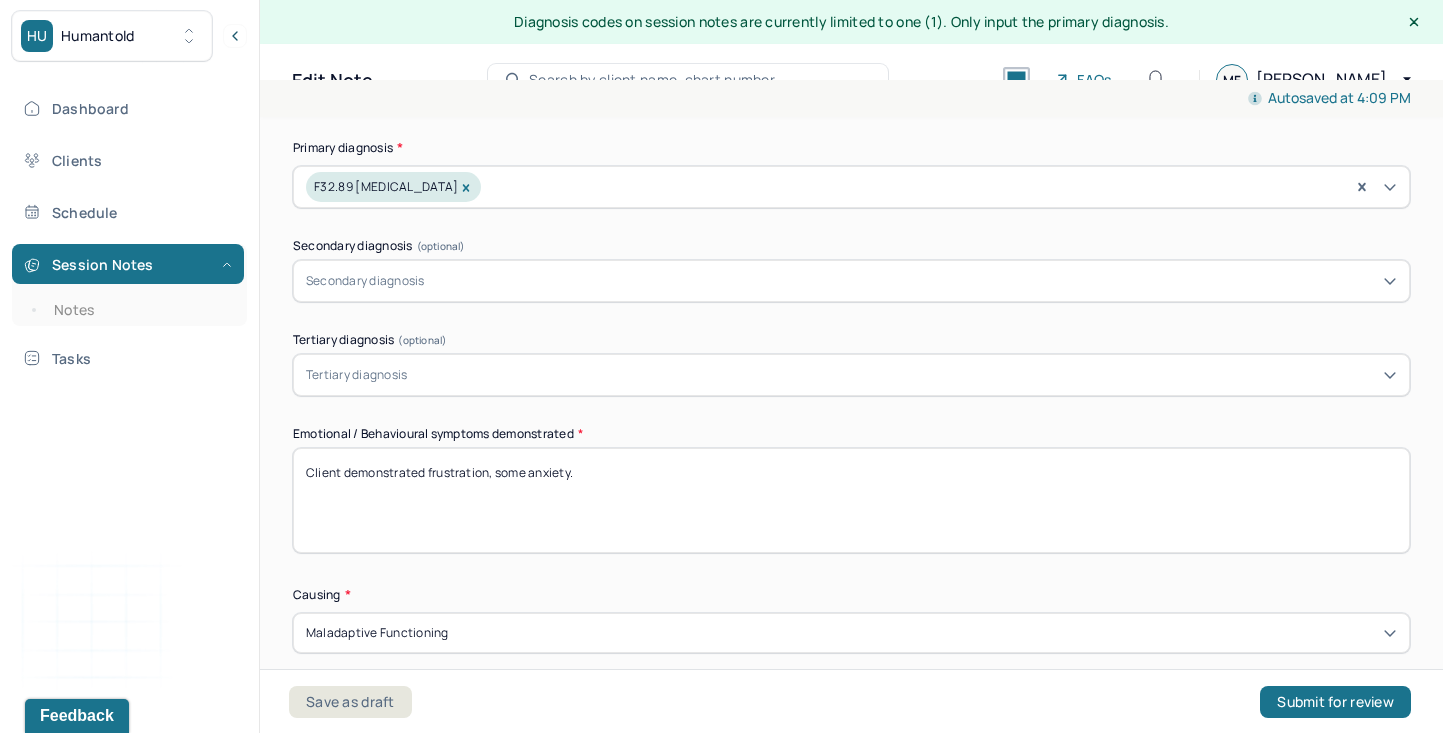 drag, startPoint x: 424, startPoint y: 474, endPoint x: 686, endPoint y: 512, distance: 264.7414 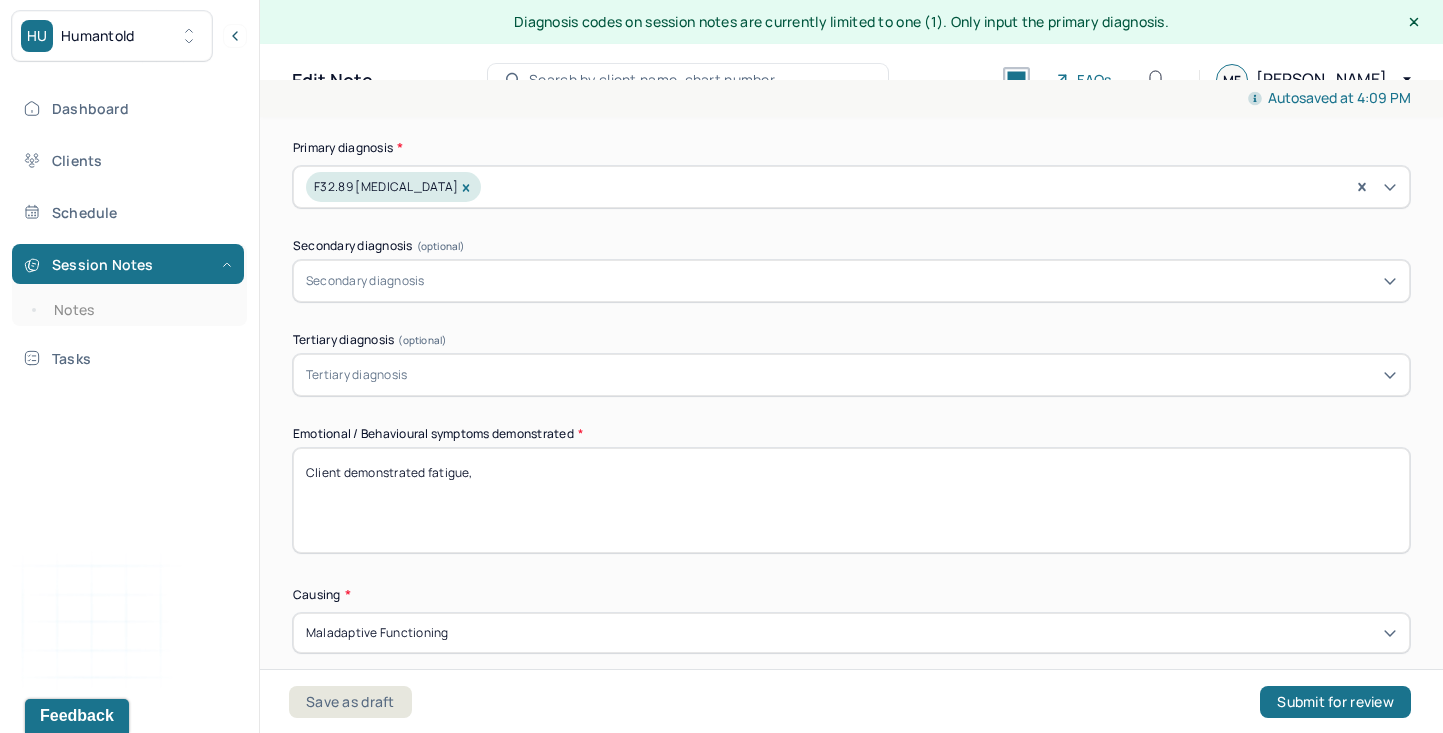 drag, startPoint x: 427, startPoint y: 467, endPoint x: 553, endPoint y: 466, distance: 126.00397 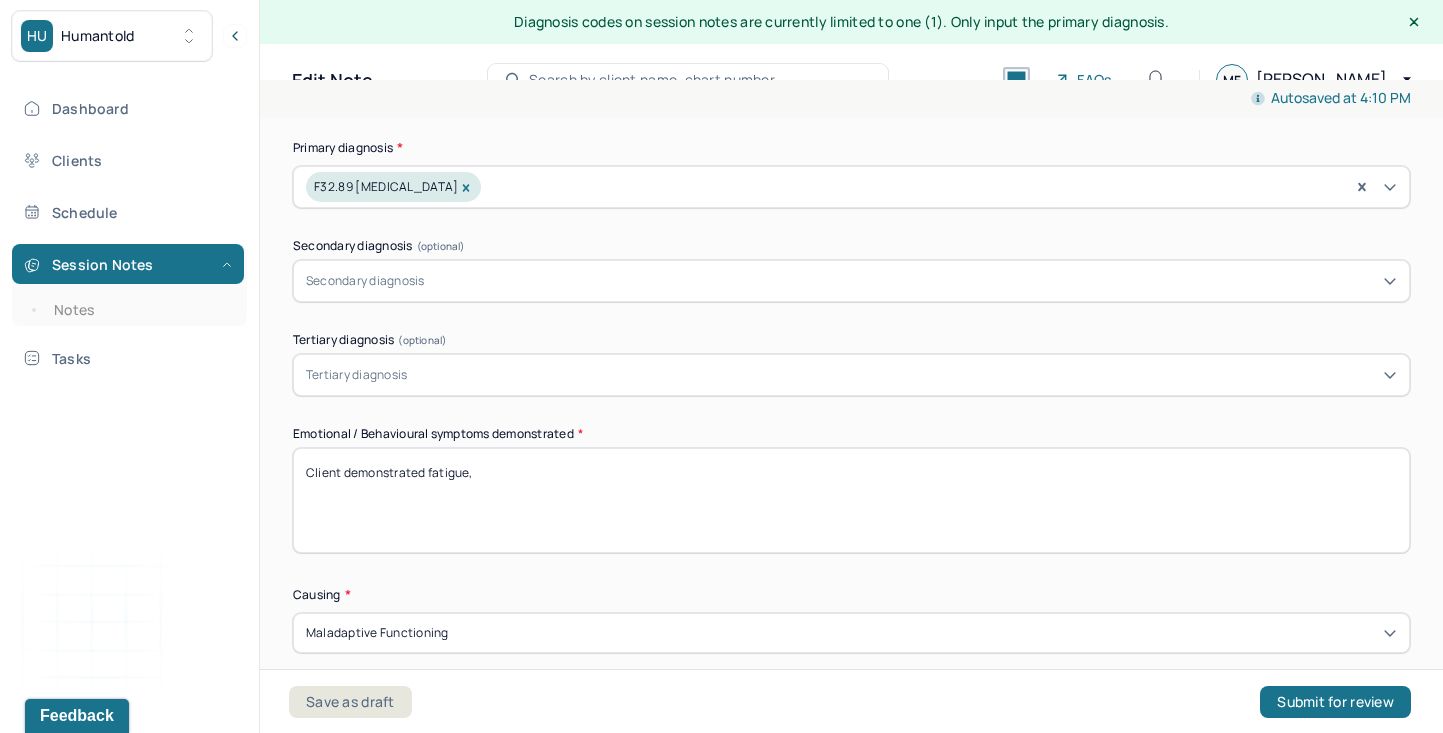 click on "Client demonstrated fatigue," at bounding box center [851, 500] 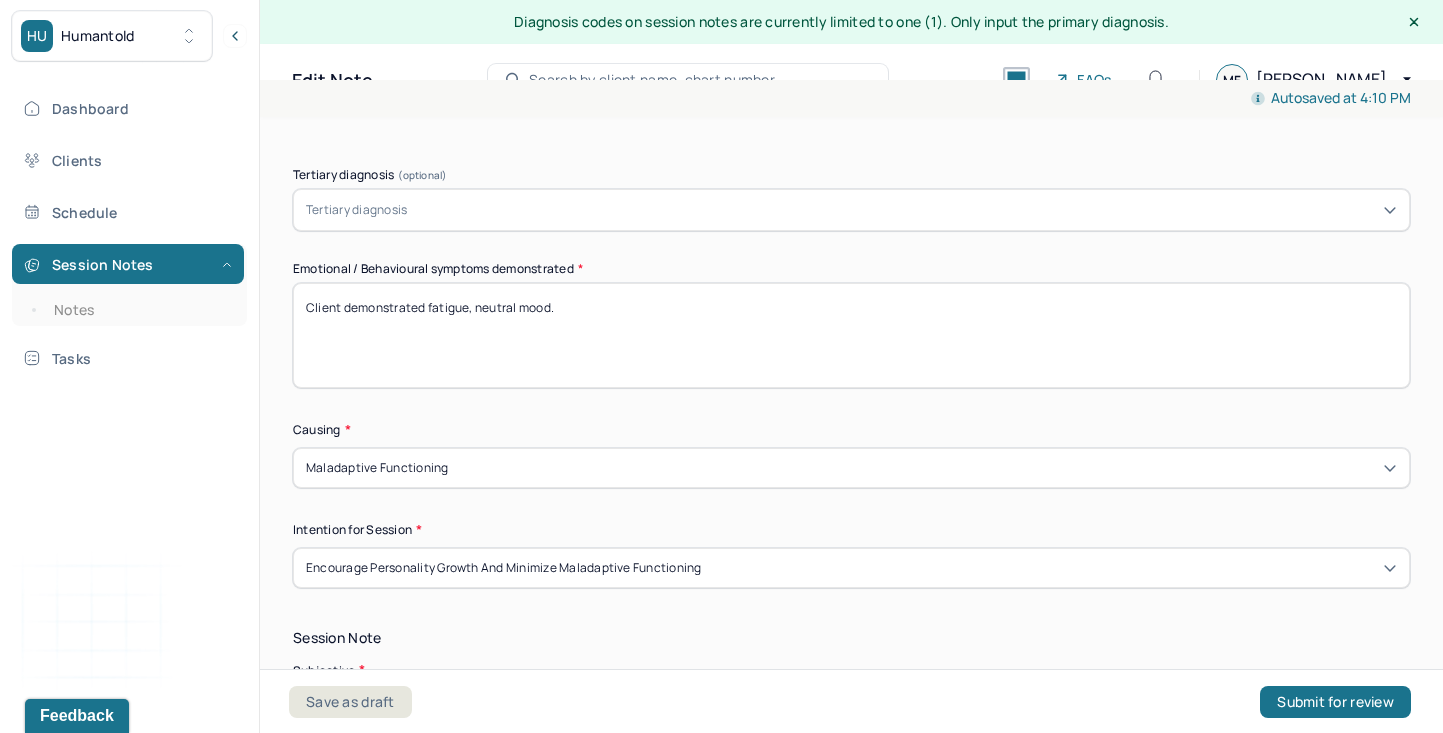 scroll, scrollTop: 688, scrollLeft: 0, axis: vertical 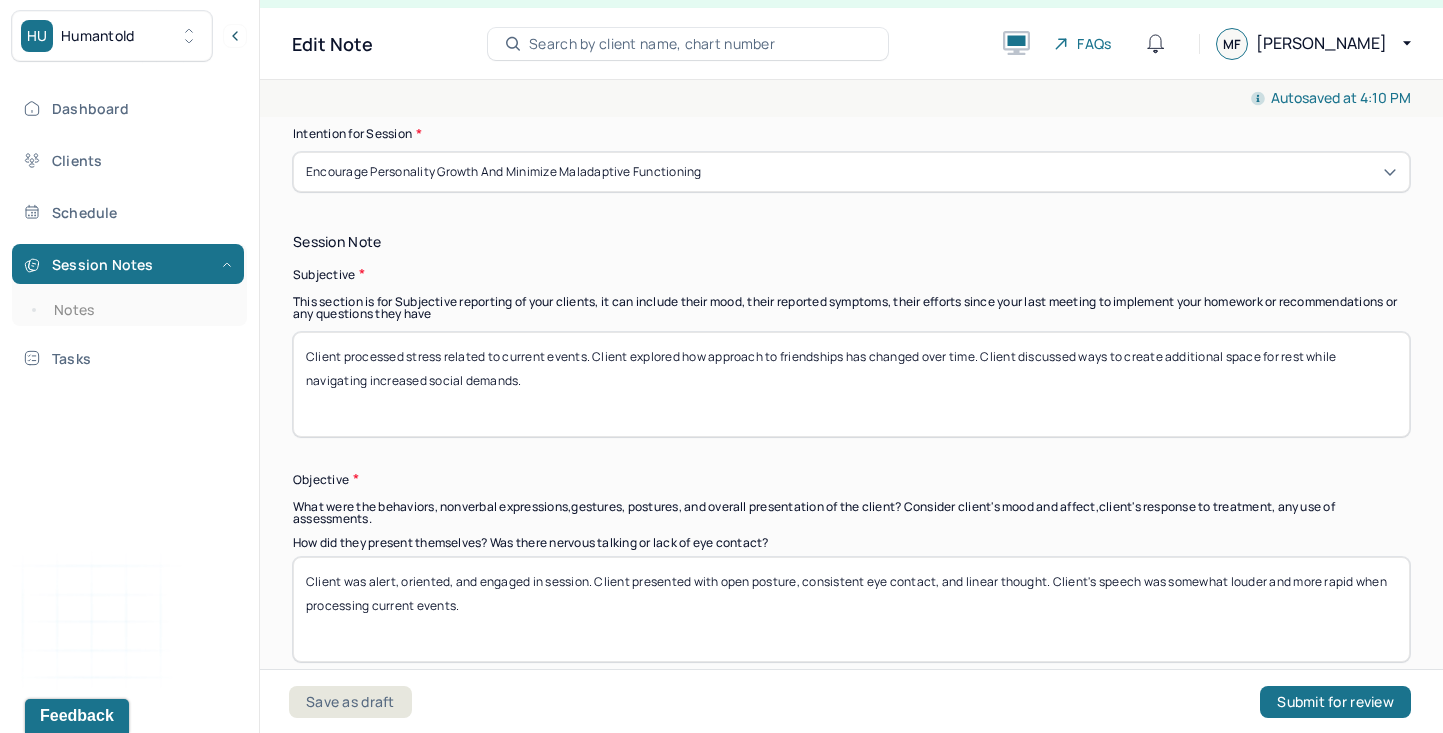 type on "Client demonstrated fatigue, neutral mood." 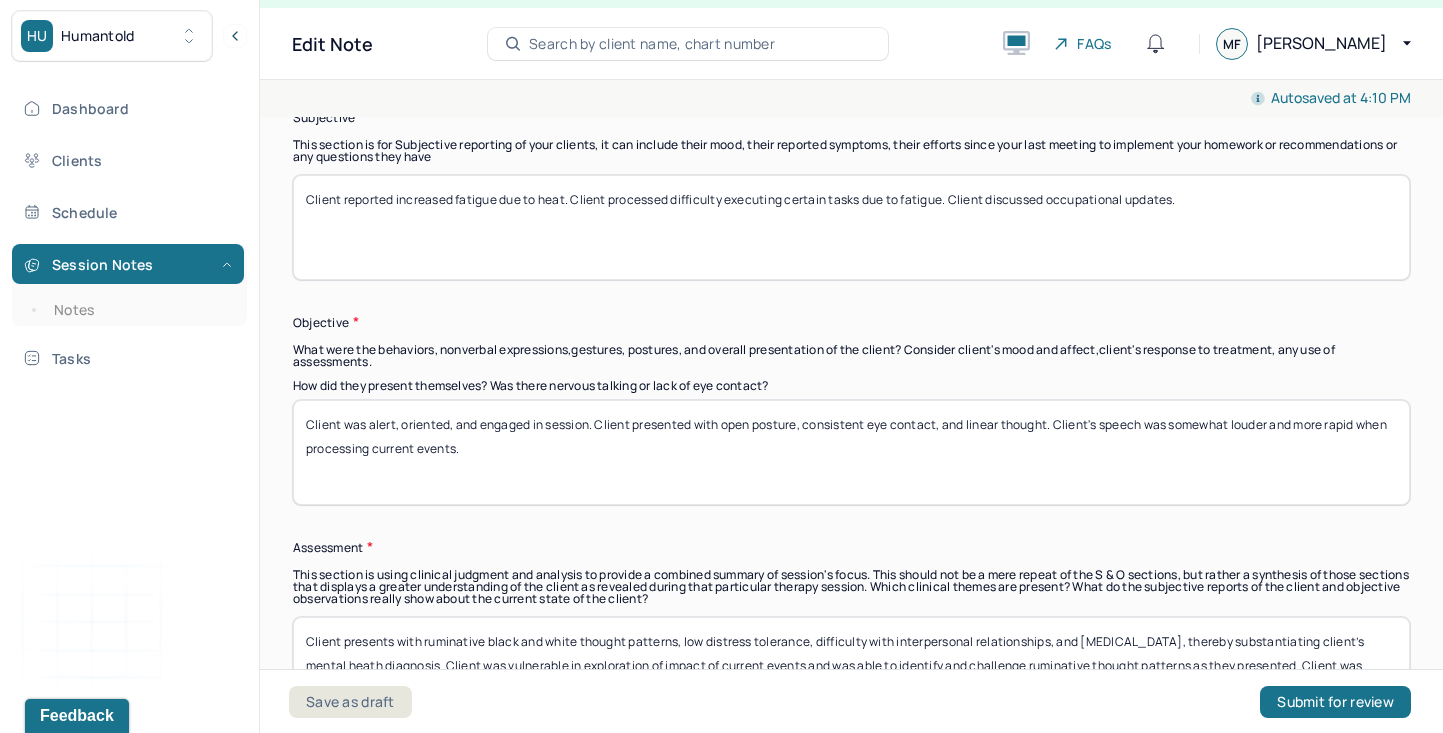 scroll, scrollTop: 1249, scrollLeft: 0, axis: vertical 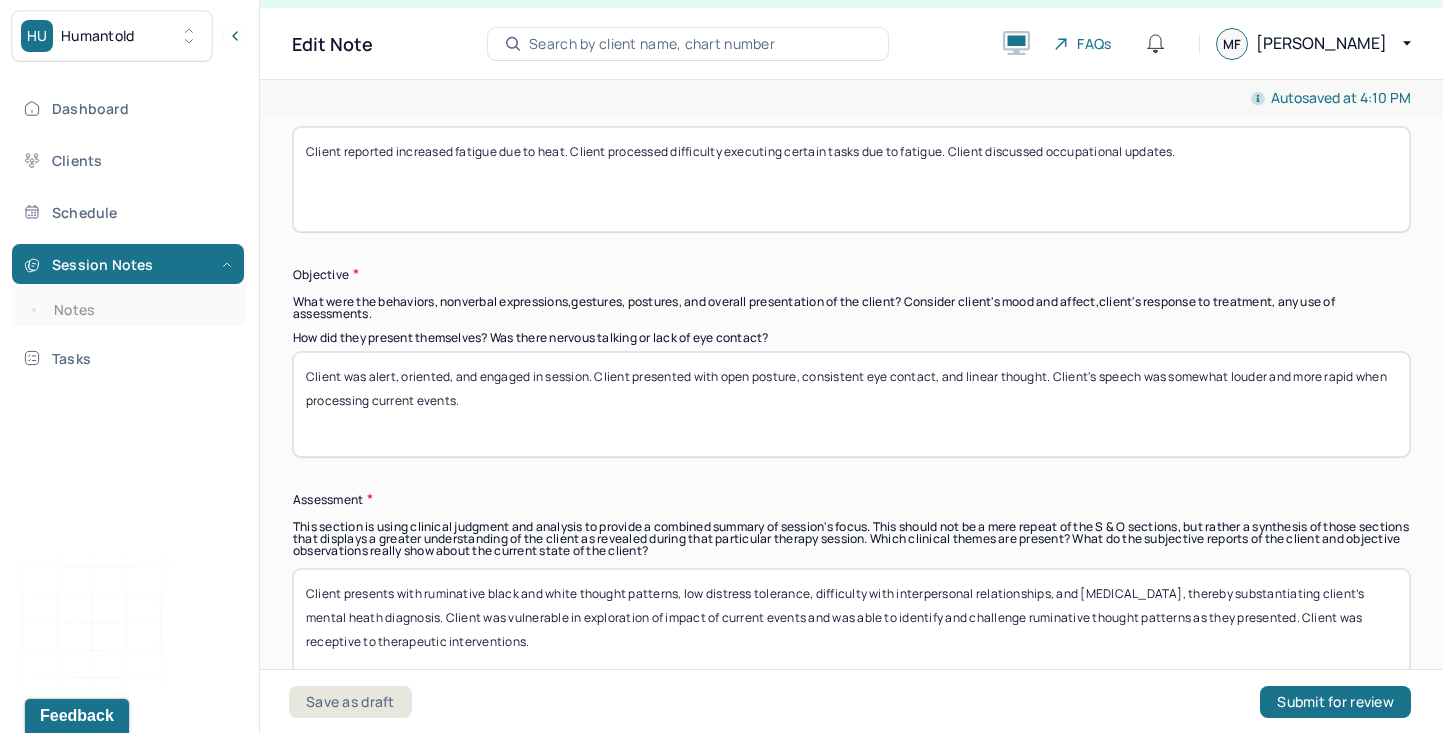 type on "Client reported increased fatigue due to heat. Client processed difficulty executing certain tasks due to fatigue. Client discussed occupational updates." 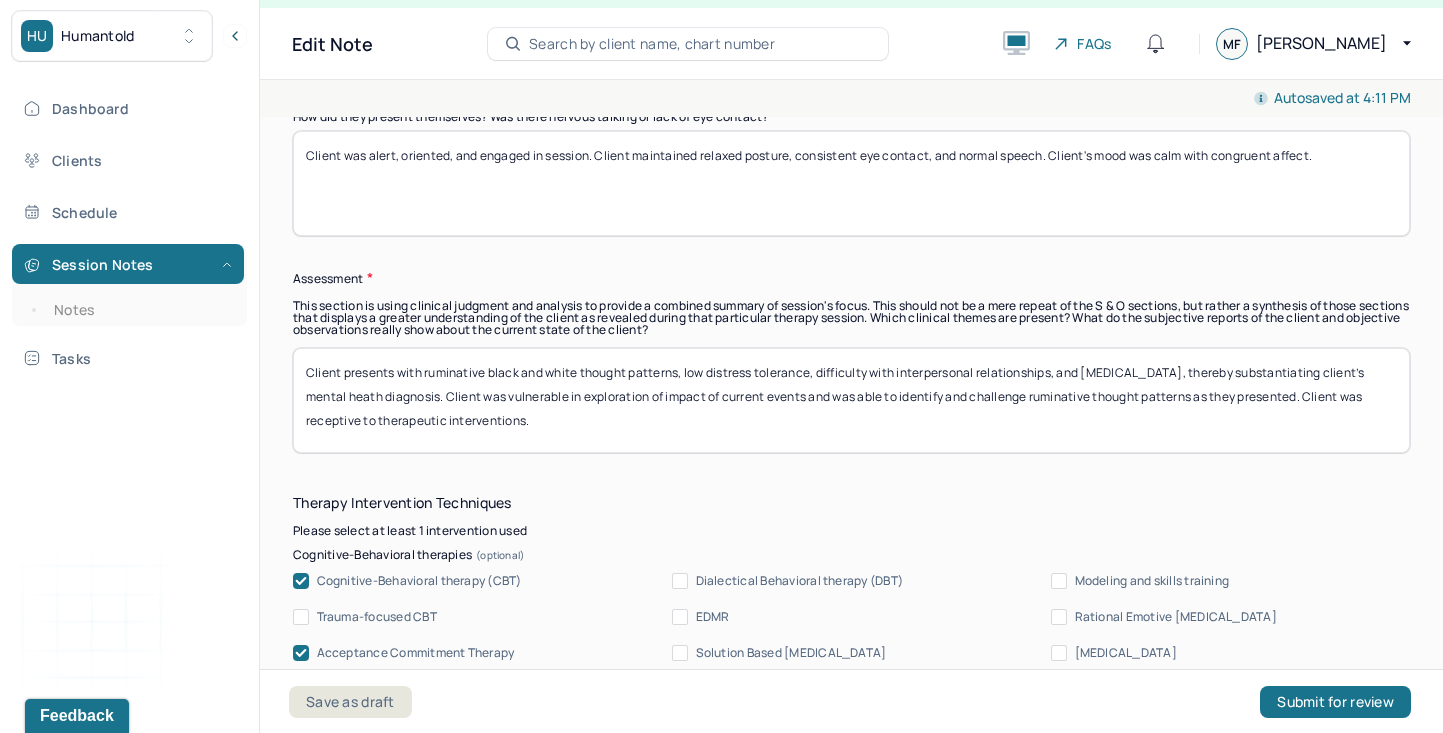 scroll, scrollTop: 1481, scrollLeft: 0, axis: vertical 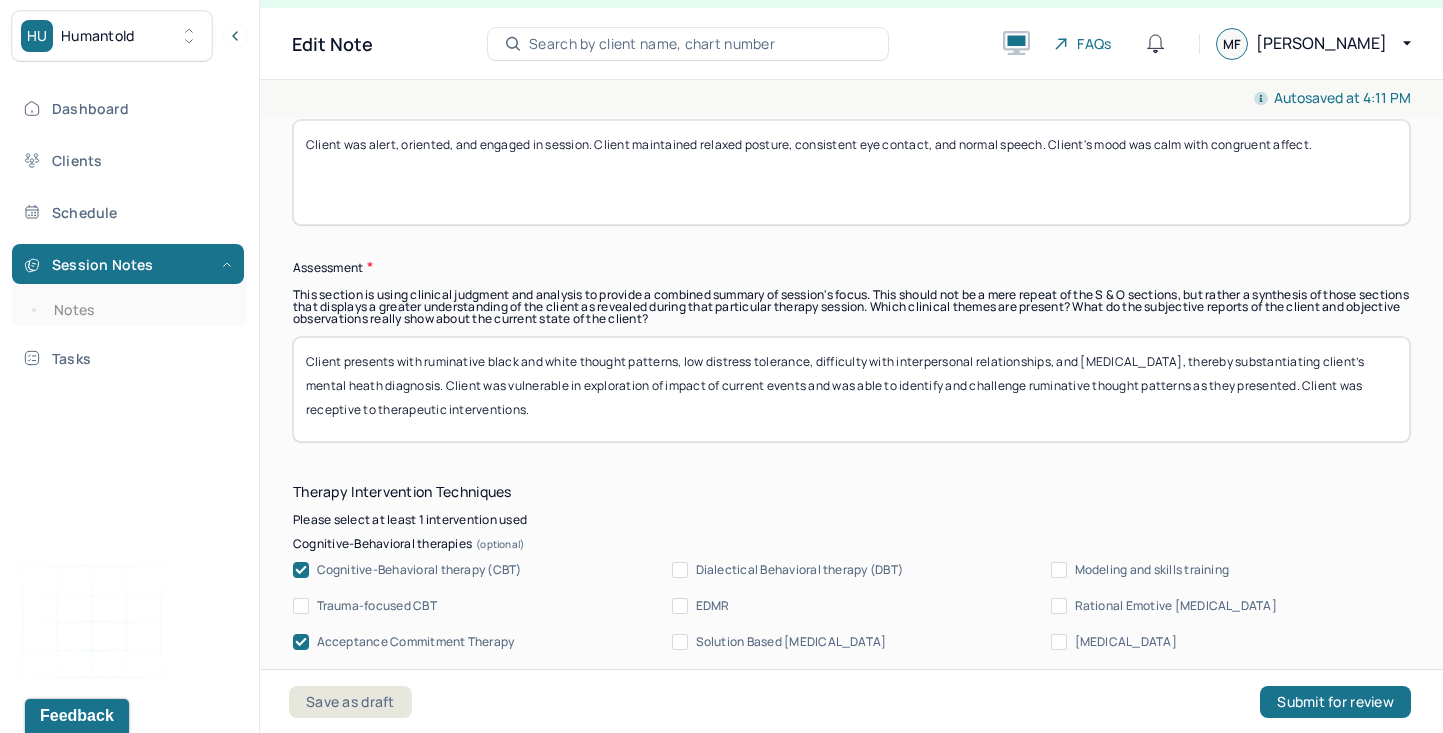 type on "Client was alert, oriented, and engaged in session. Client maintained relaxed posture, consistent eye contact, and normal speech. Client's mood was calm with congruent affect." 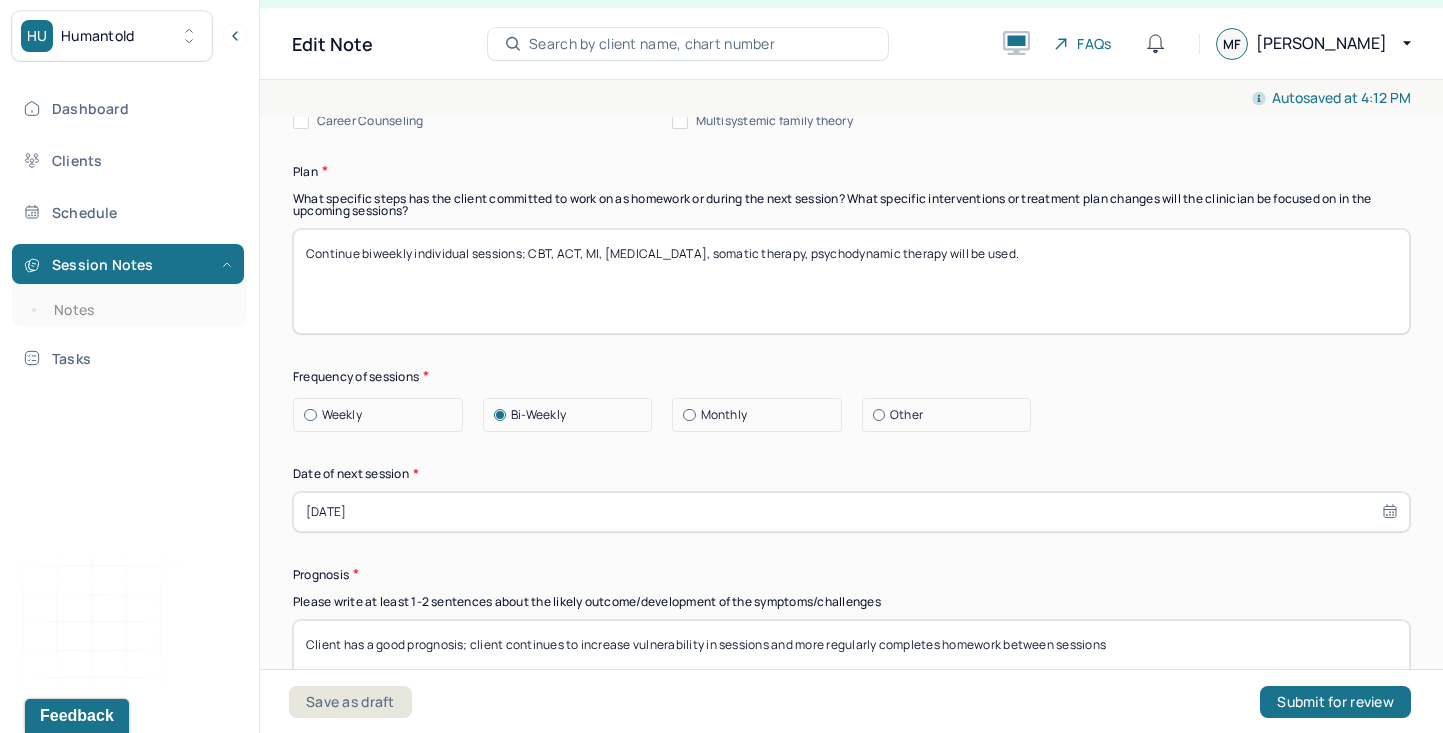 scroll, scrollTop: 2409, scrollLeft: 0, axis: vertical 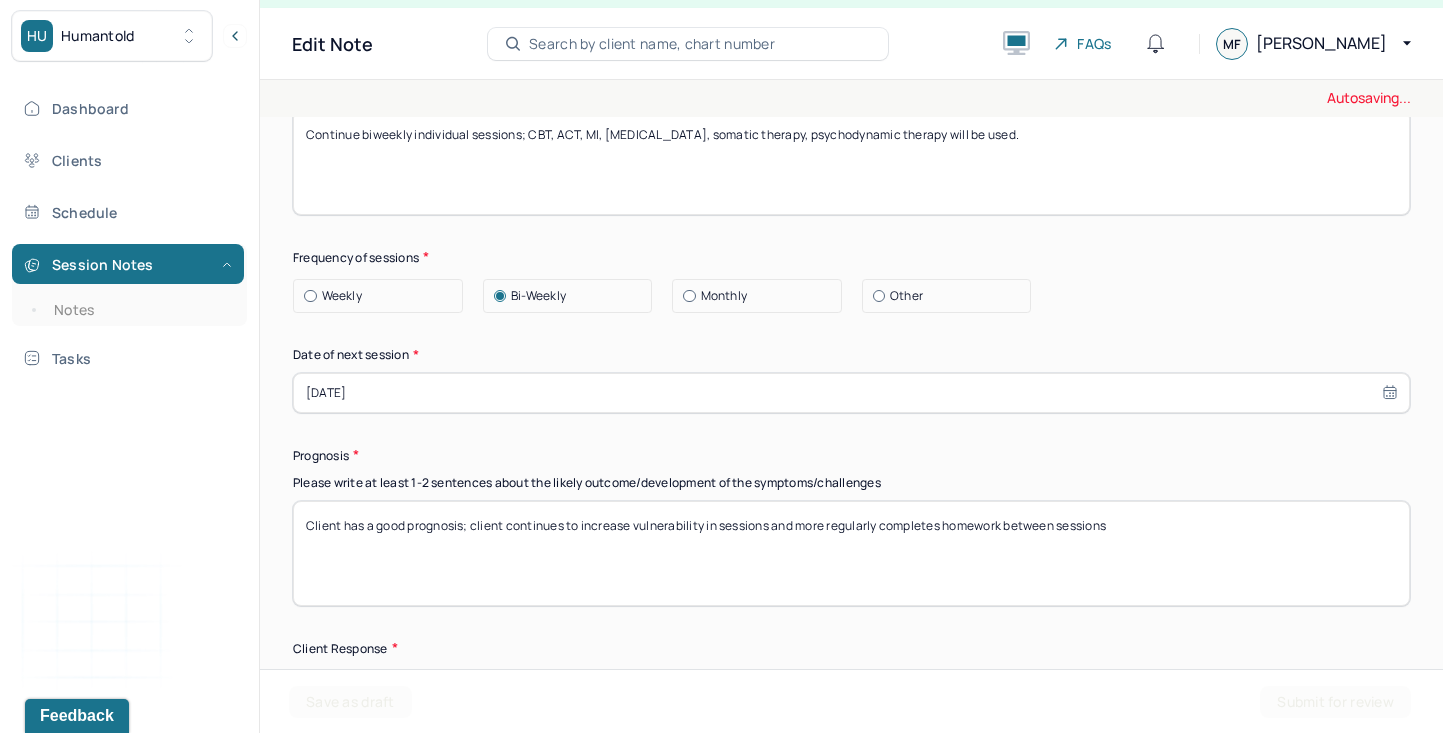 type on "Client presents with ruminative black and white thought patterns, low distress tolerance, difficulty with interpersonal relationships, and [MEDICAL_DATA], thereby substantiating client’s mental heath diagnosis. Client has demonstrated general increased distress tolerance as client better identifies and processes feelings as they present. Client was receptive to therapeutic interventions." 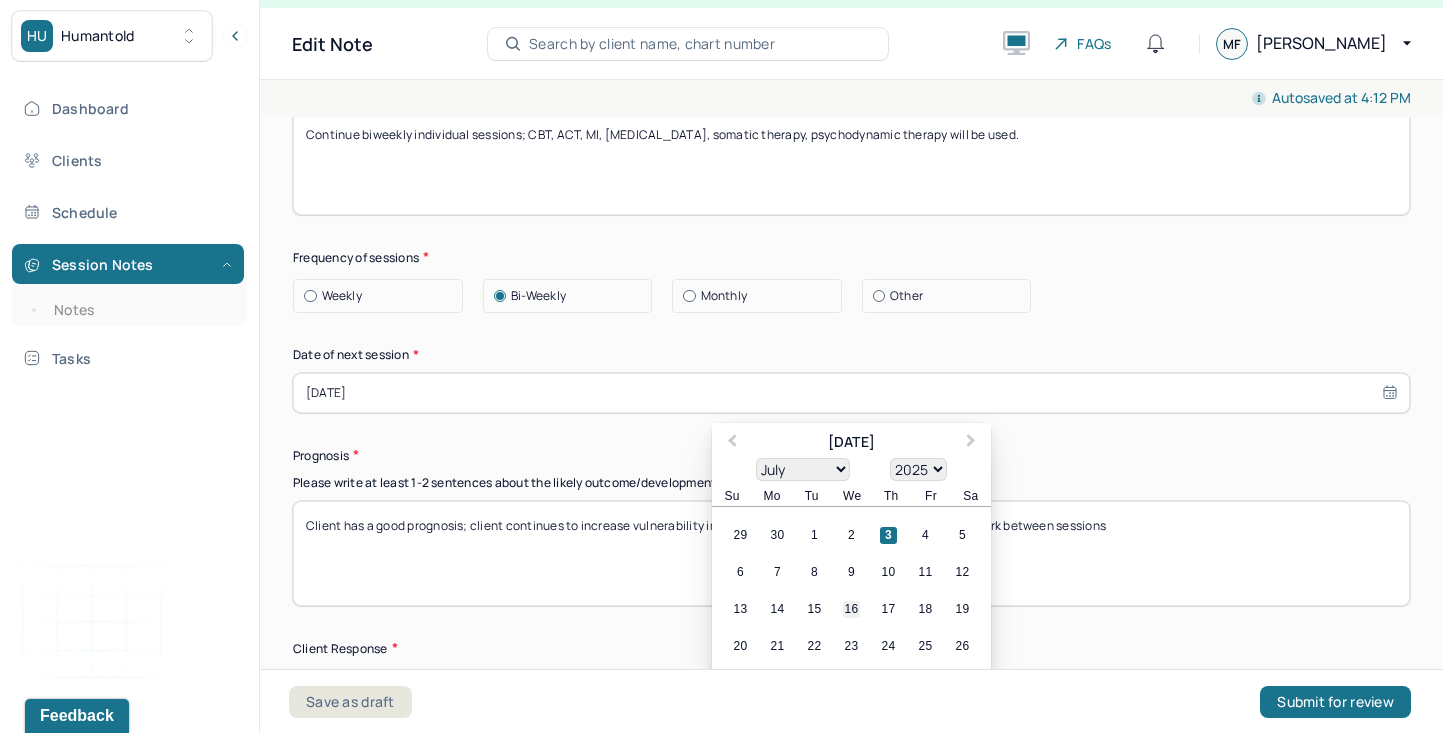 click on "16" at bounding box center [851, 609] 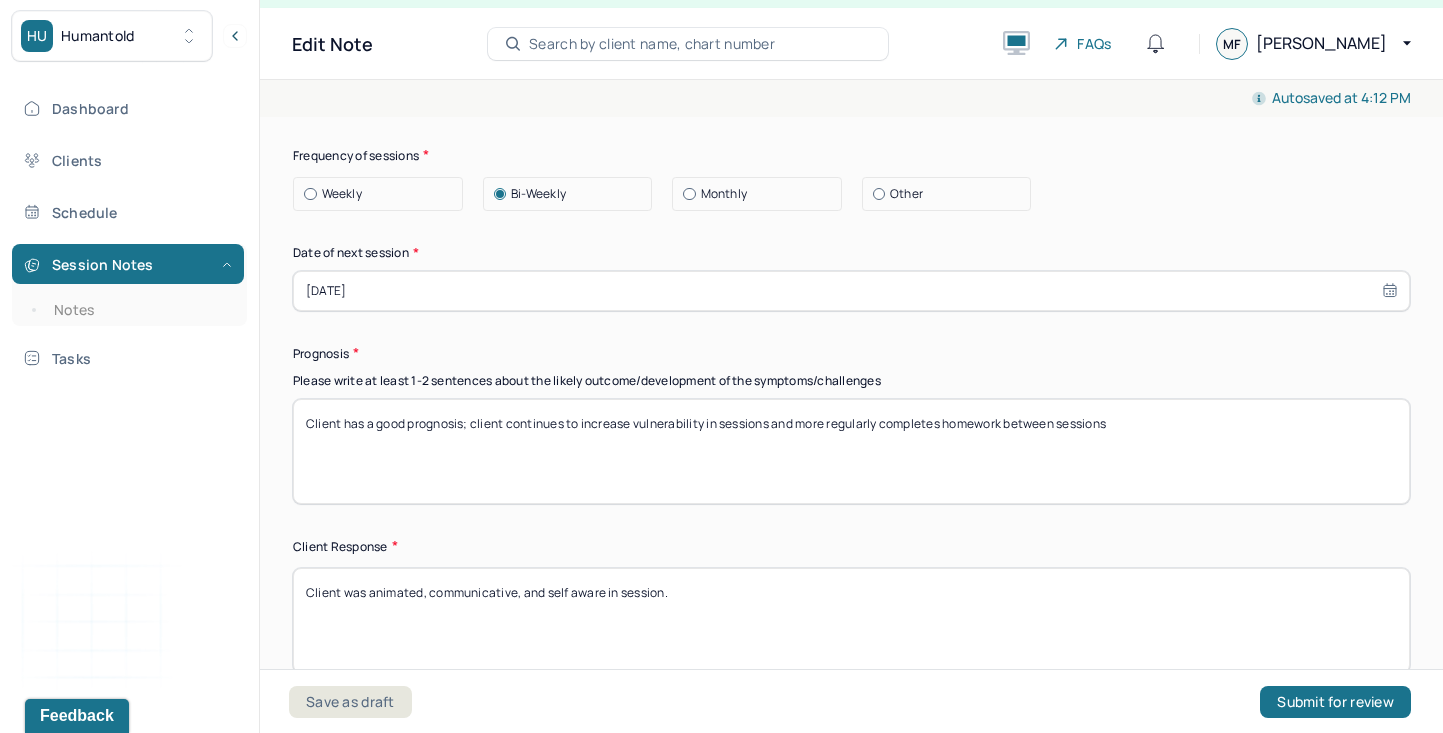 scroll, scrollTop: 2515, scrollLeft: 0, axis: vertical 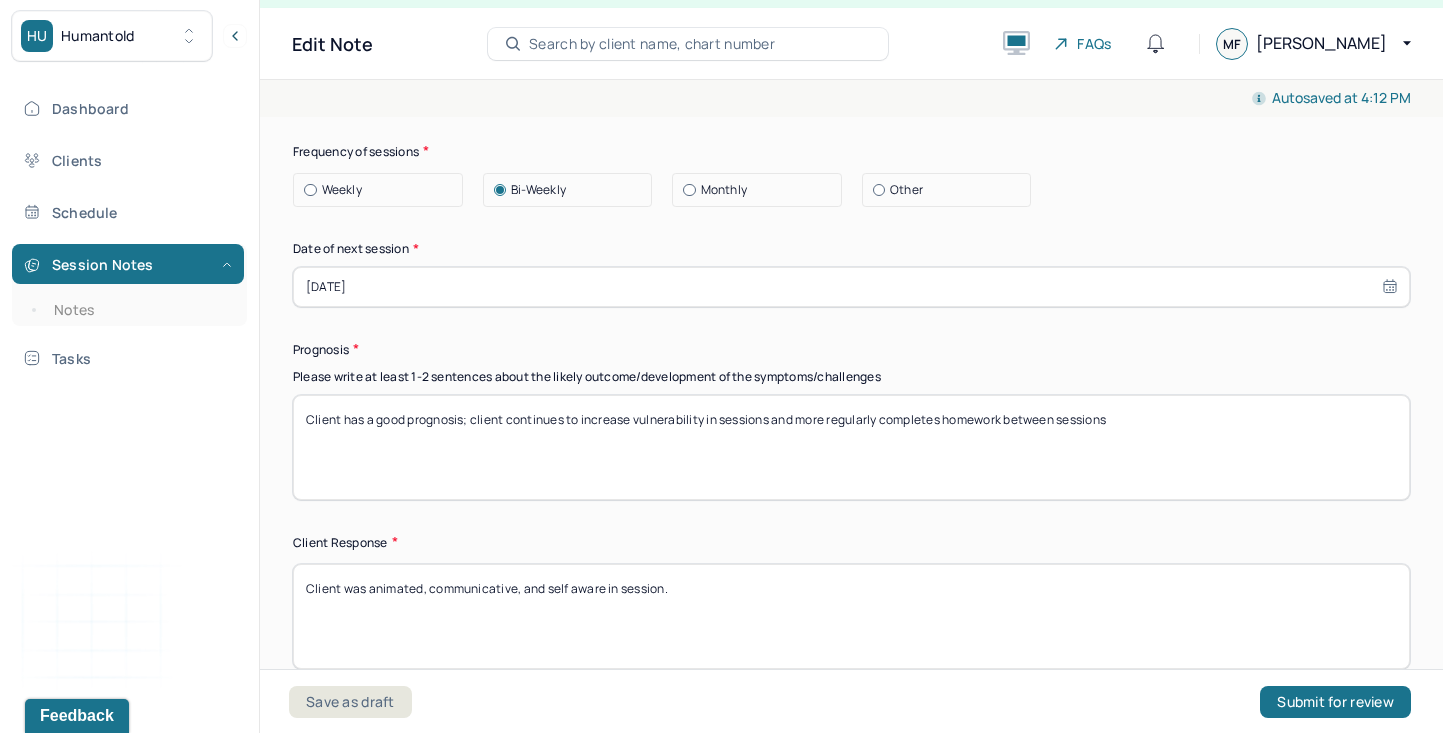 click on "Client has a good prognosis; client continues to increase vulnerability in sessions and more regularly completes homework between sessions" at bounding box center (851, 447) 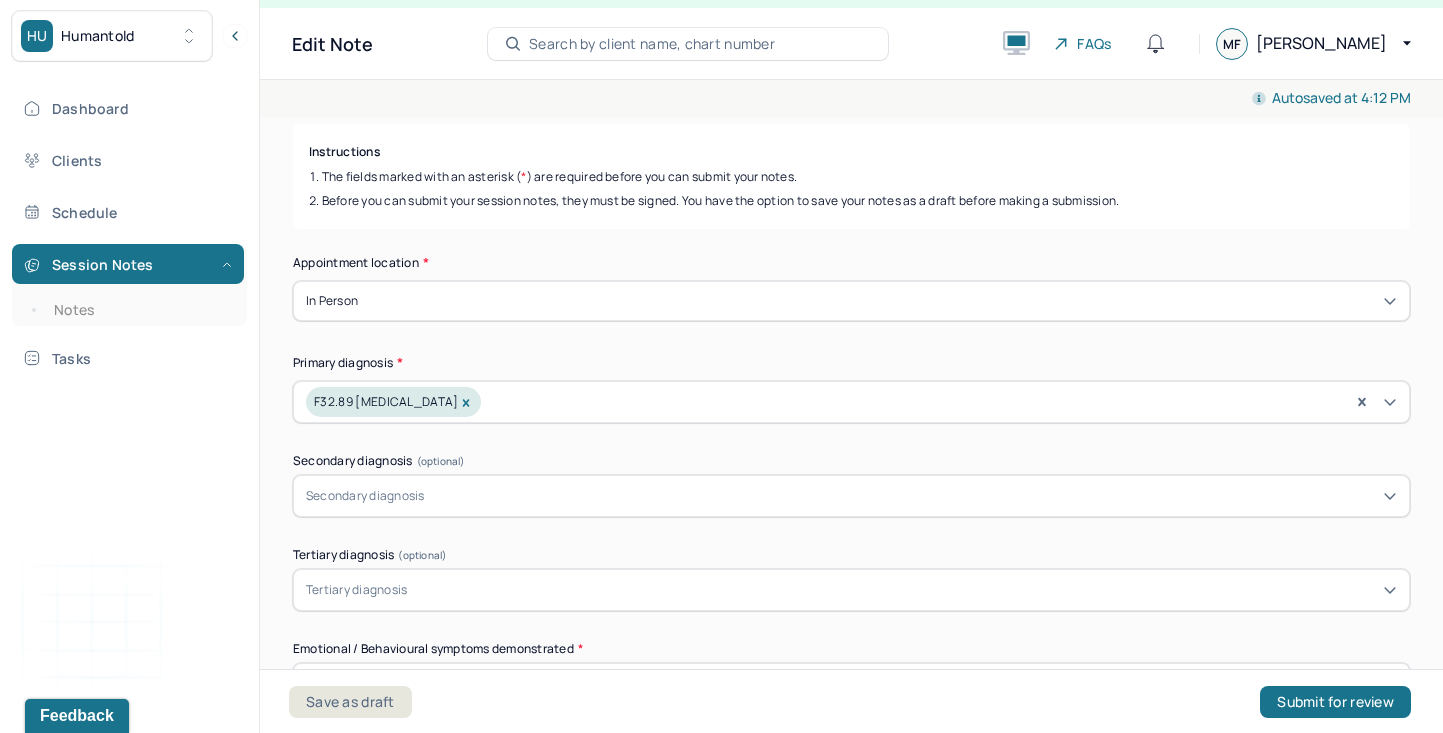 scroll, scrollTop: 0, scrollLeft: 0, axis: both 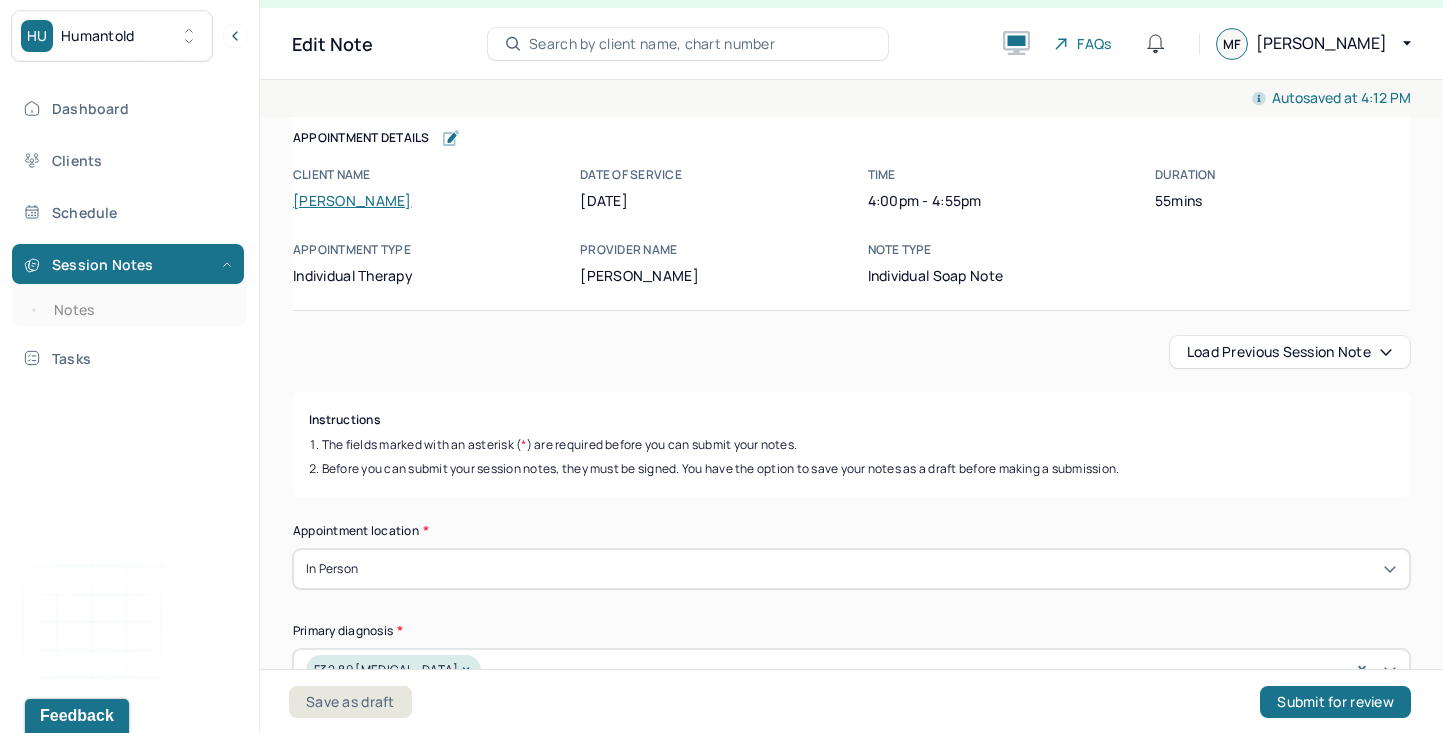 click on "Load previous session note" at bounding box center (1290, 352) 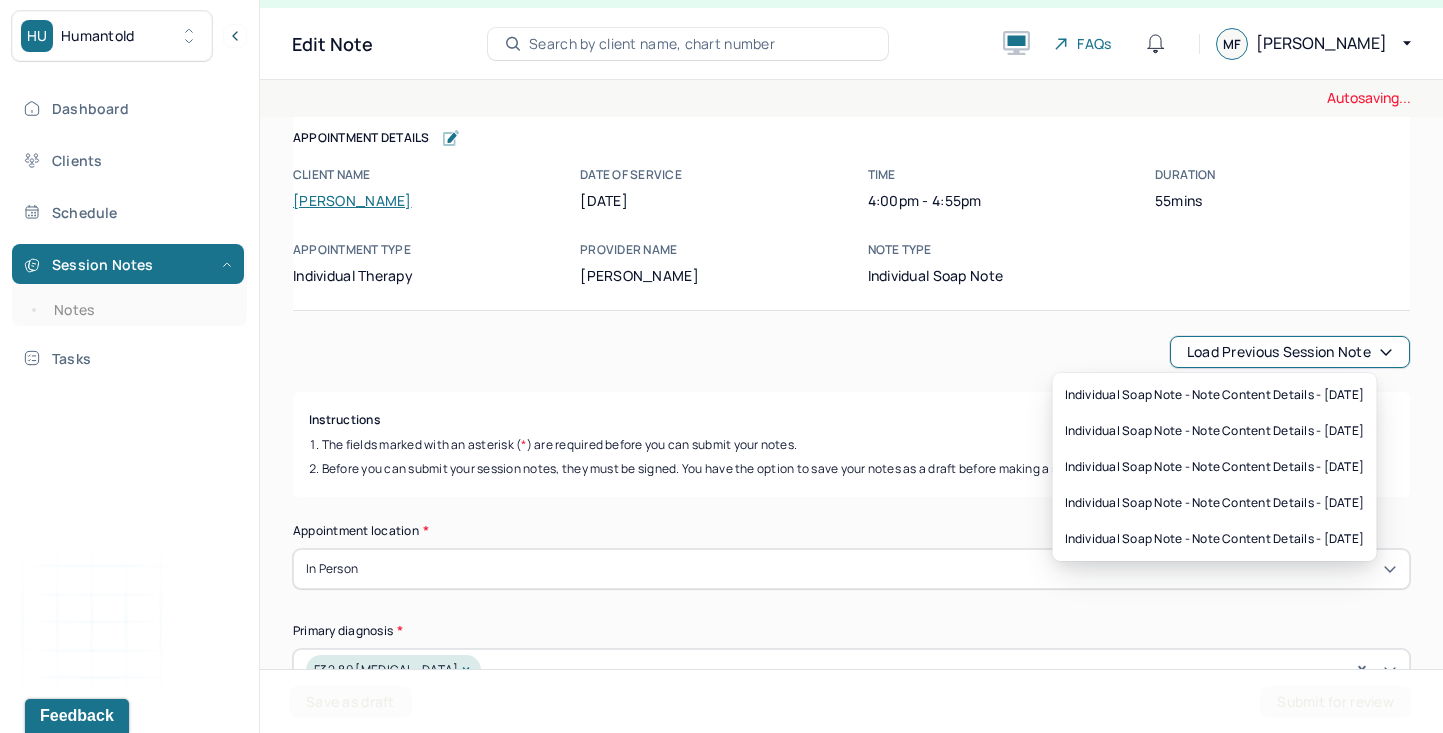 click on "Load previous session note" at bounding box center [1290, 352] 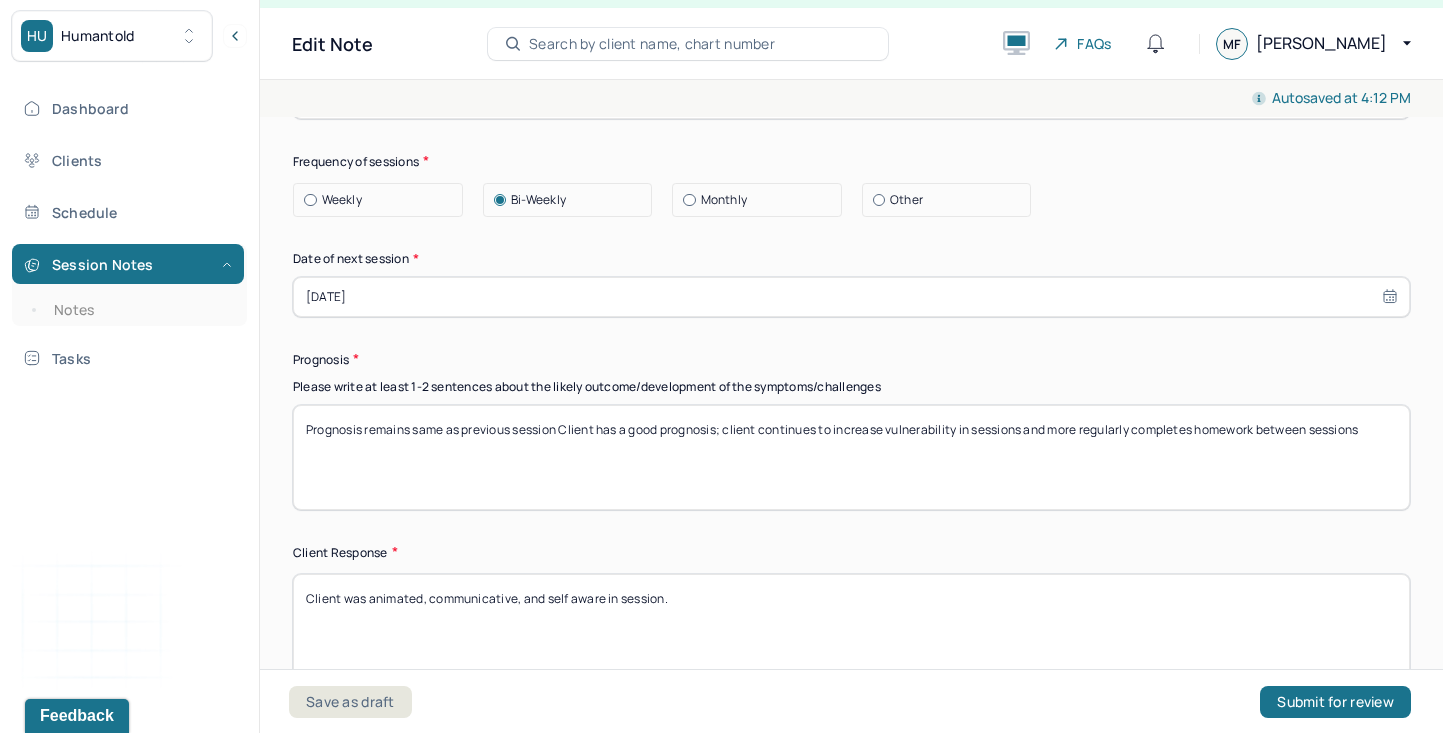 scroll, scrollTop: 2579, scrollLeft: 0, axis: vertical 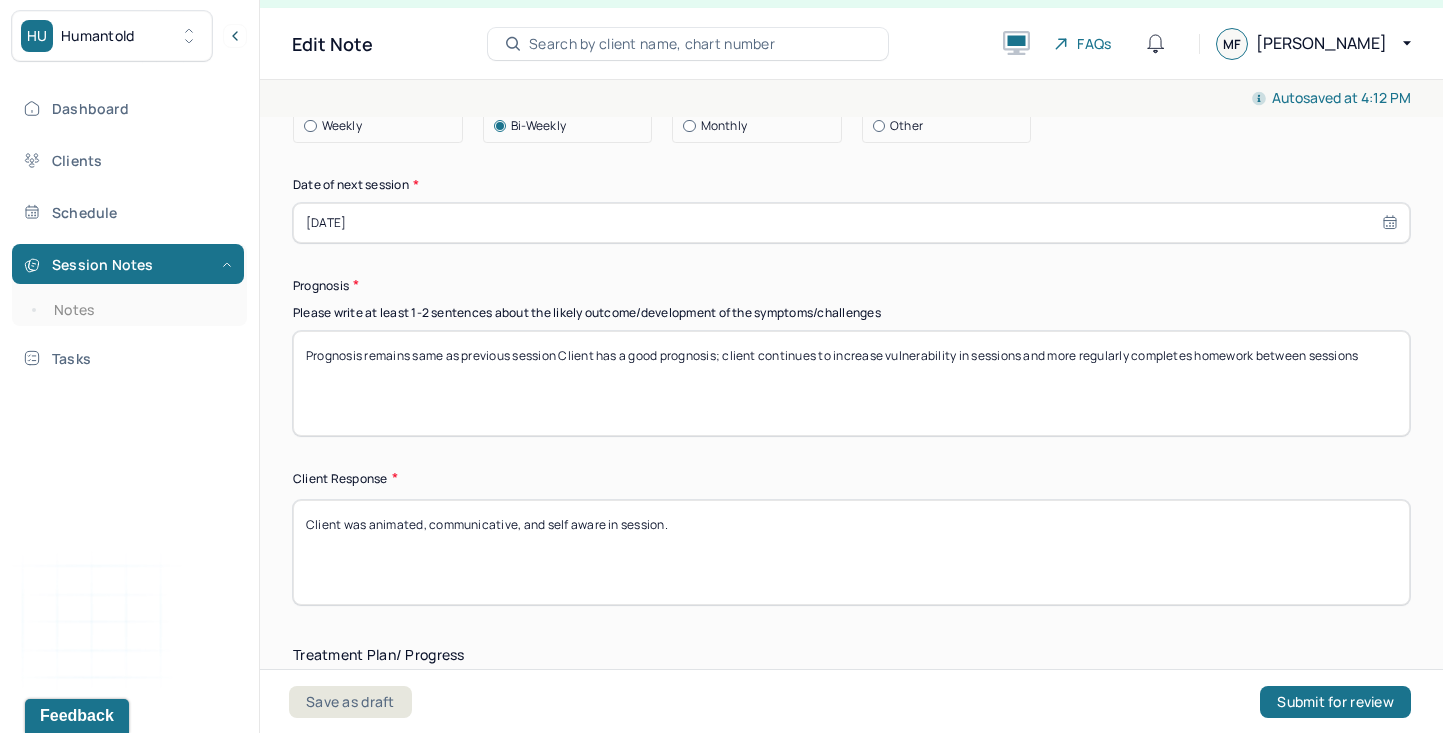 click on "Prognosis remains same as previous session Client has a good prognosis; client continues to increase vulnerability in sessions and more regularly completes homework between sessions" at bounding box center (851, 383) 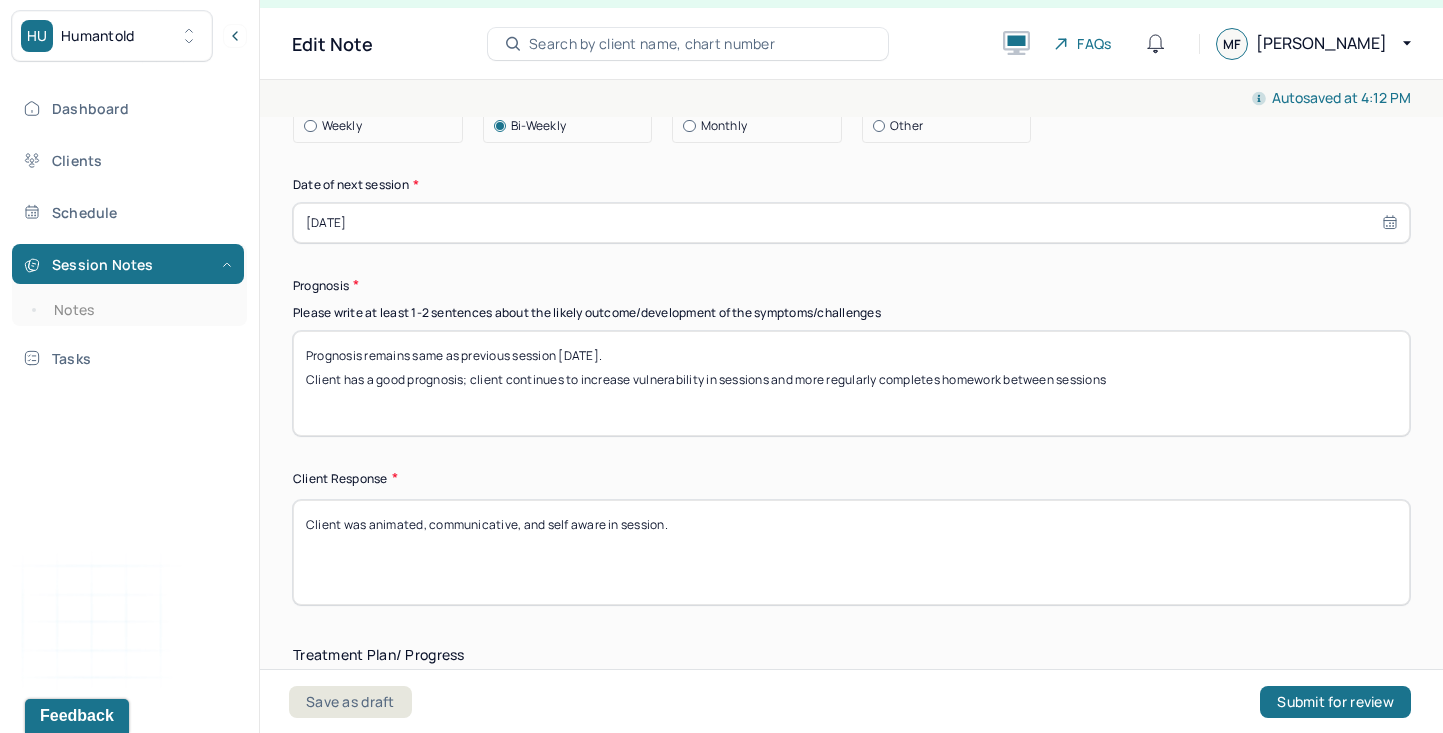type on "Prognosis remains same as previous session [DATE].
Client has a good prognosis; client continues to increase vulnerability in sessions and more regularly completes homework between sessions" 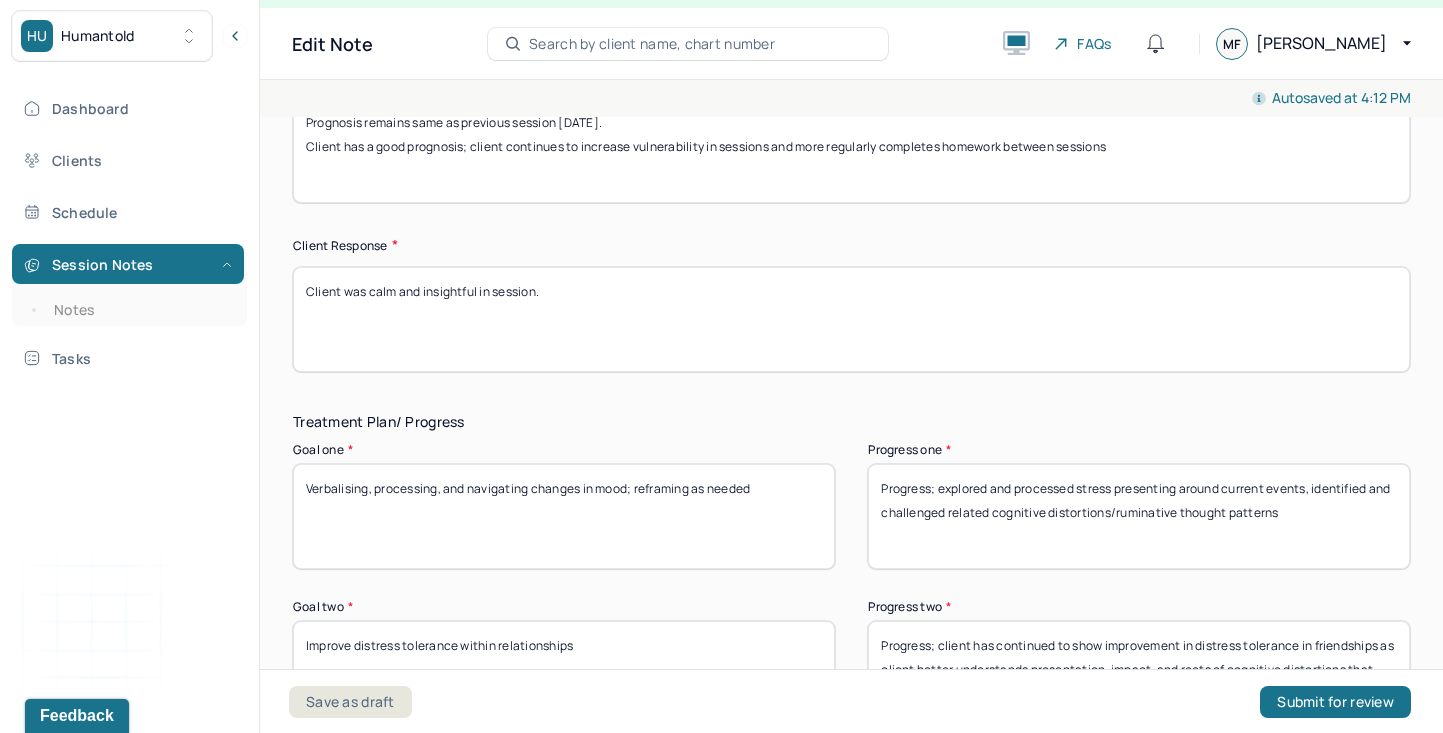 scroll, scrollTop: 2880, scrollLeft: 0, axis: vertical 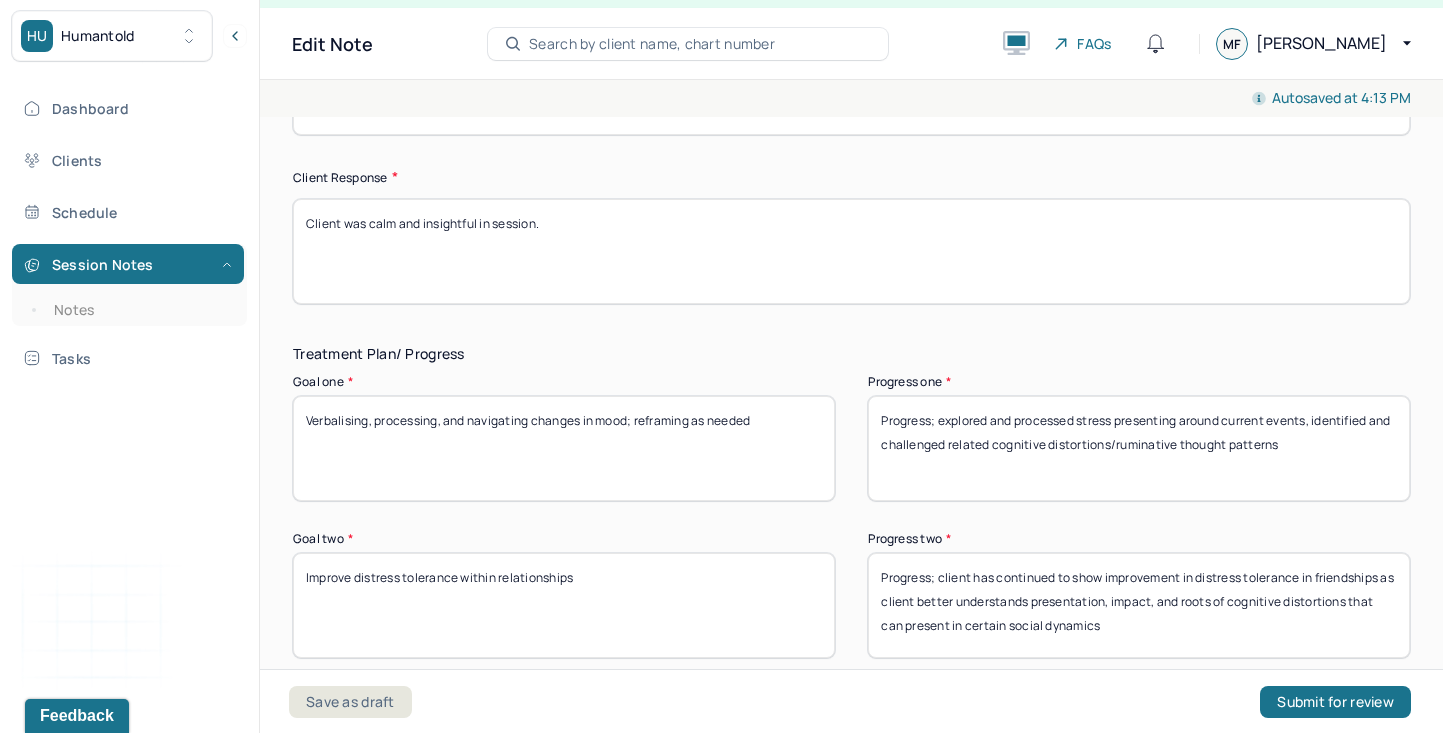 type on "Client was calm and insightful in session." 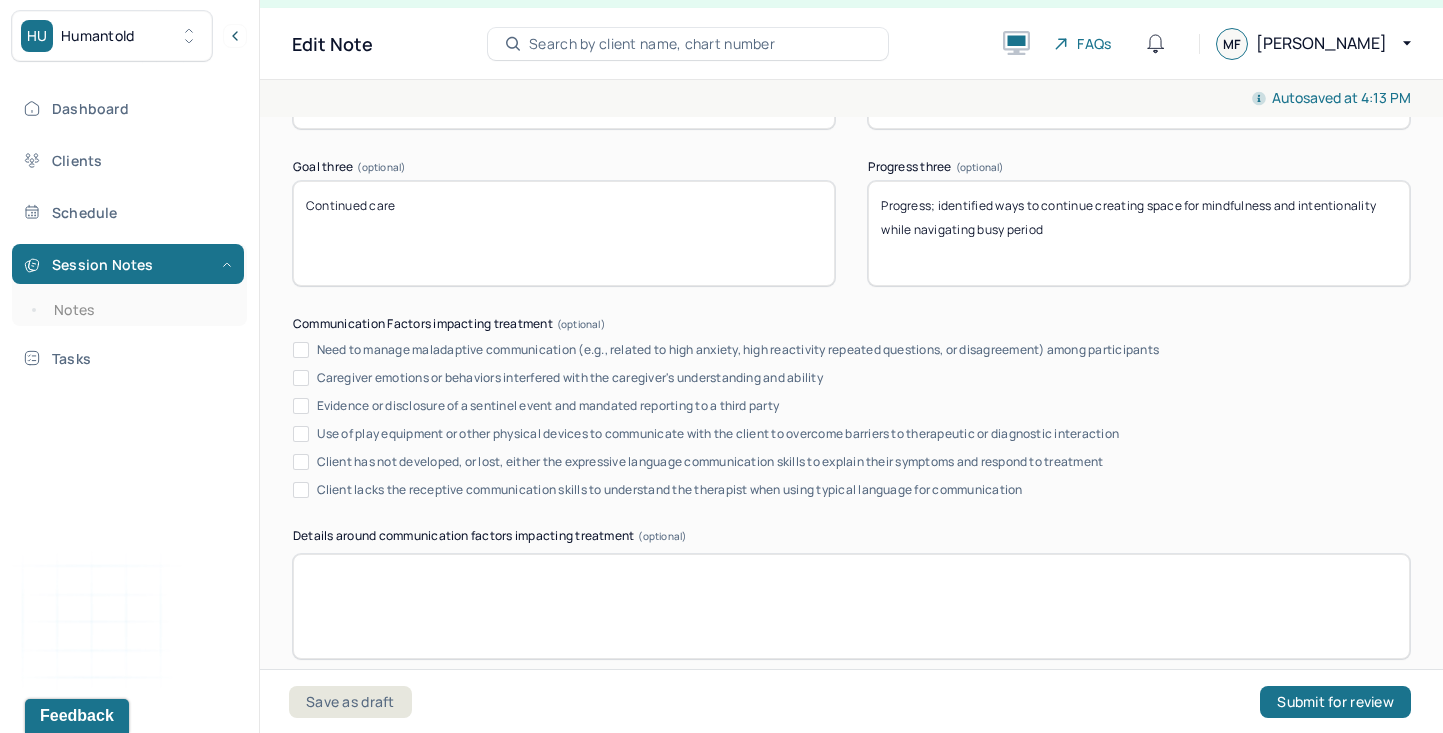 scroll, scrollTop: 3262, scrollLeft: 0, axis: vertical 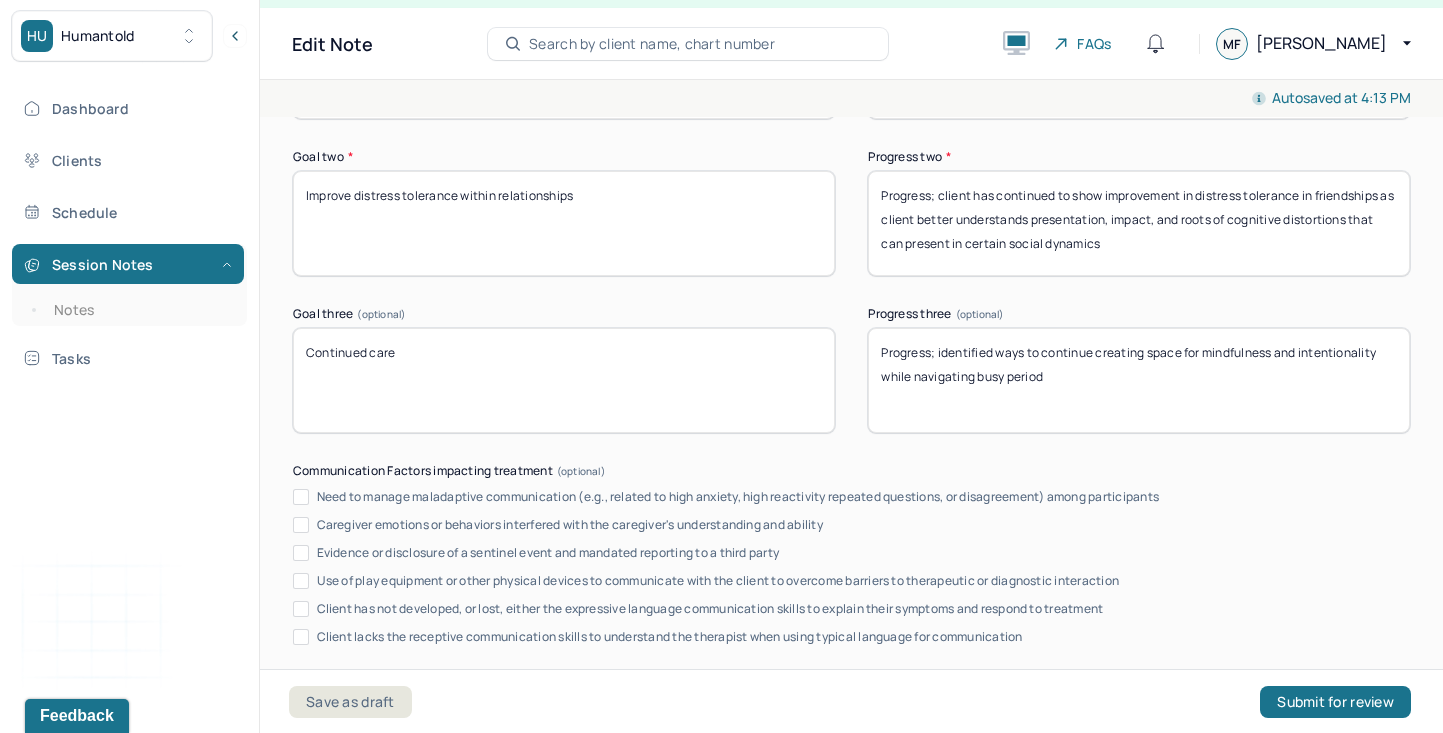 type on "Progress; explored and processed feelings about occupational stress/updates" 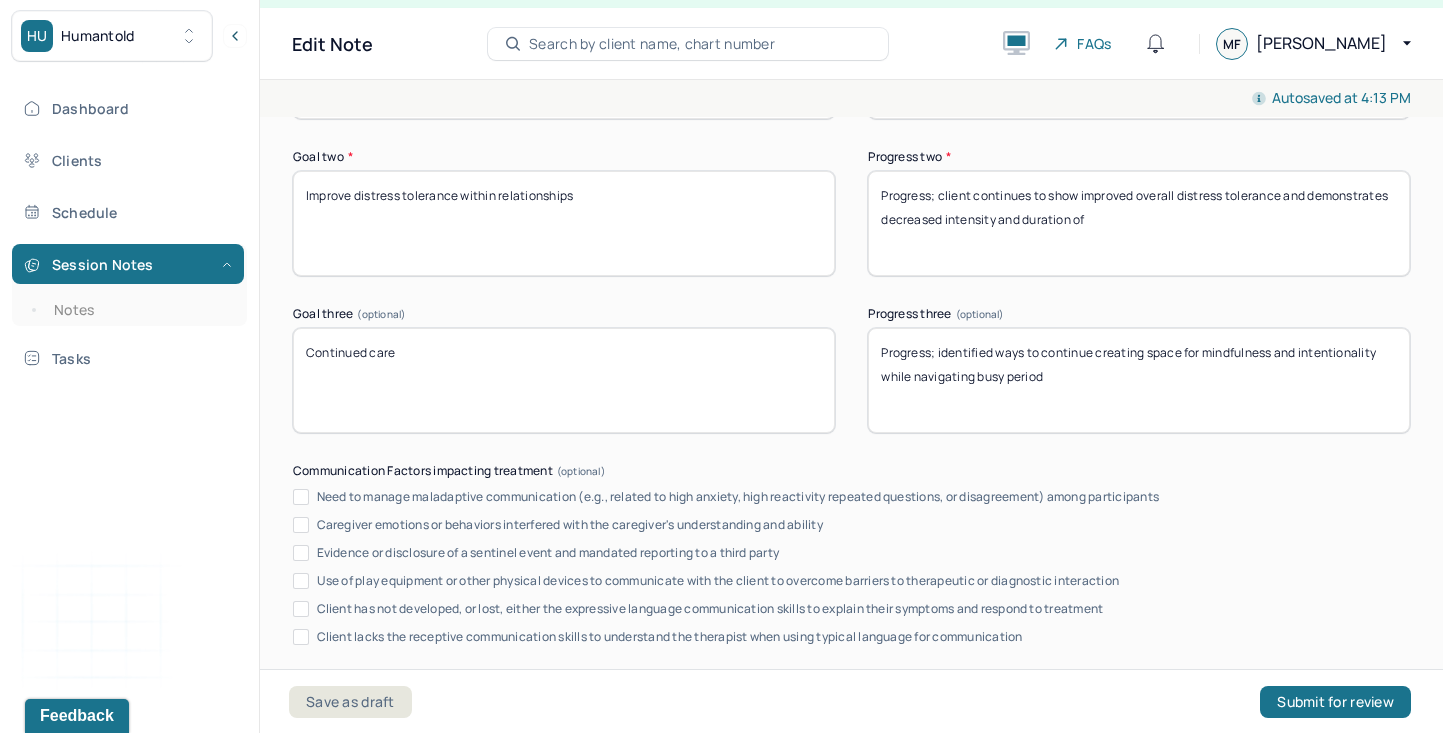 click on "Progress three (optional) Progress; identified ways to continue creating space for mindfulness and intentionality while navigating busy period" at bounding box center [1139, 370] 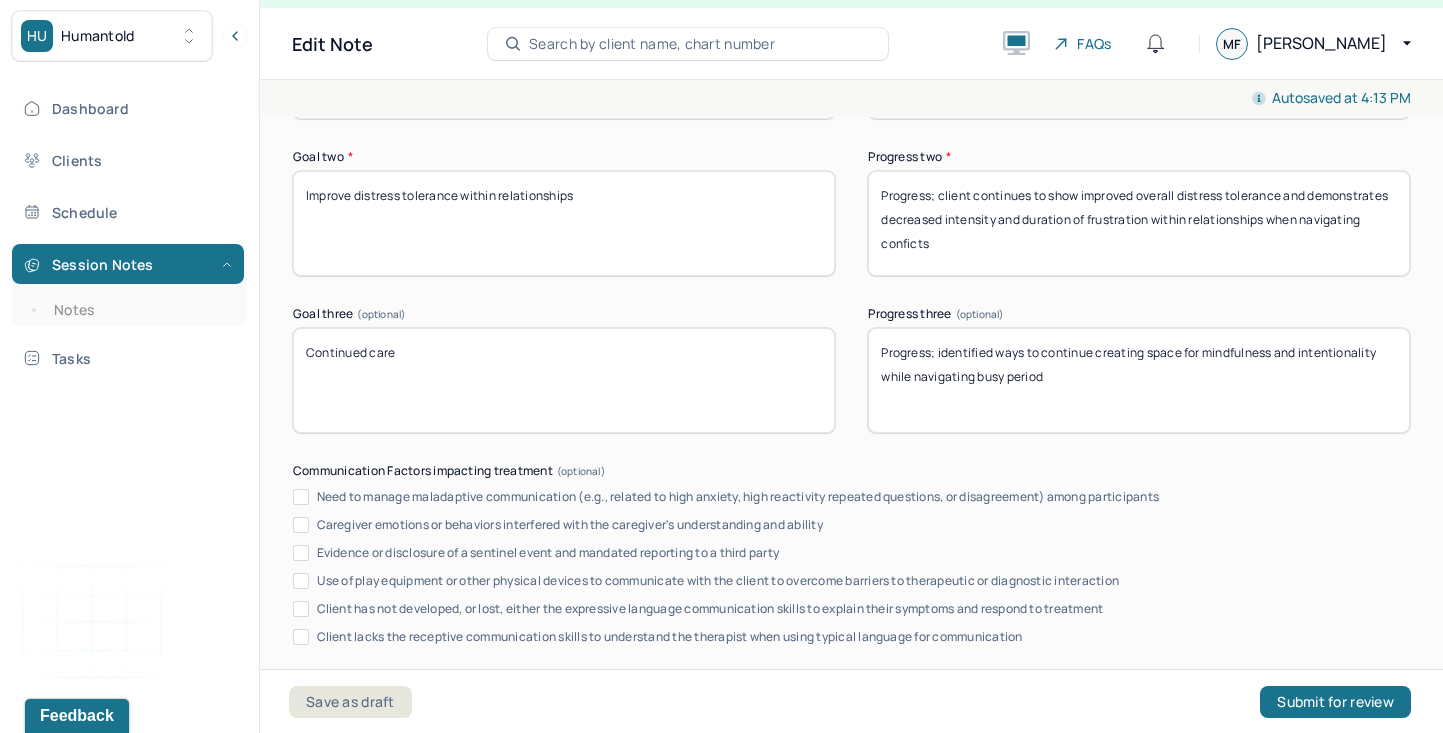 scroll, scrollTop: 3398, scrollLeft: 0, axis: vertical 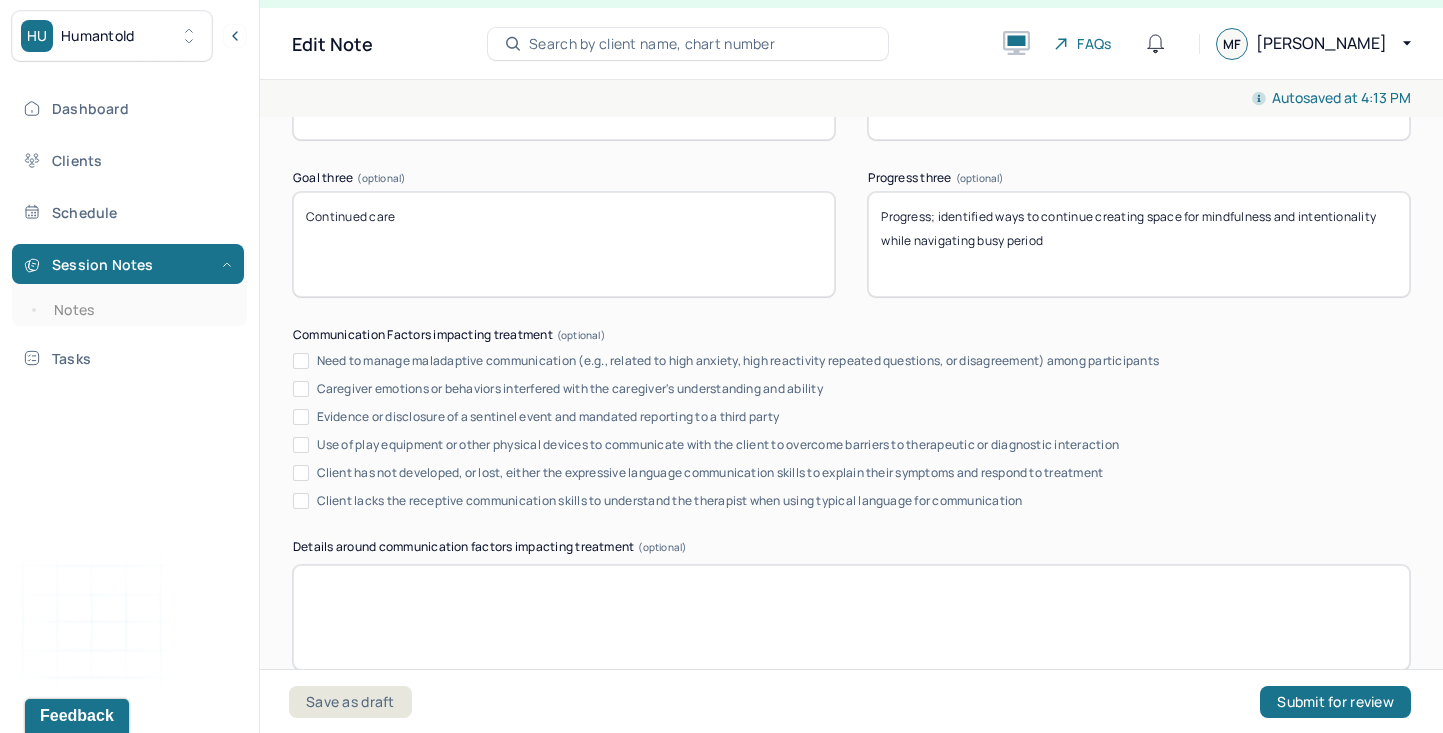 type on "Progress; client continues to show improved overall distress tolerance and demonstrates decreased intensity and duration of frustration within relationships when navigating conficts" 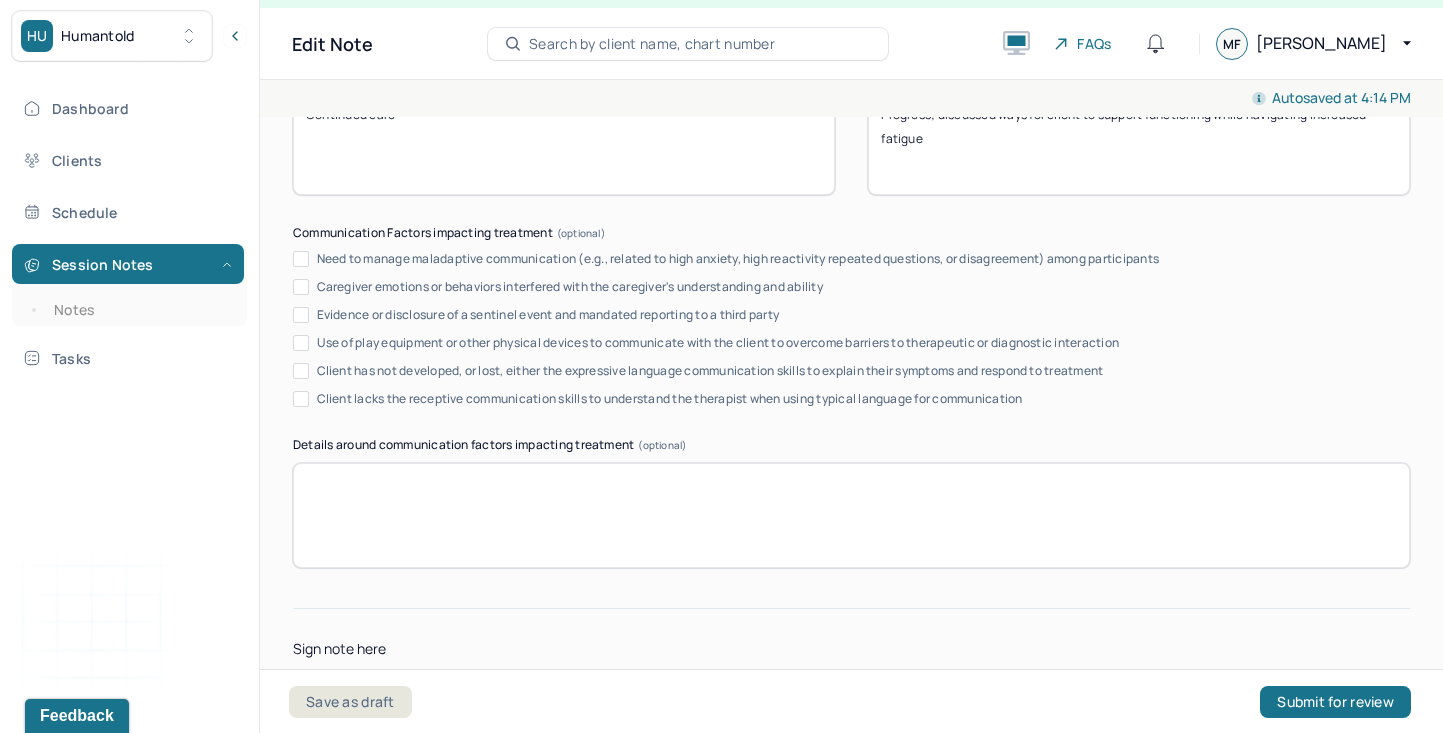 scroll, scrollTop: 3673, scrollLeft: 0, axis: vertical 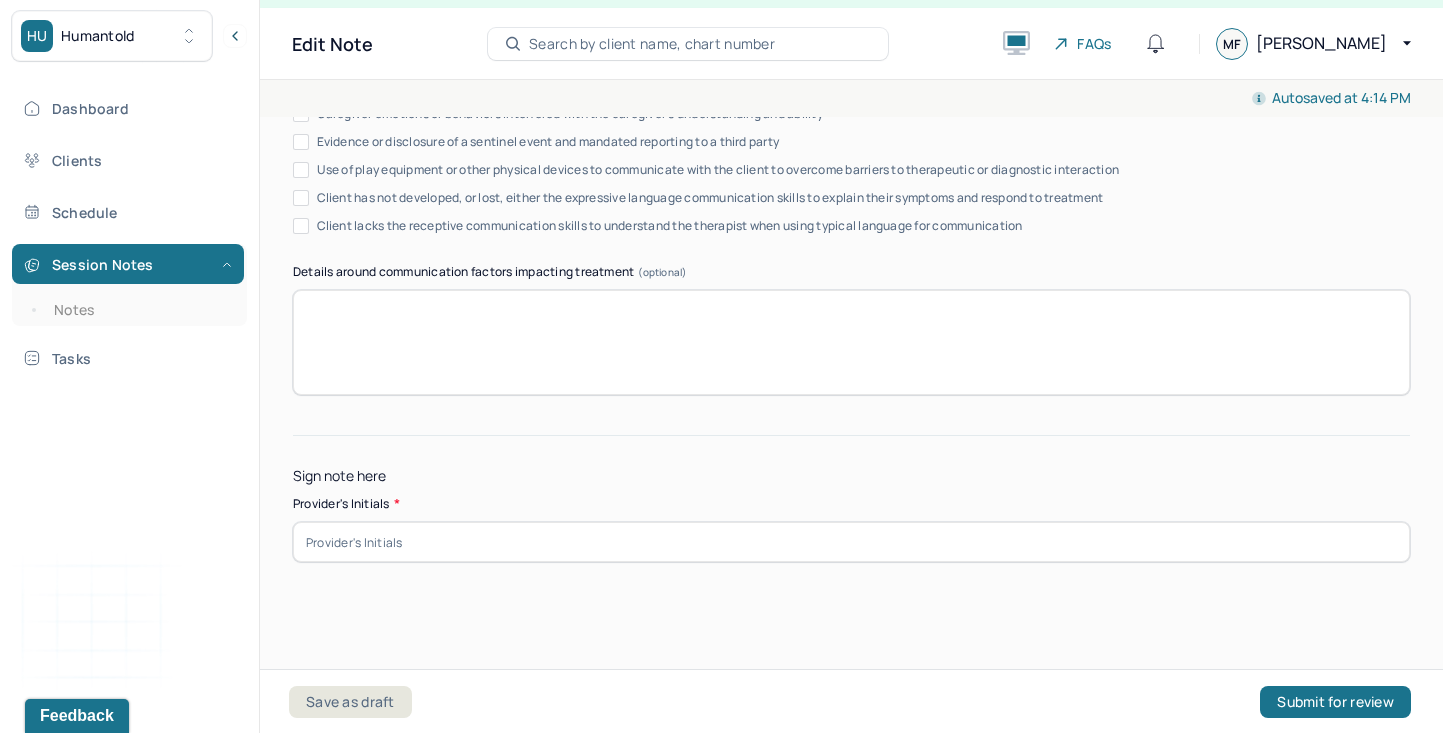 type on "Progress; discussed ways for client to support functioning while navigating increased fatigue" 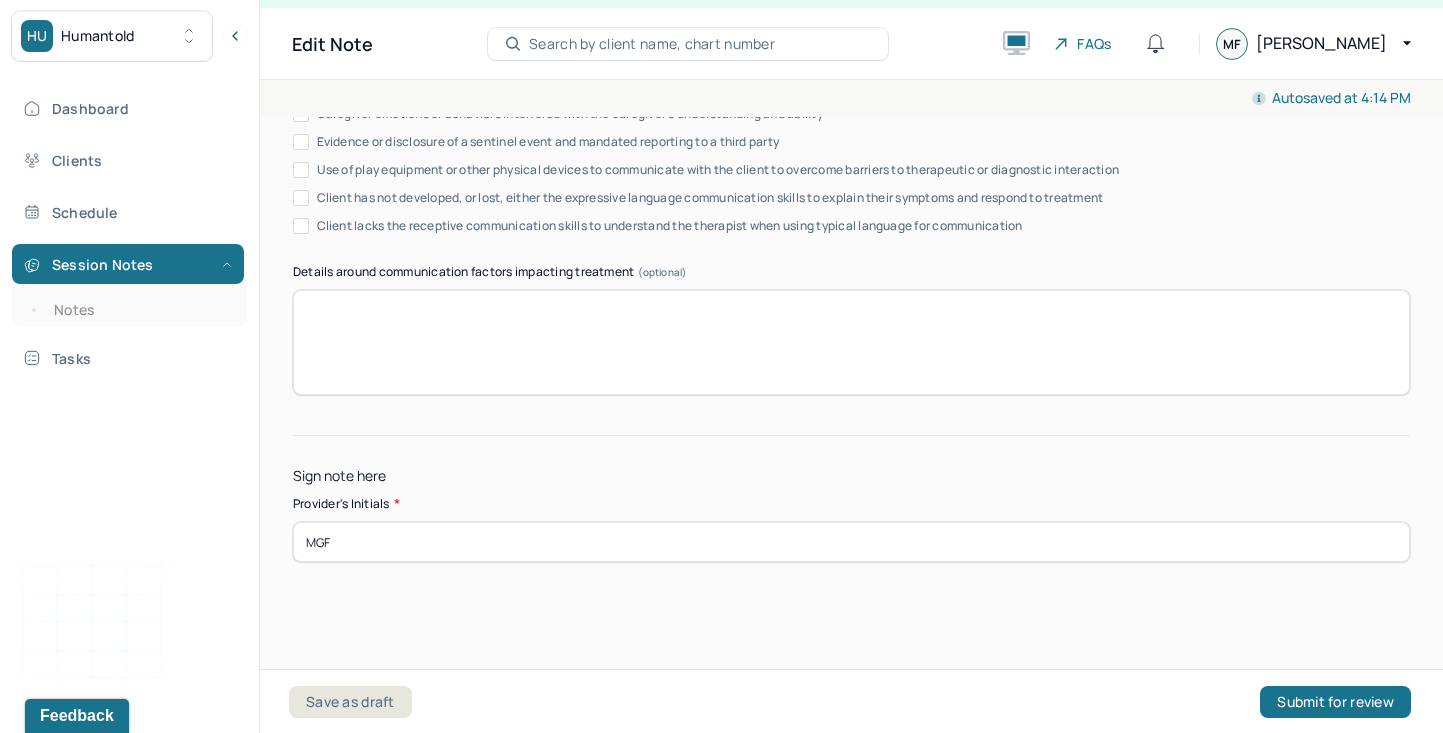 type on "MGF" 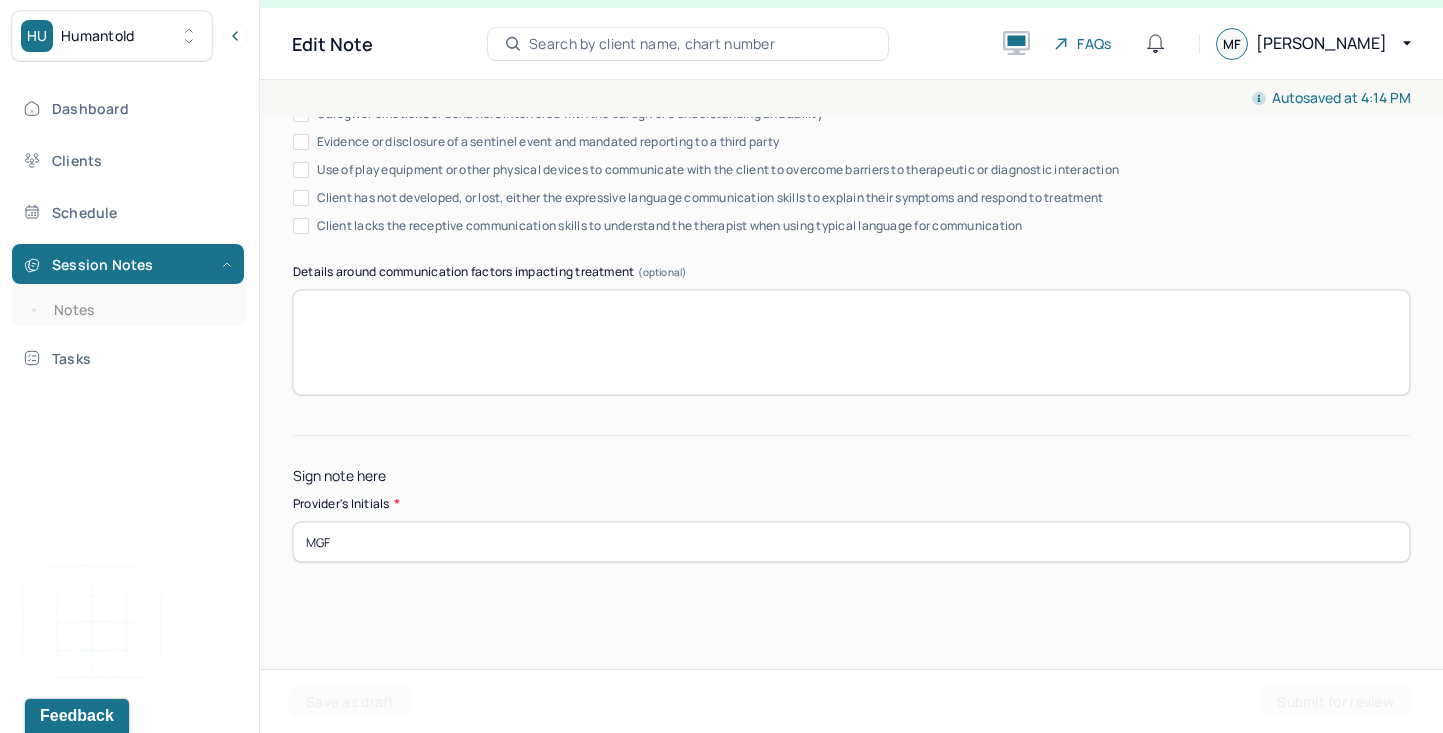 click on "MGF" at bounding box center [851, 542] 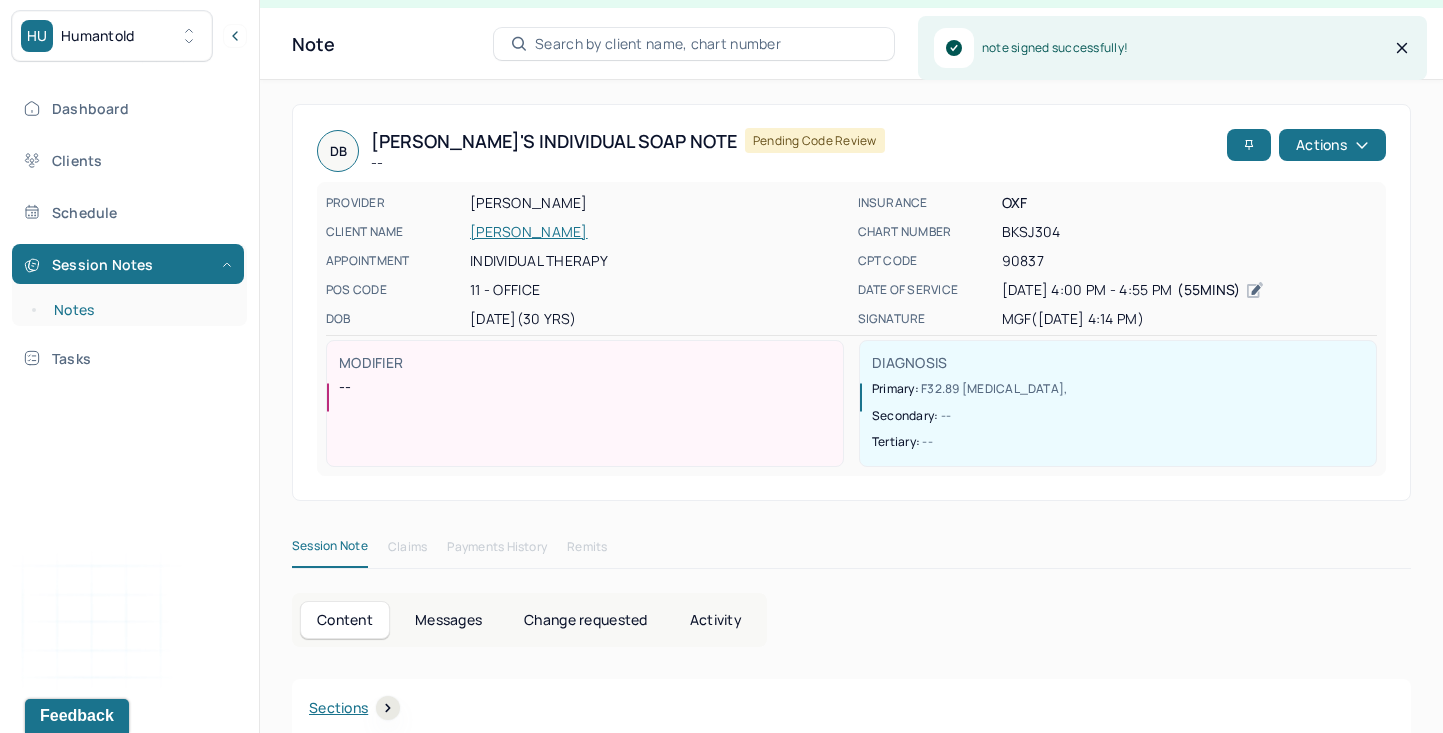 click on "Notes" at bounding box center [139, 310] 